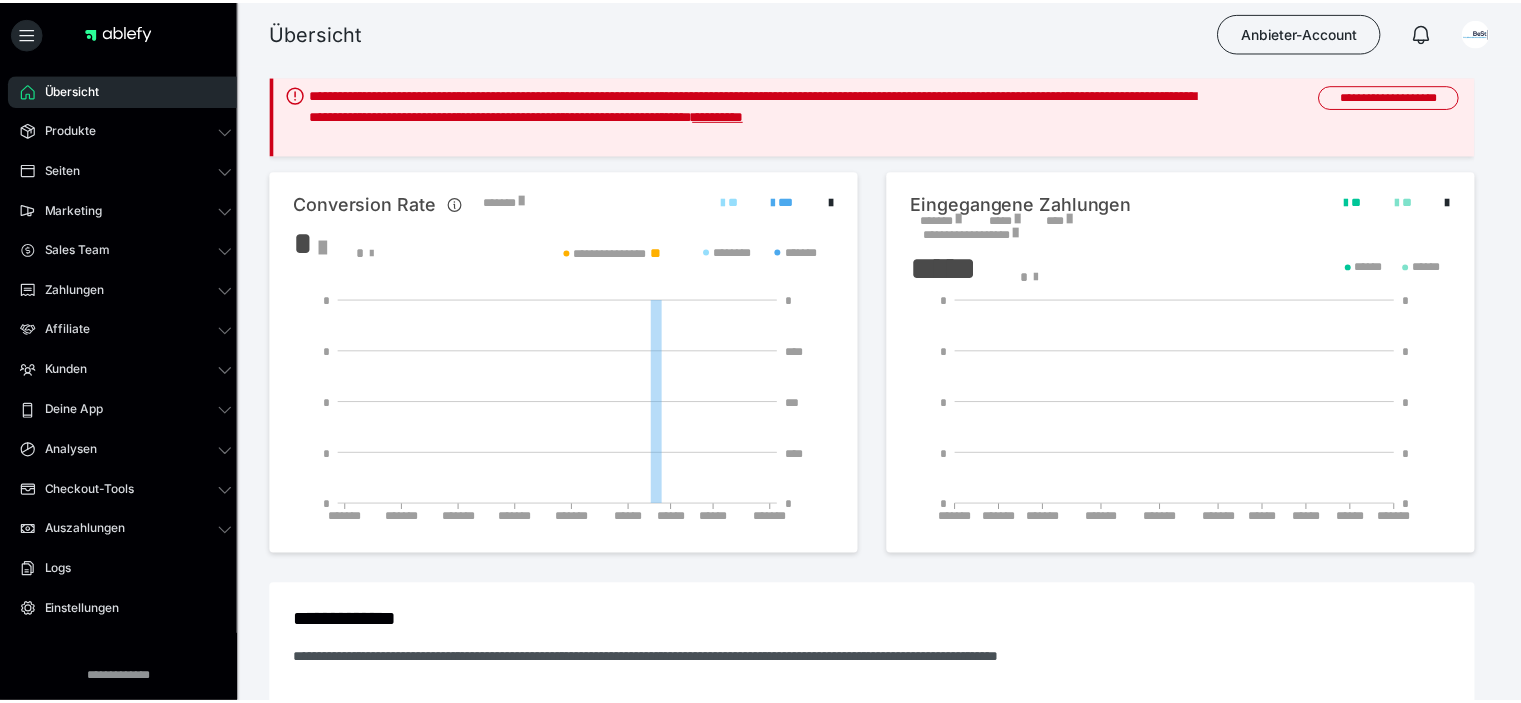 scroll, scrollTop: 0, scrollLeft: 0, axis: both 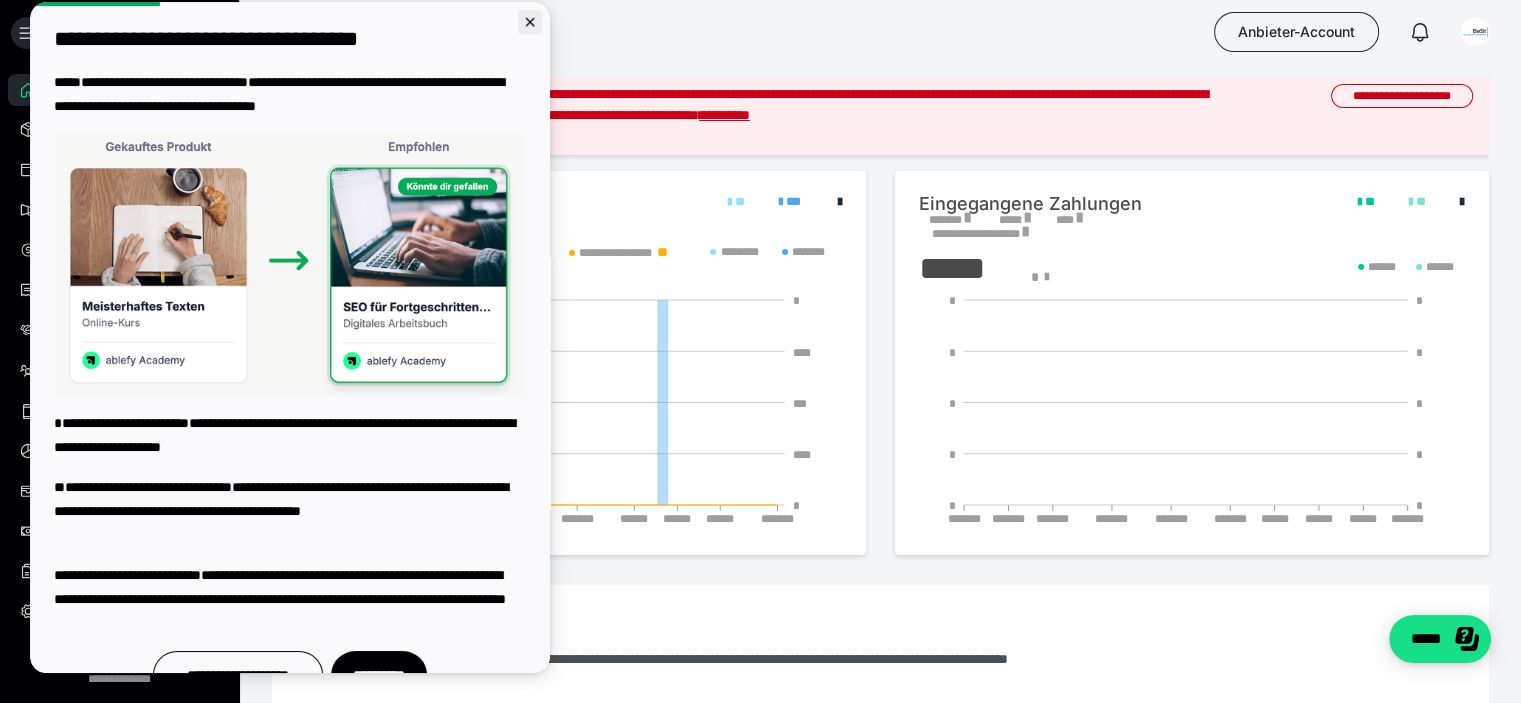 click 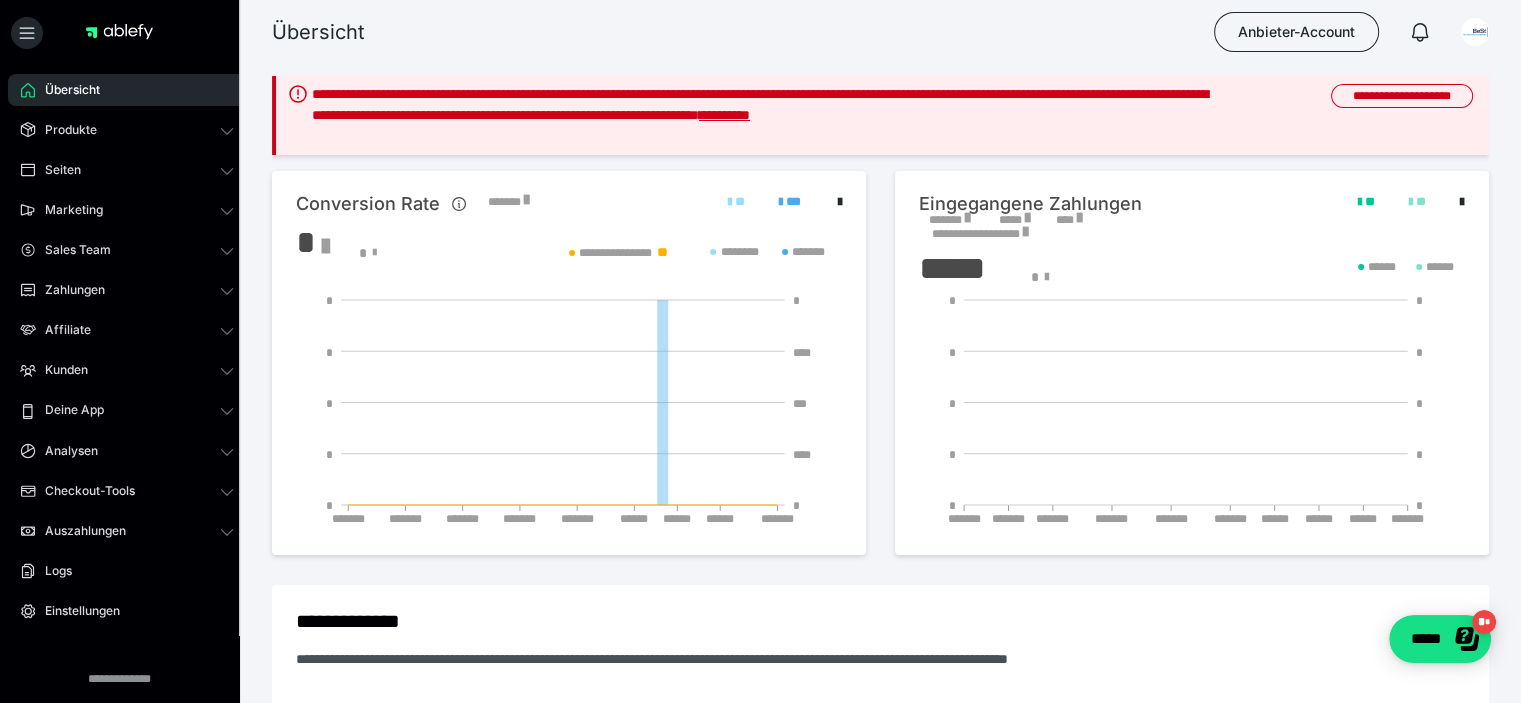 scroll, scrollTop: 0, scrollLeft: 0, axis: both 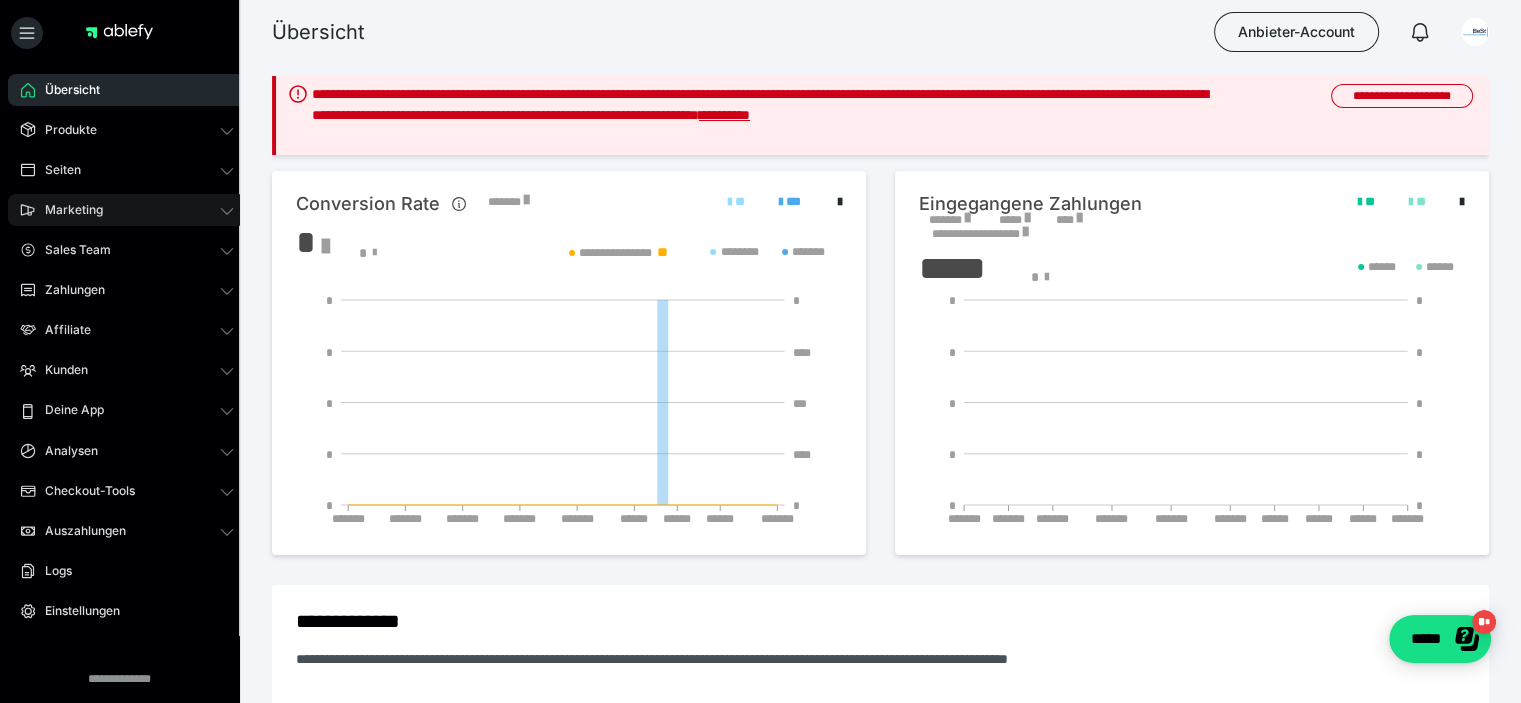 click on "Marketing" at bounding box center [67, 210] 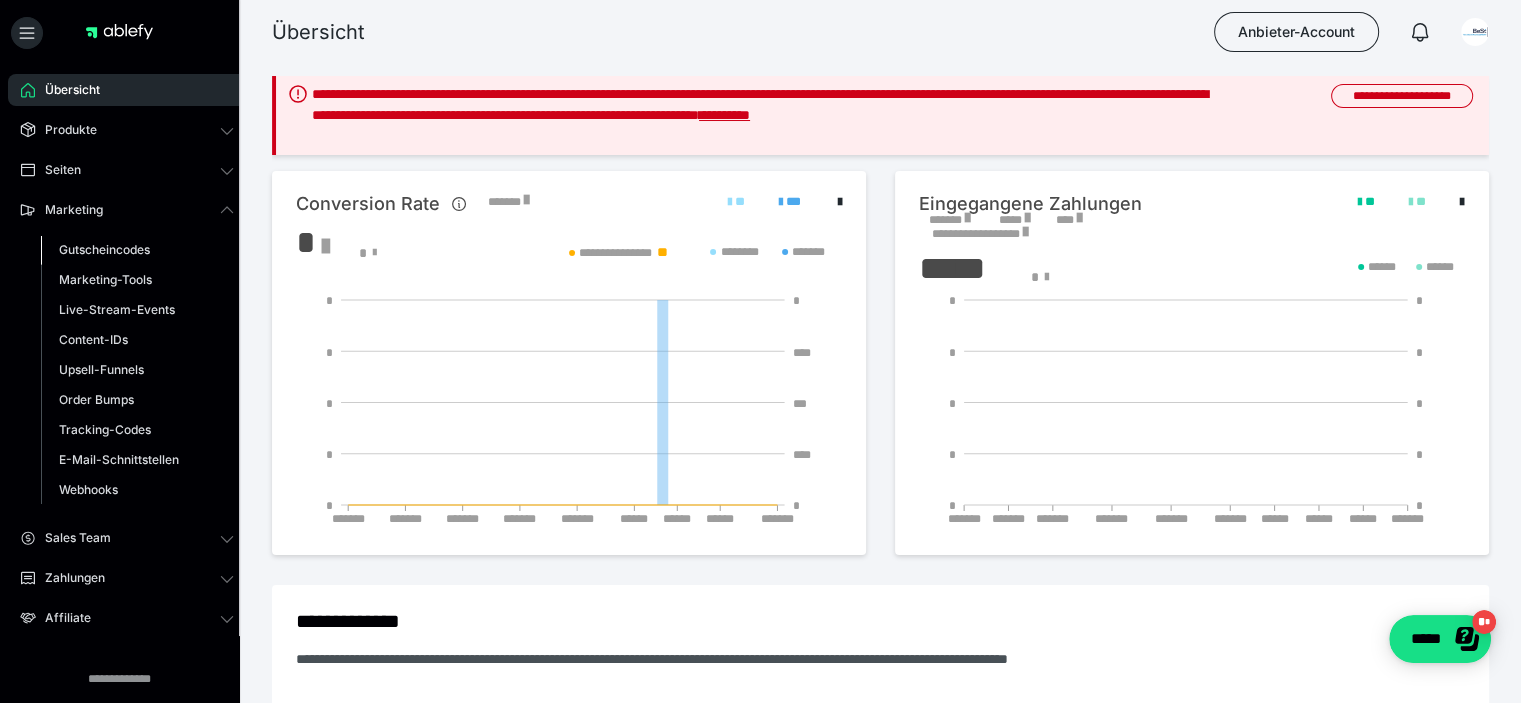 click on "Gutscheincodes" at bounding box center (104, 249) 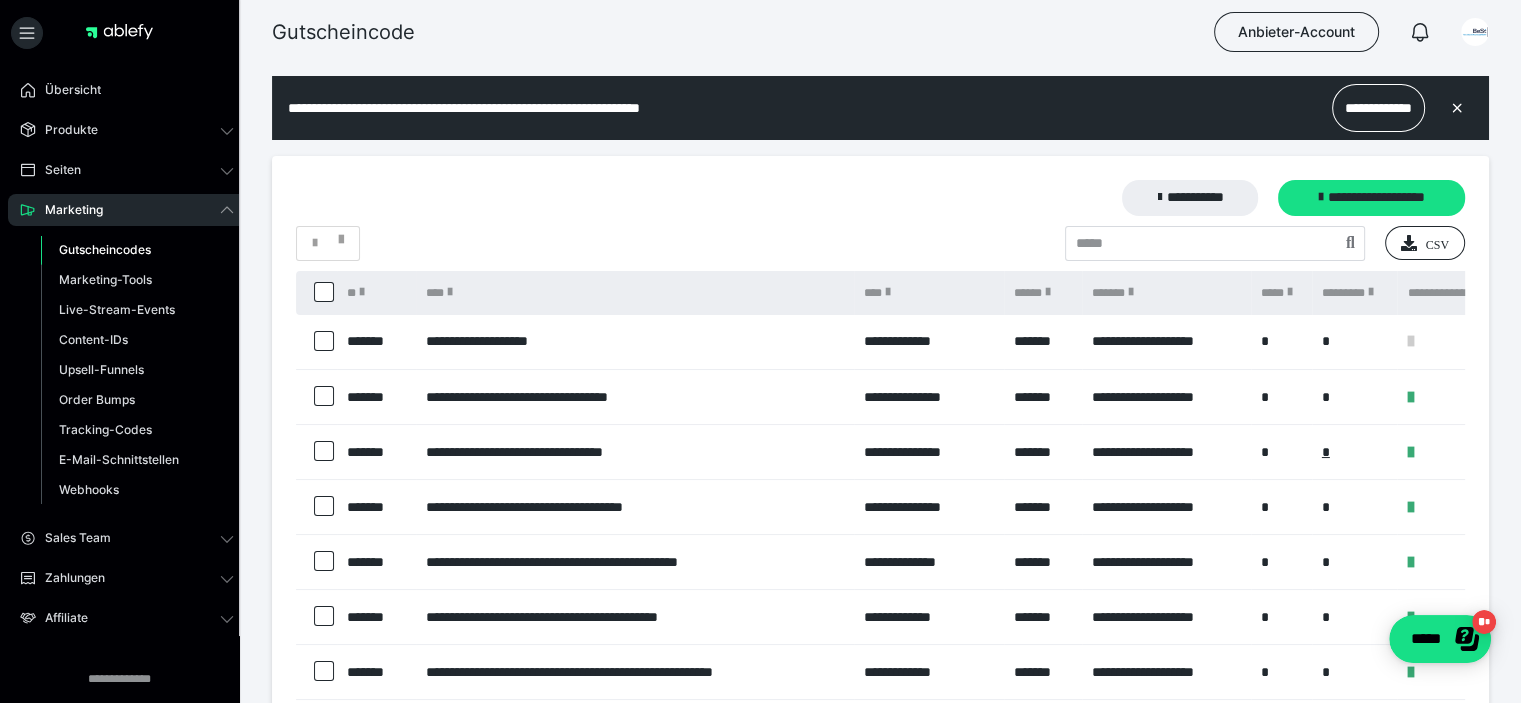 scroll, scrollTop: 0, scrollLeft: 0, axis: both 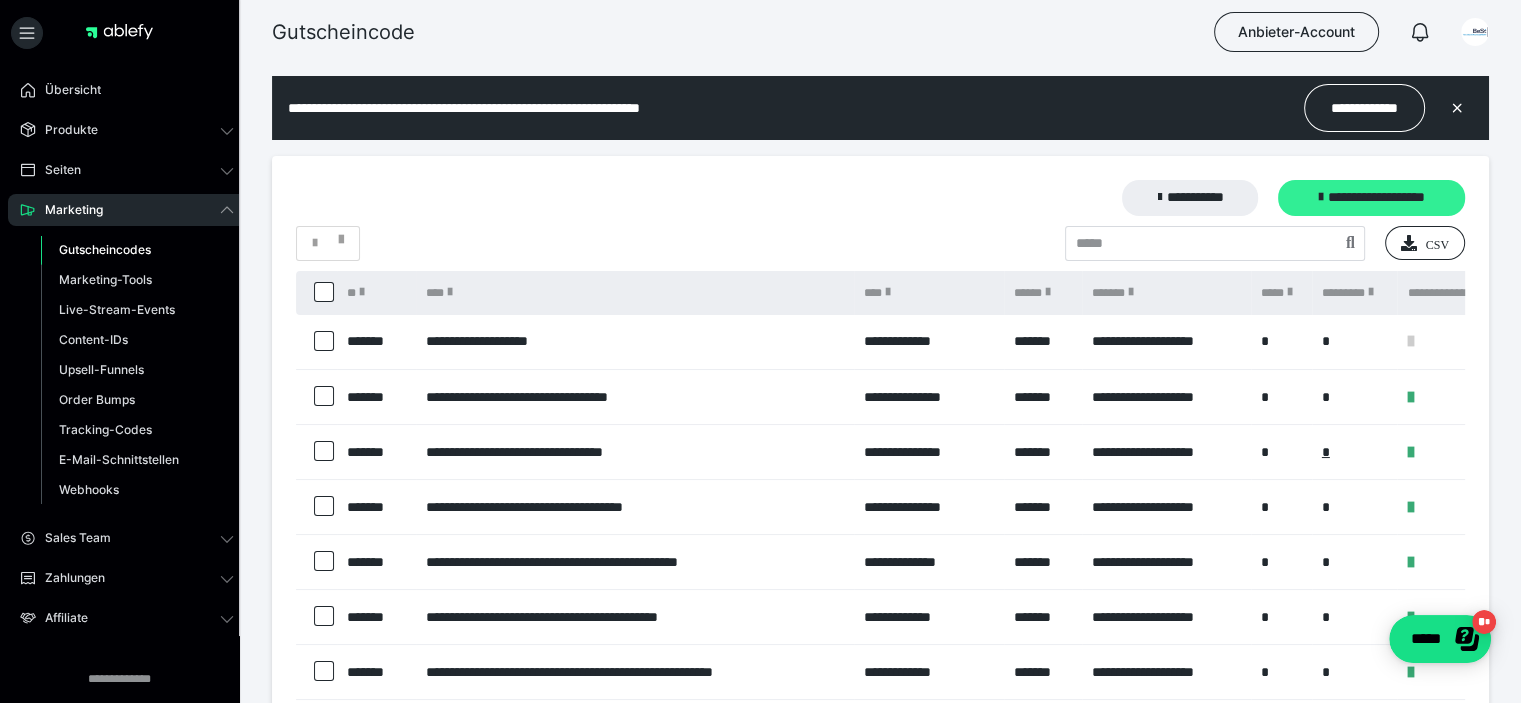 click on "**********" at bounding box center [1371, 198] 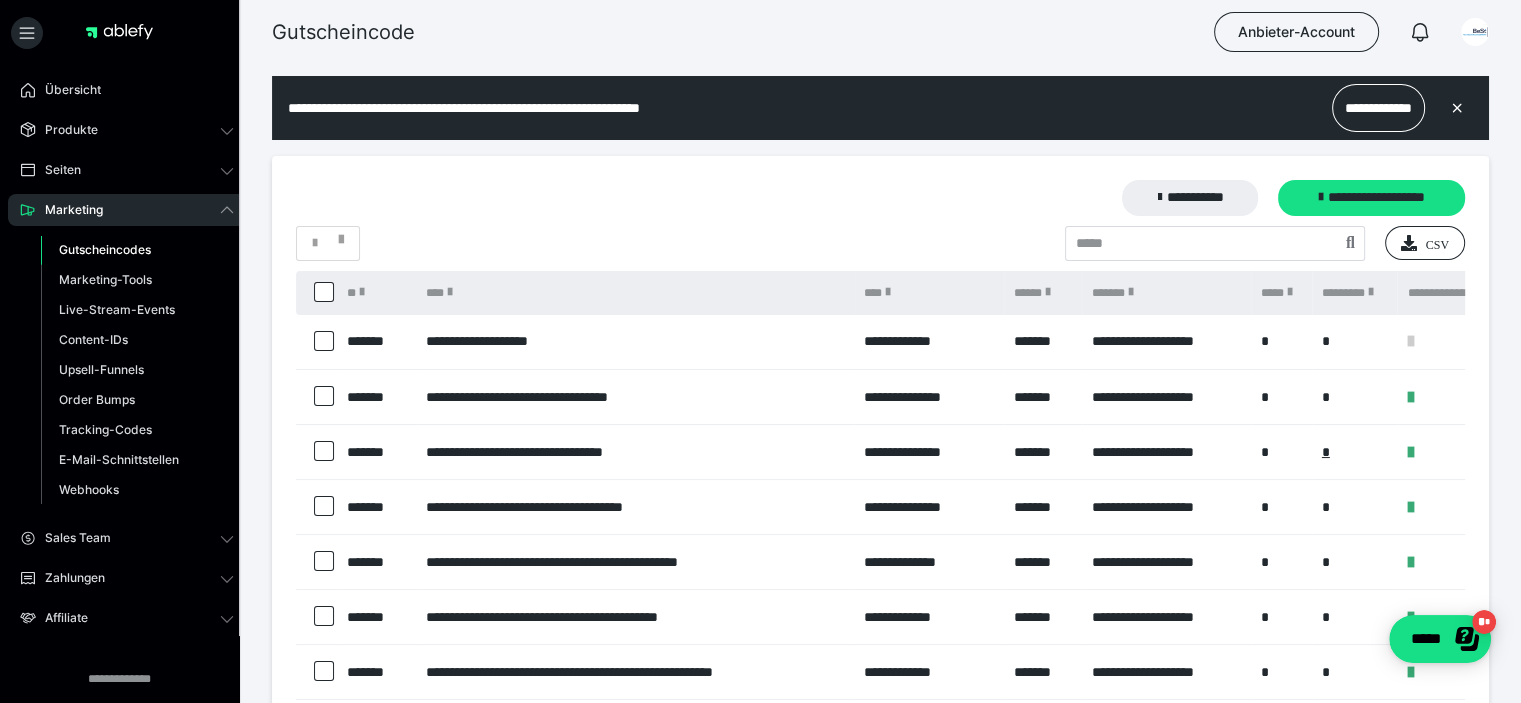 scroll, scrollTop: 0, scrollLeft: 0, axis: both 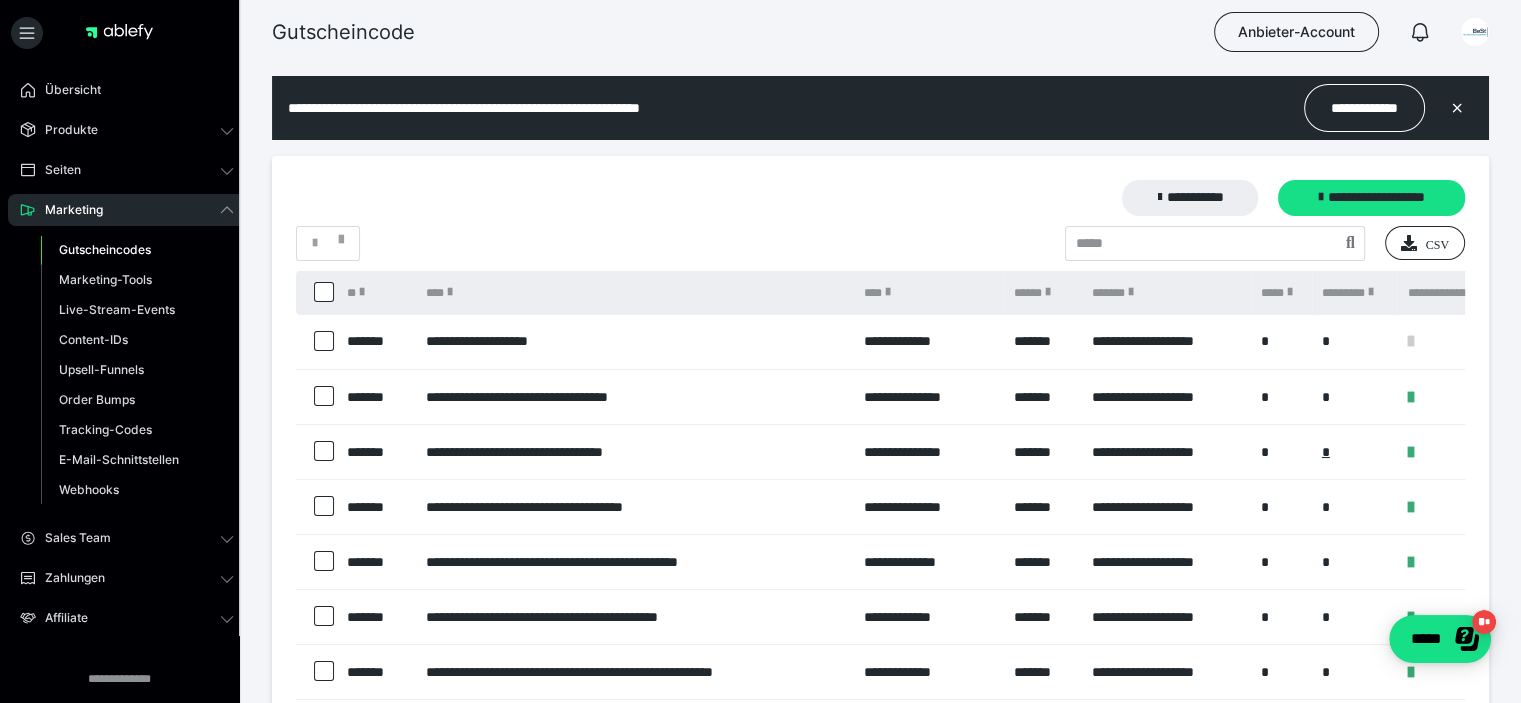 click at bounding box center (1410, 341) 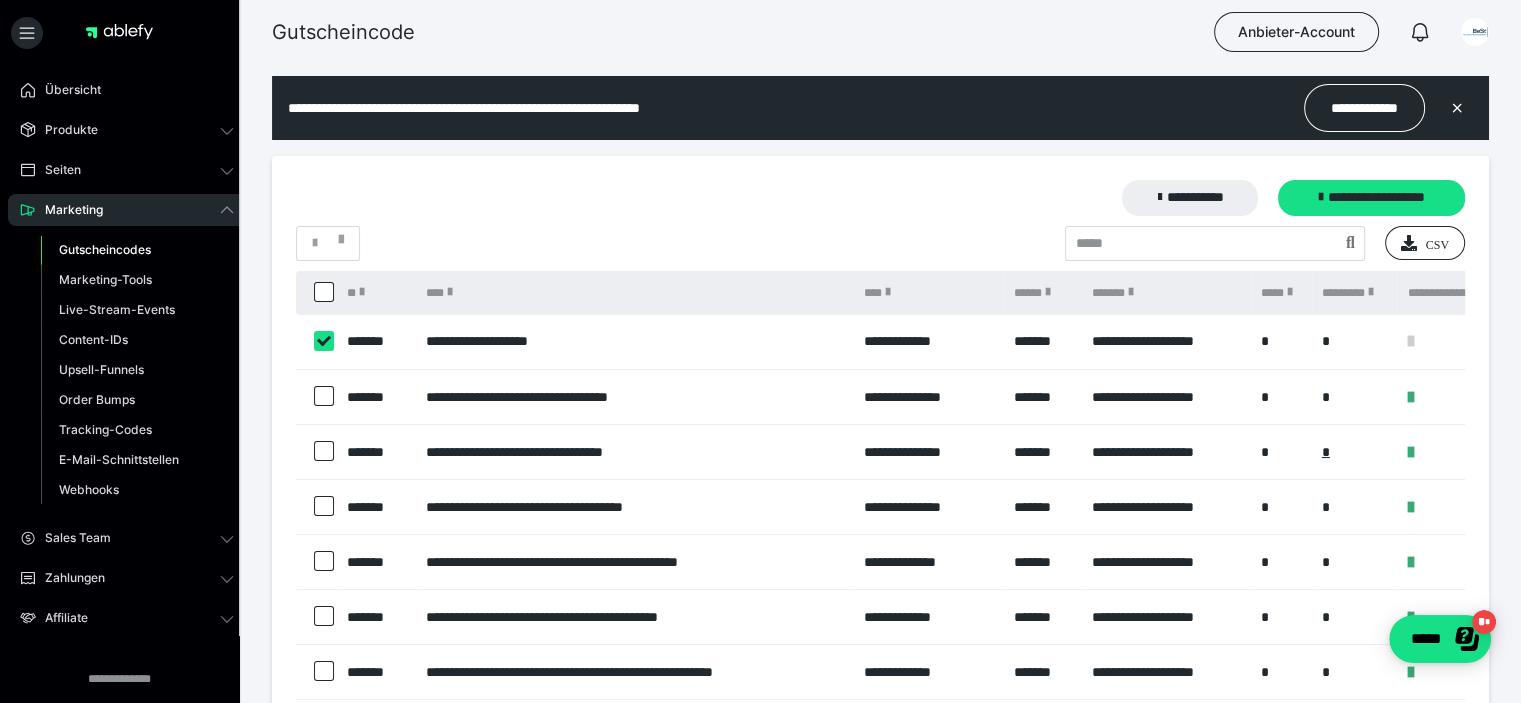 checkbox on "****" 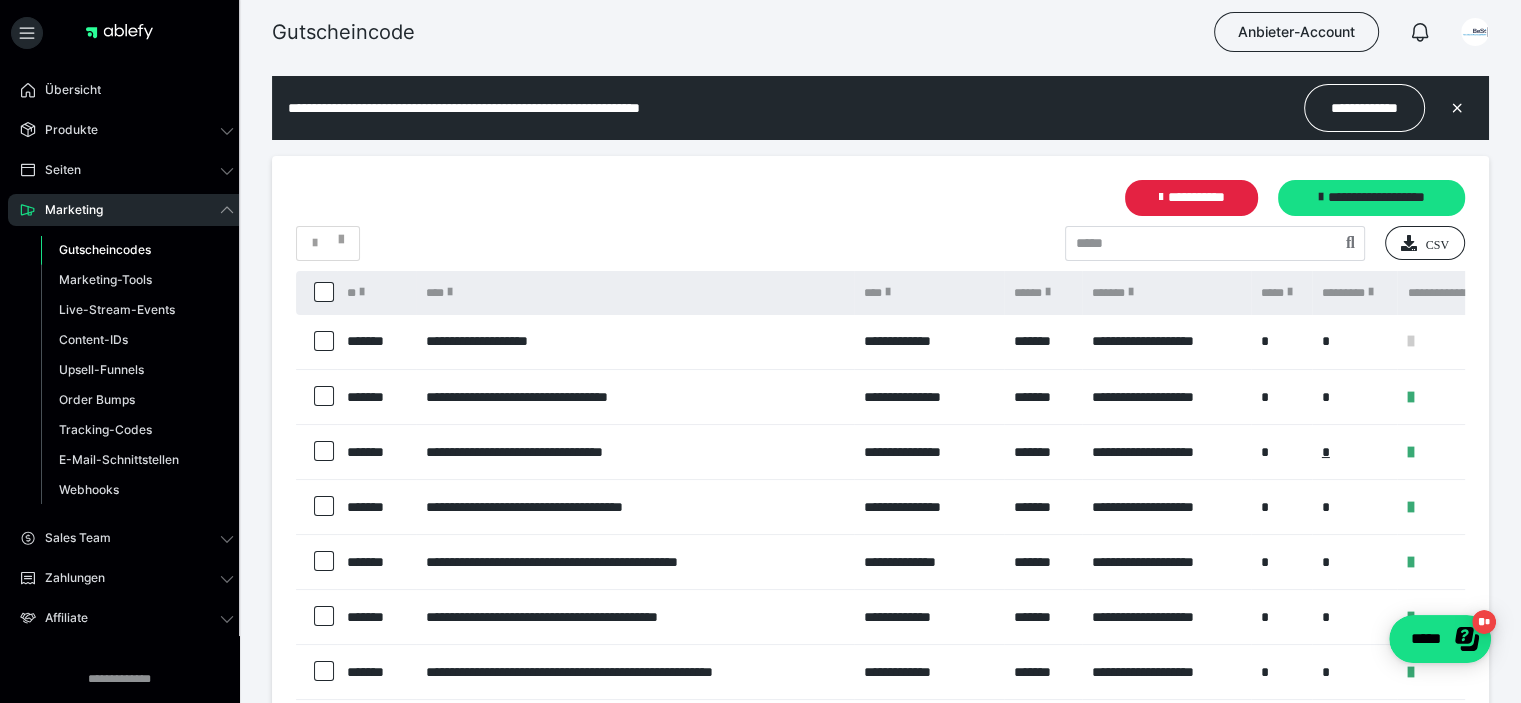 click on "**********" at bounding box center (929, 342) 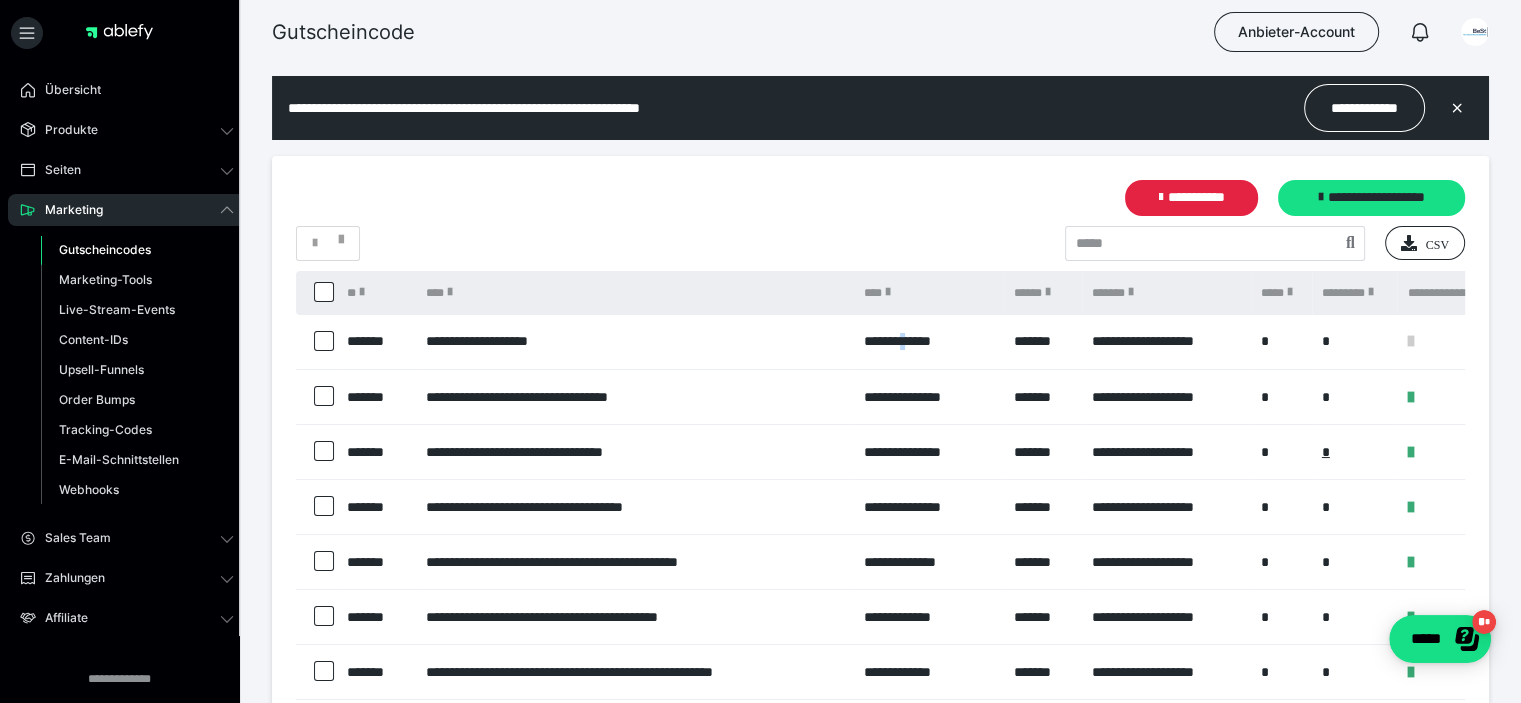 click on "**********" at bounding box center [929, 342] 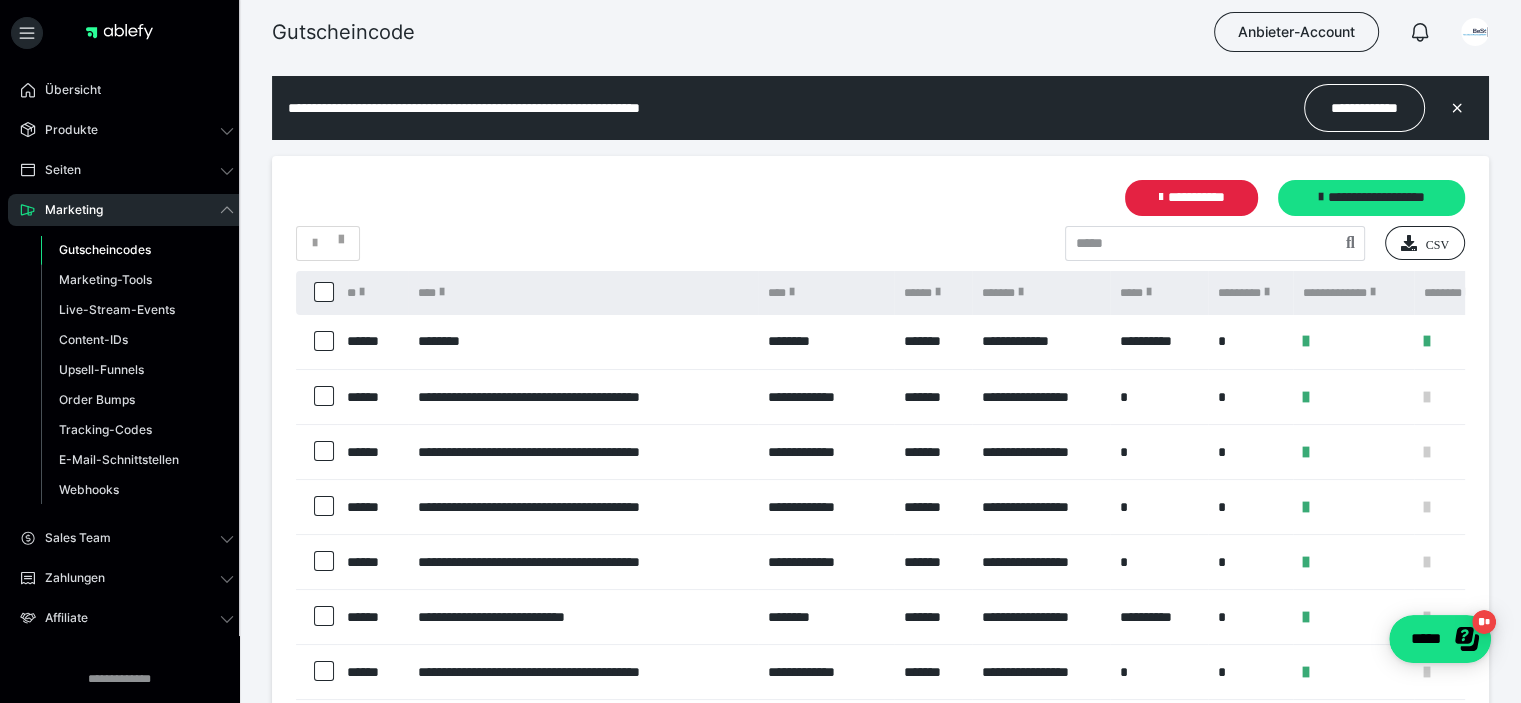 click on "* CSV" at bounding box center (880, 243) 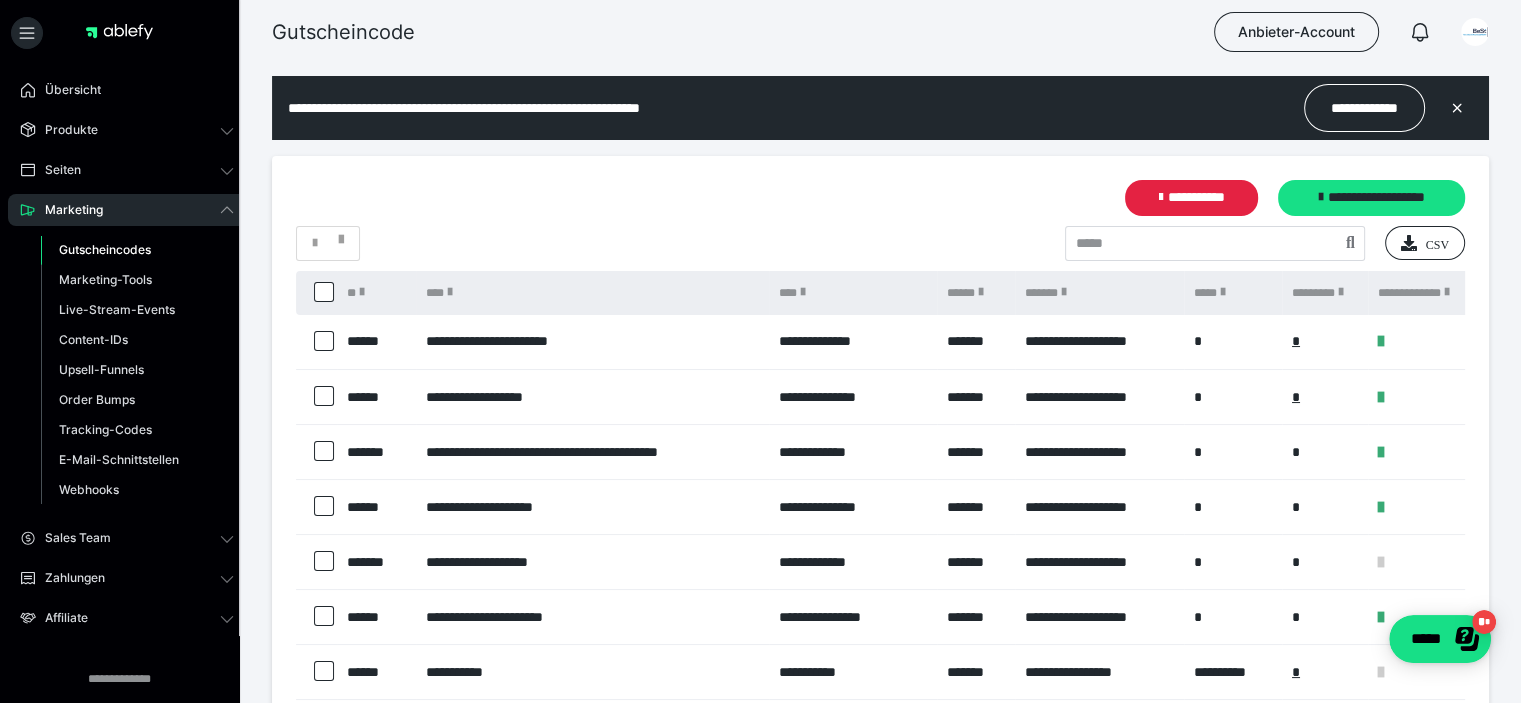 click at bounding box center (324, 561) 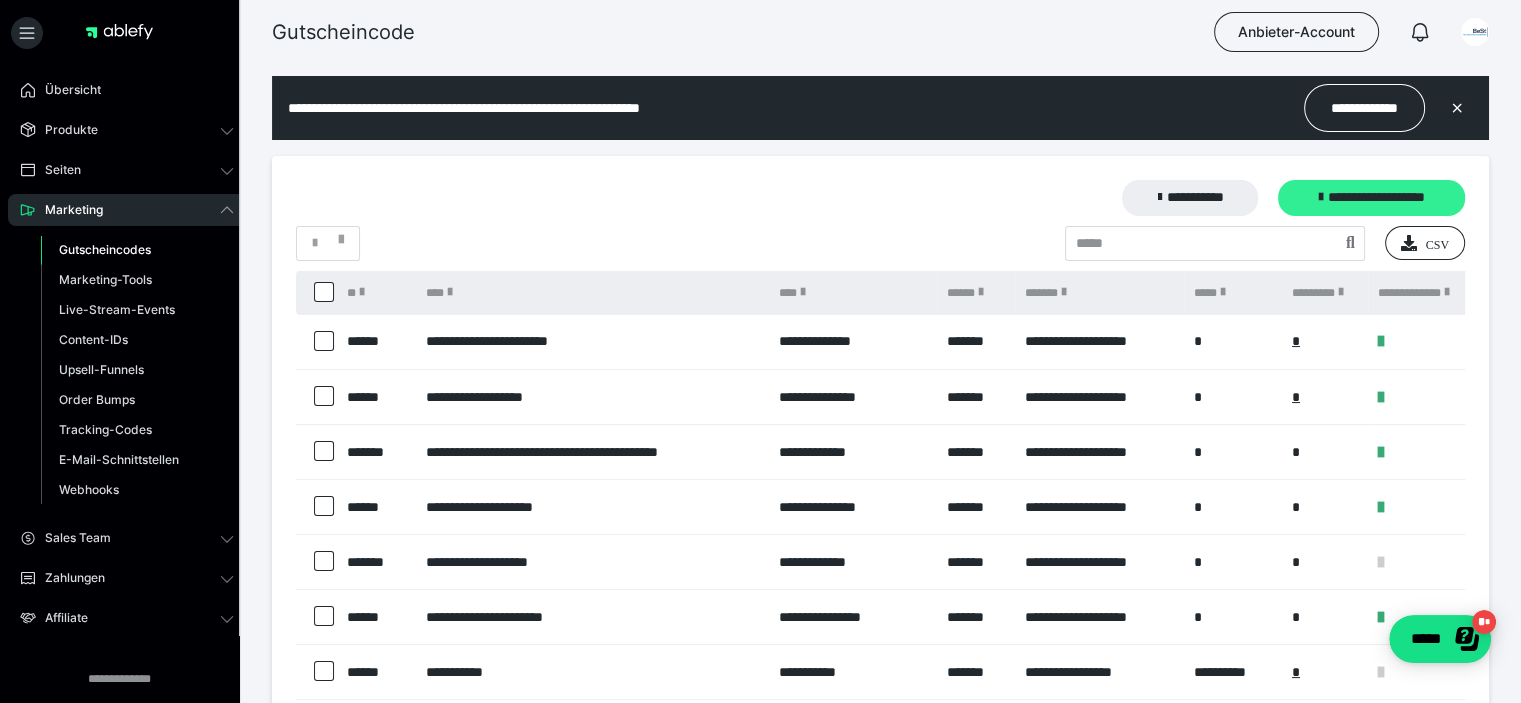 click on "**********" at bounding box center [1371, 198] 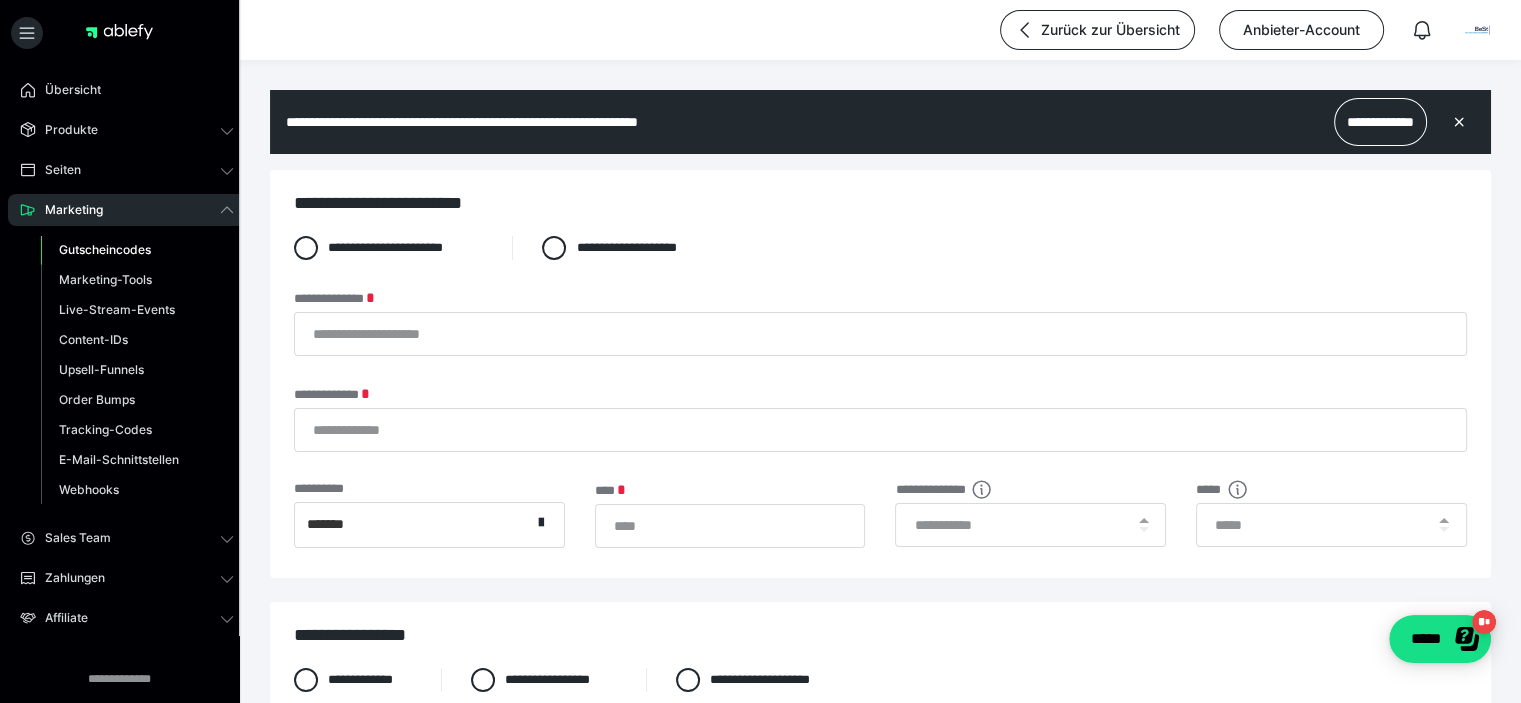 scroll, scrollTop: 0, scrollLeft: 0, axis: both 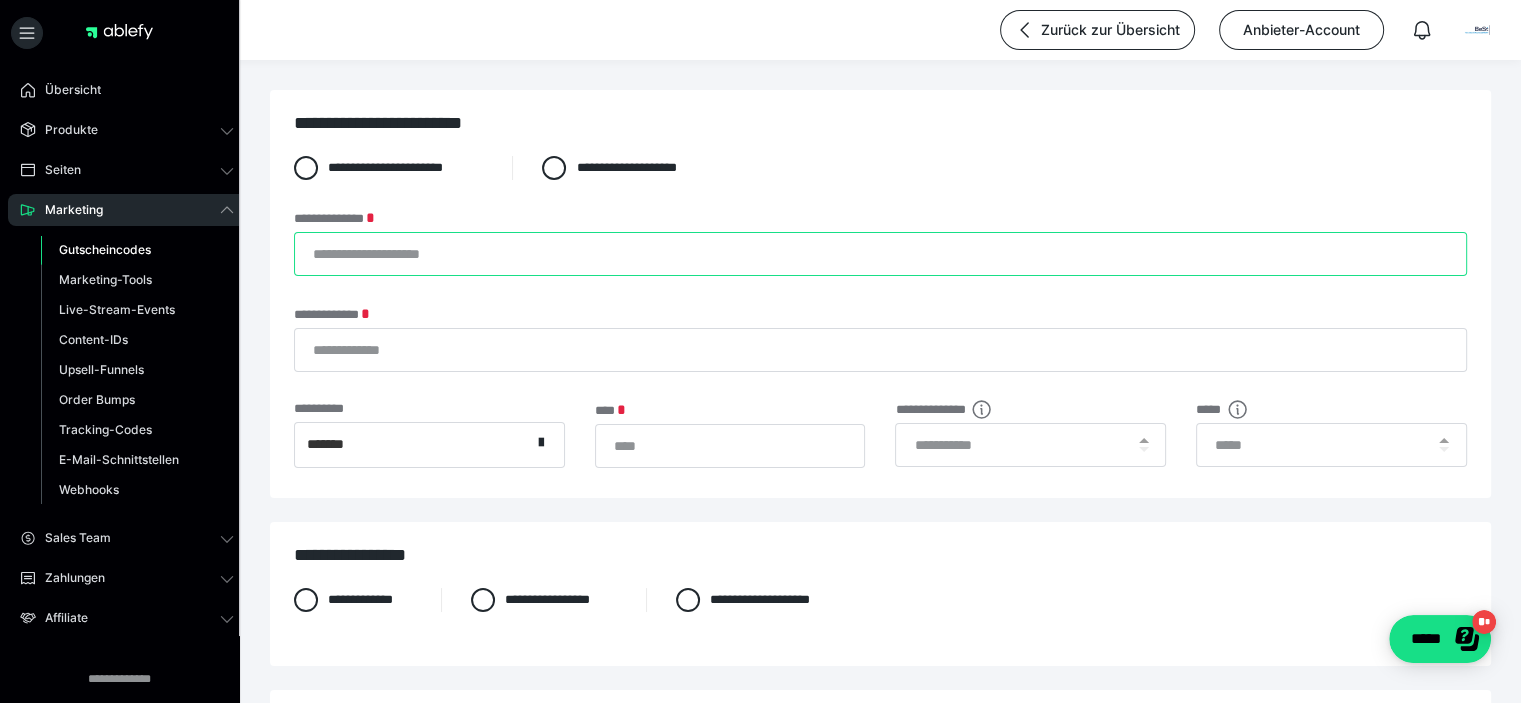 click on "**********" at bounding box center [880, 254] 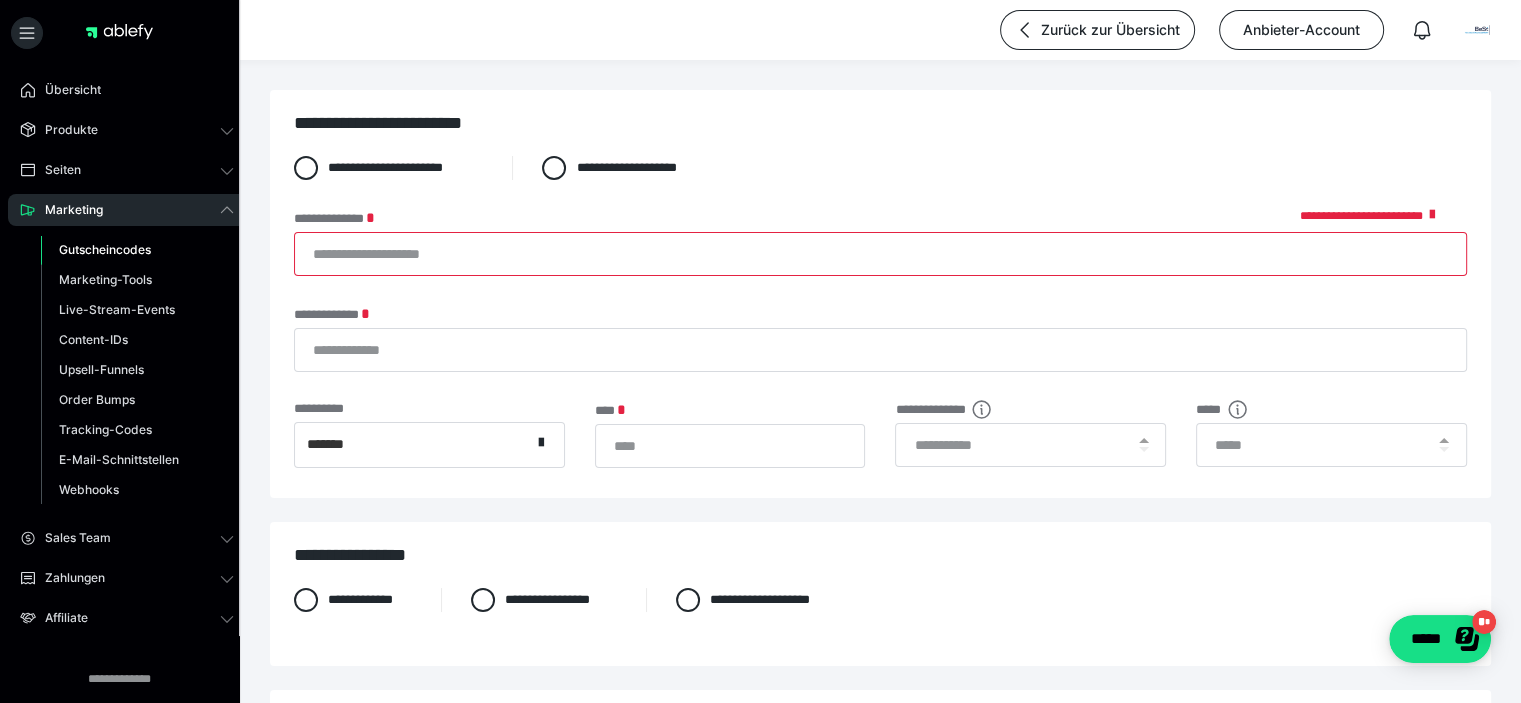 paste on "**********" 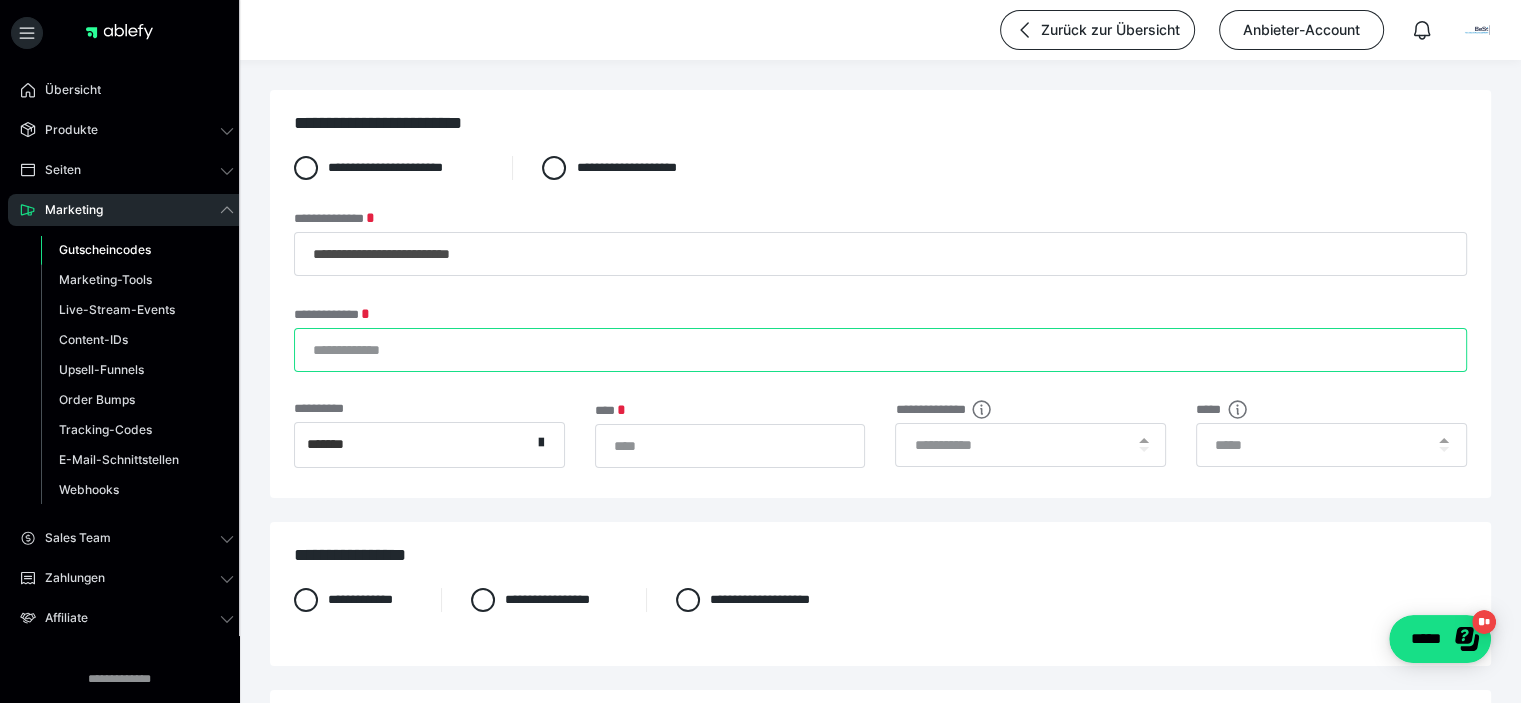 click on "**********" at bounding box center (880, 350) 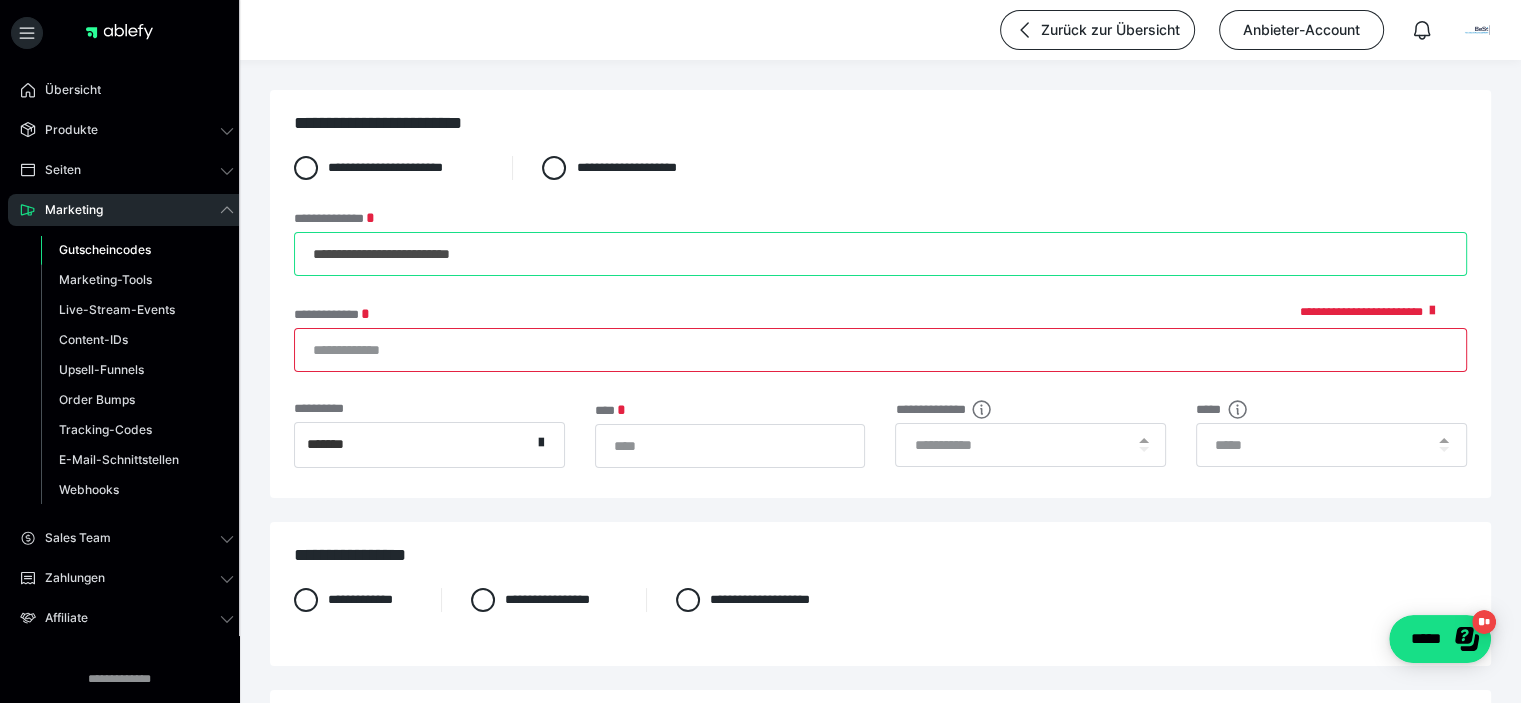 click on "**********" at bounding box center (880, 254) 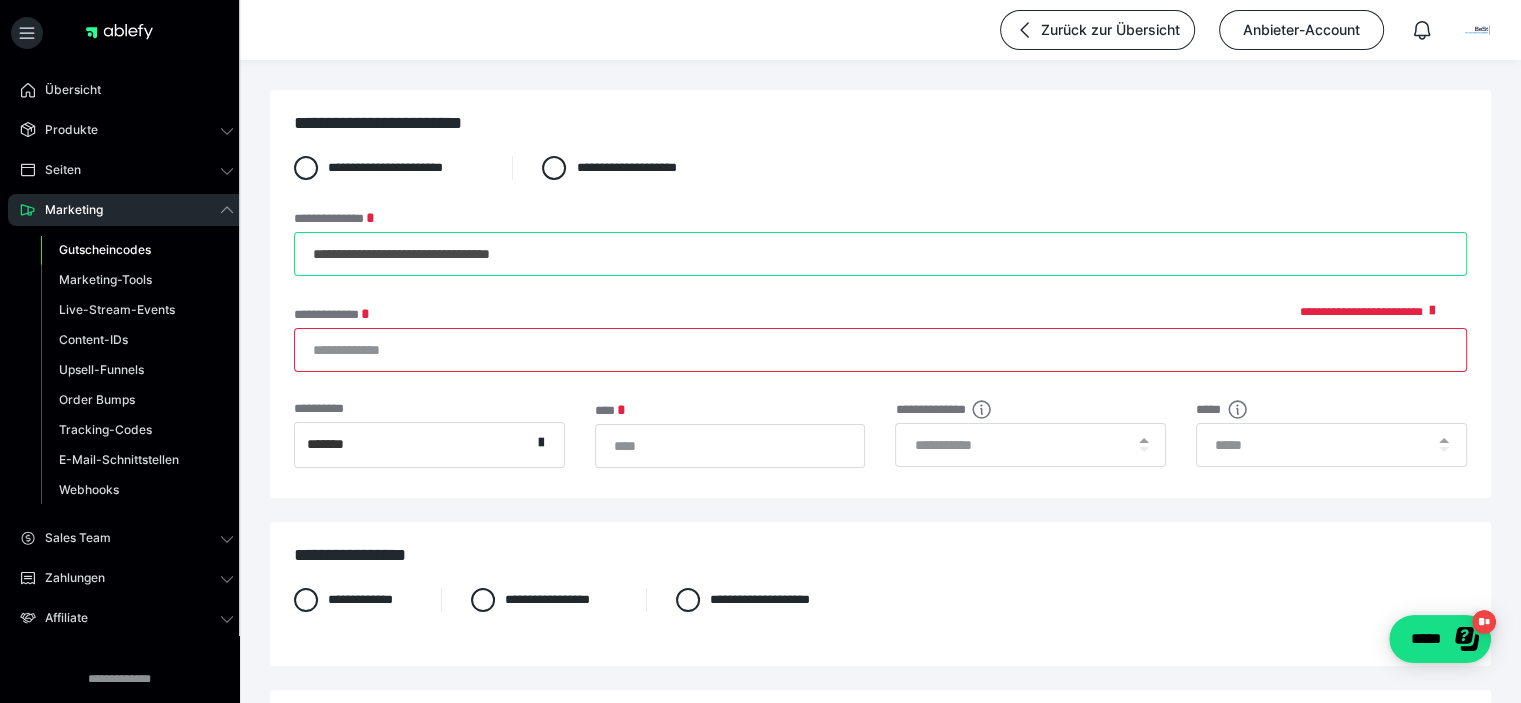 paste on "******" 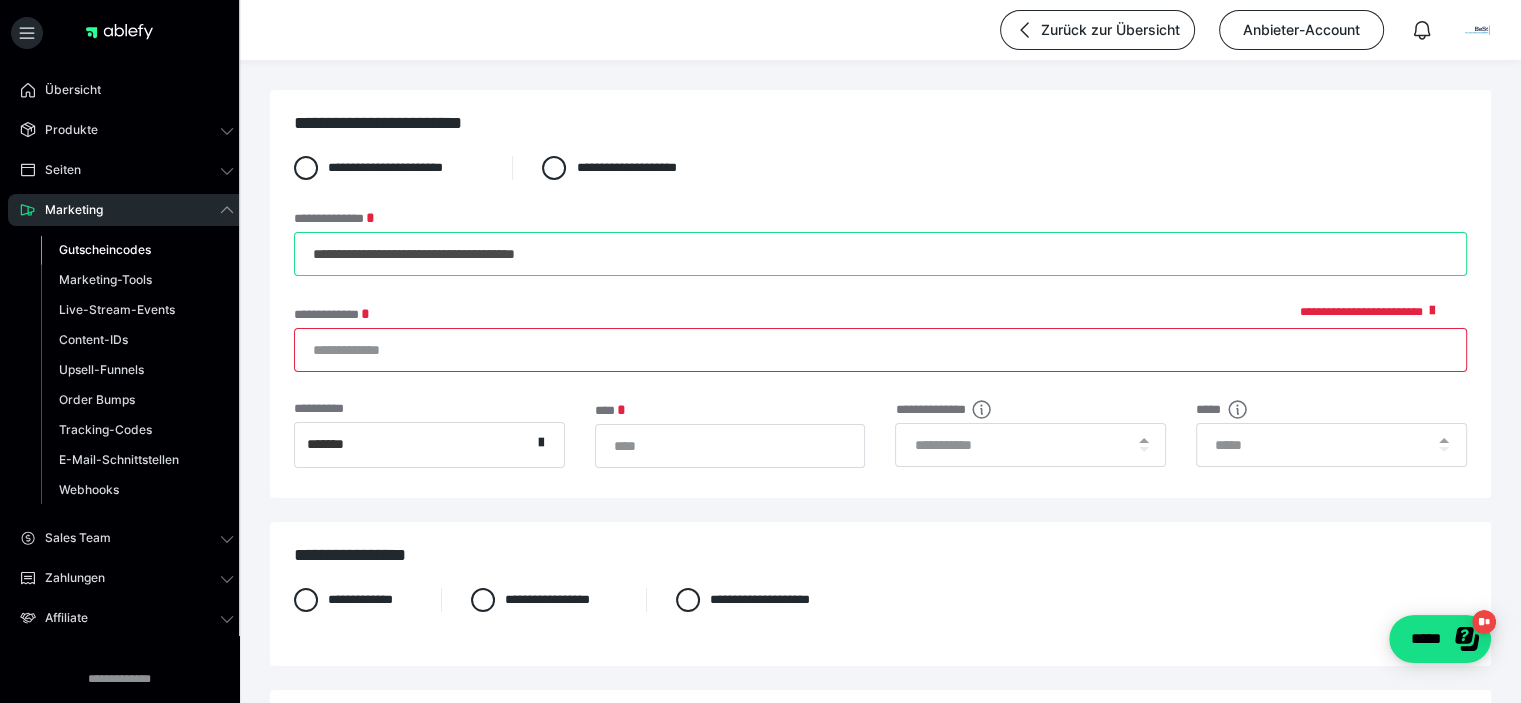 type on "**********" 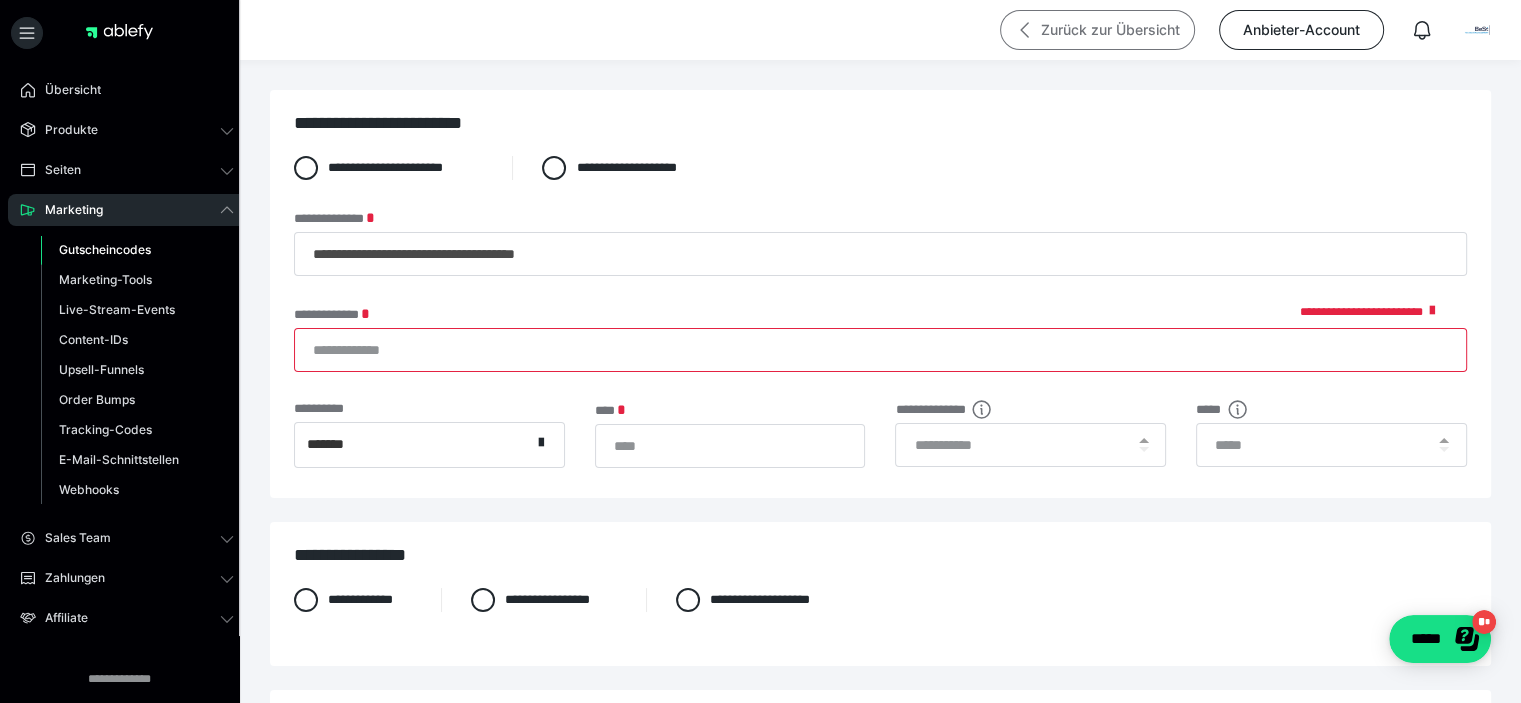 click on "Zurück zur Übersicht" at bounding box center (1097, 30) 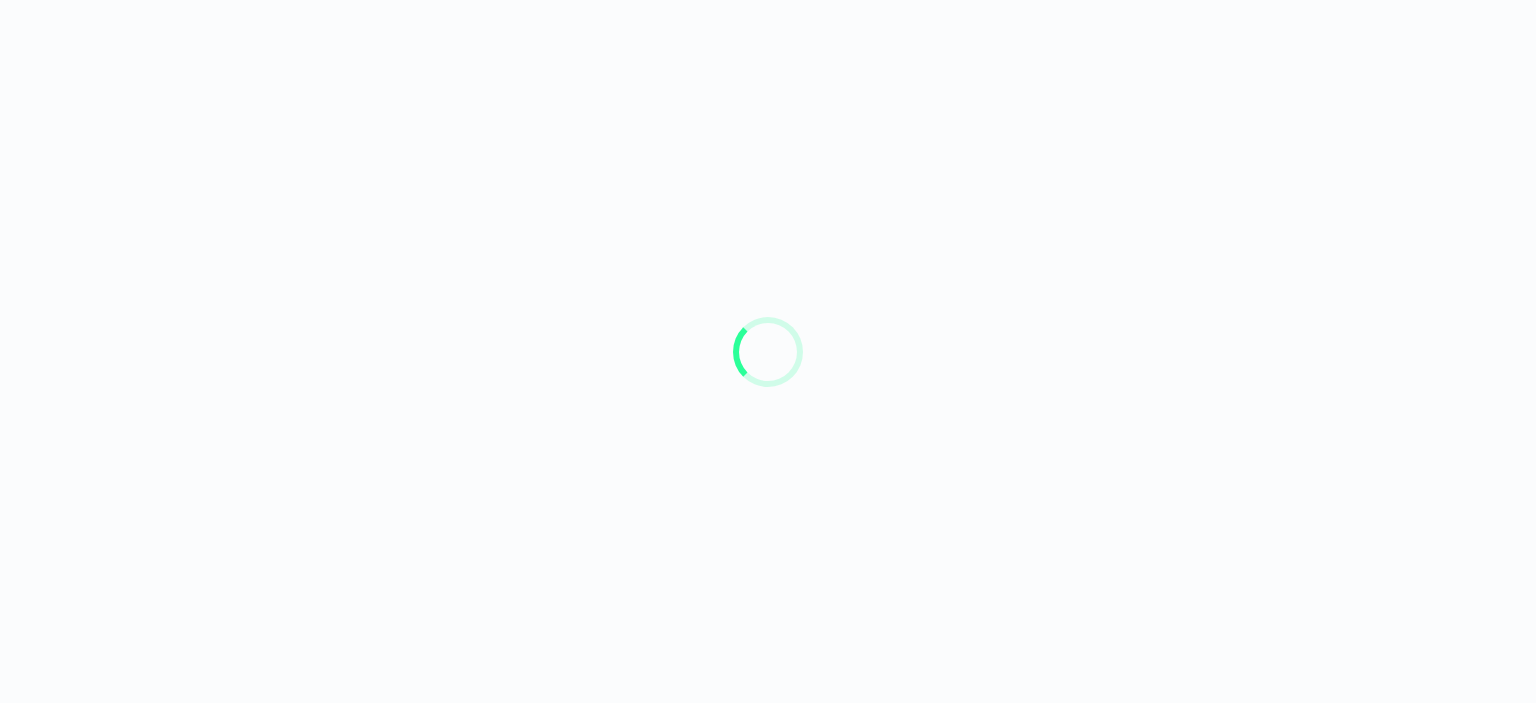 scroll, scrollTop: 0, scrollLeft: 0, axis: both 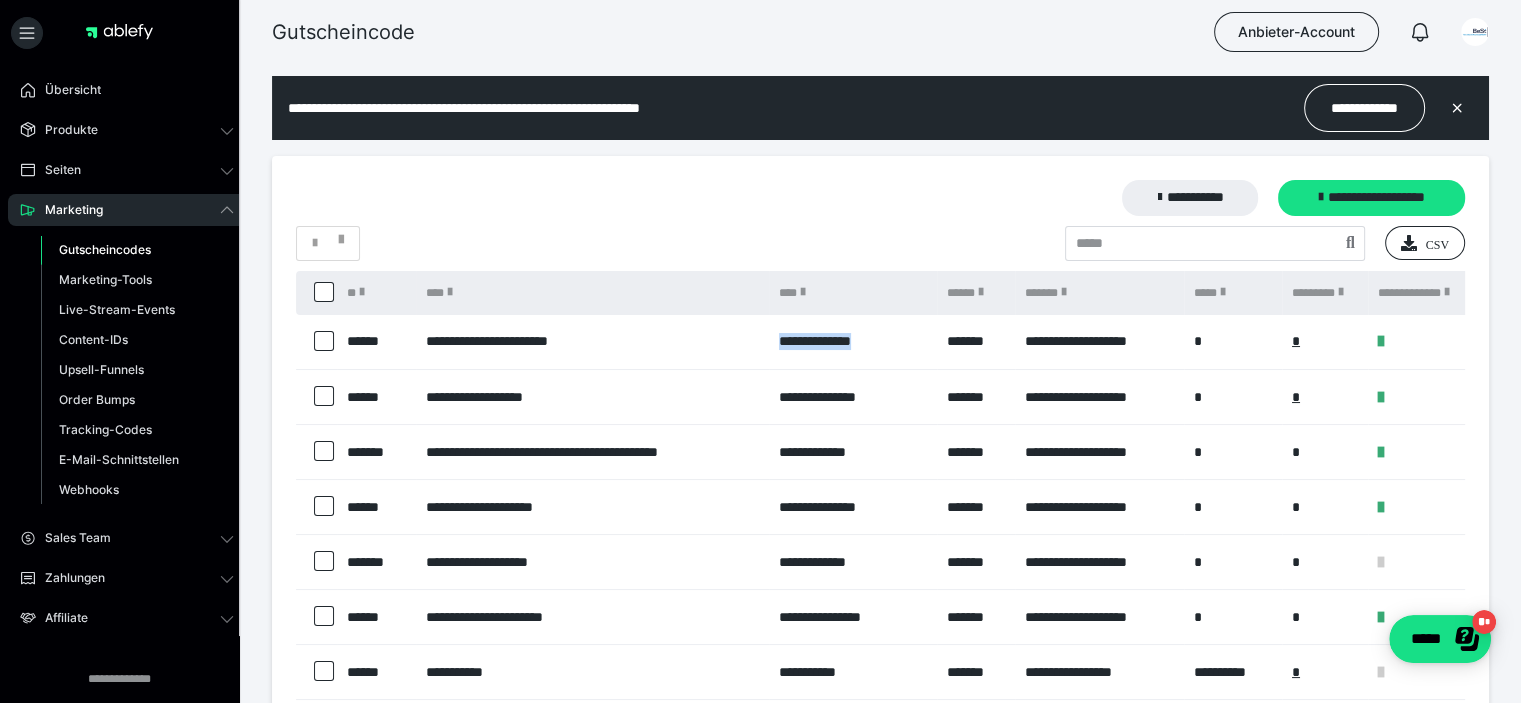 drag, startPoint x: 762, startPoint y: 347, endPoint x: 893, endPoint y: 348, distance: 131.00381 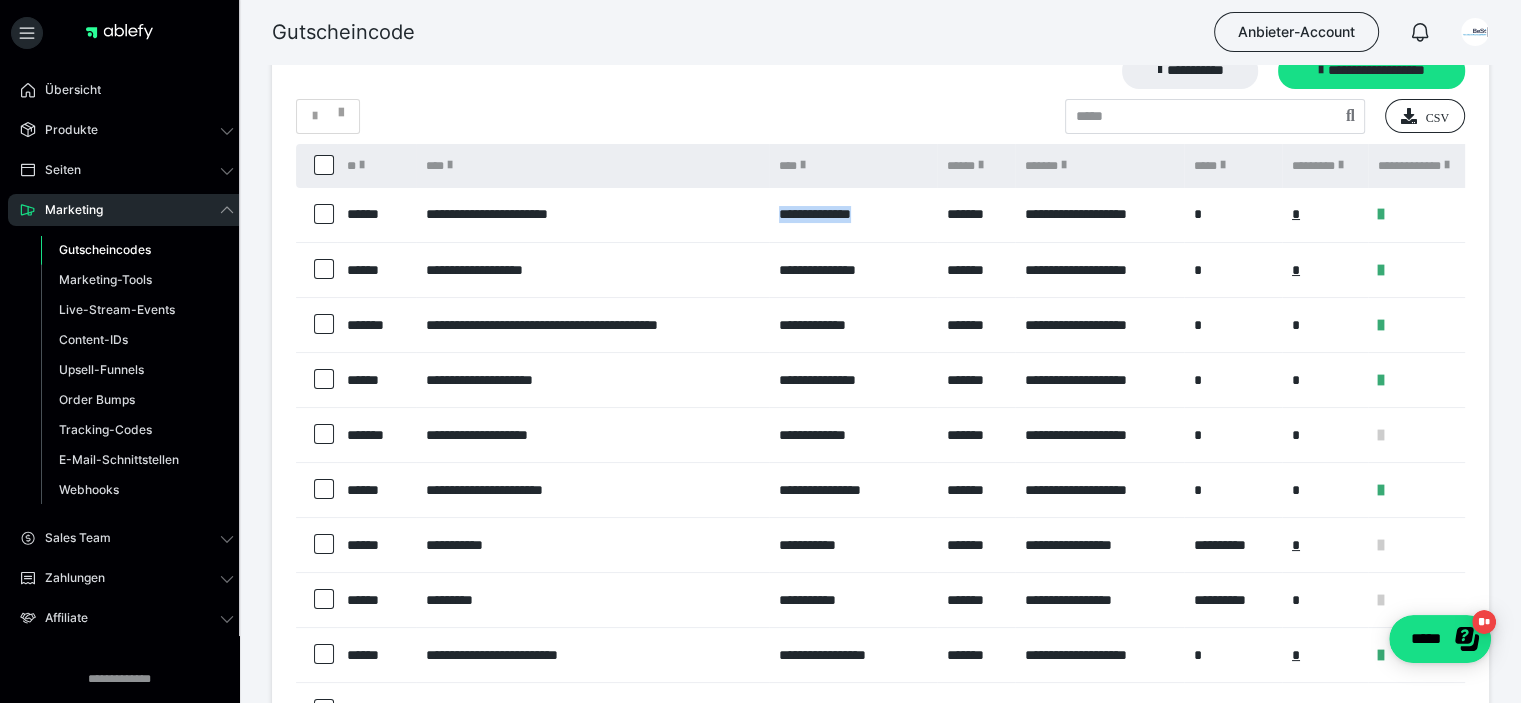 scroll, scrollTop: 300, scrollLeft: 0, axis: vertical 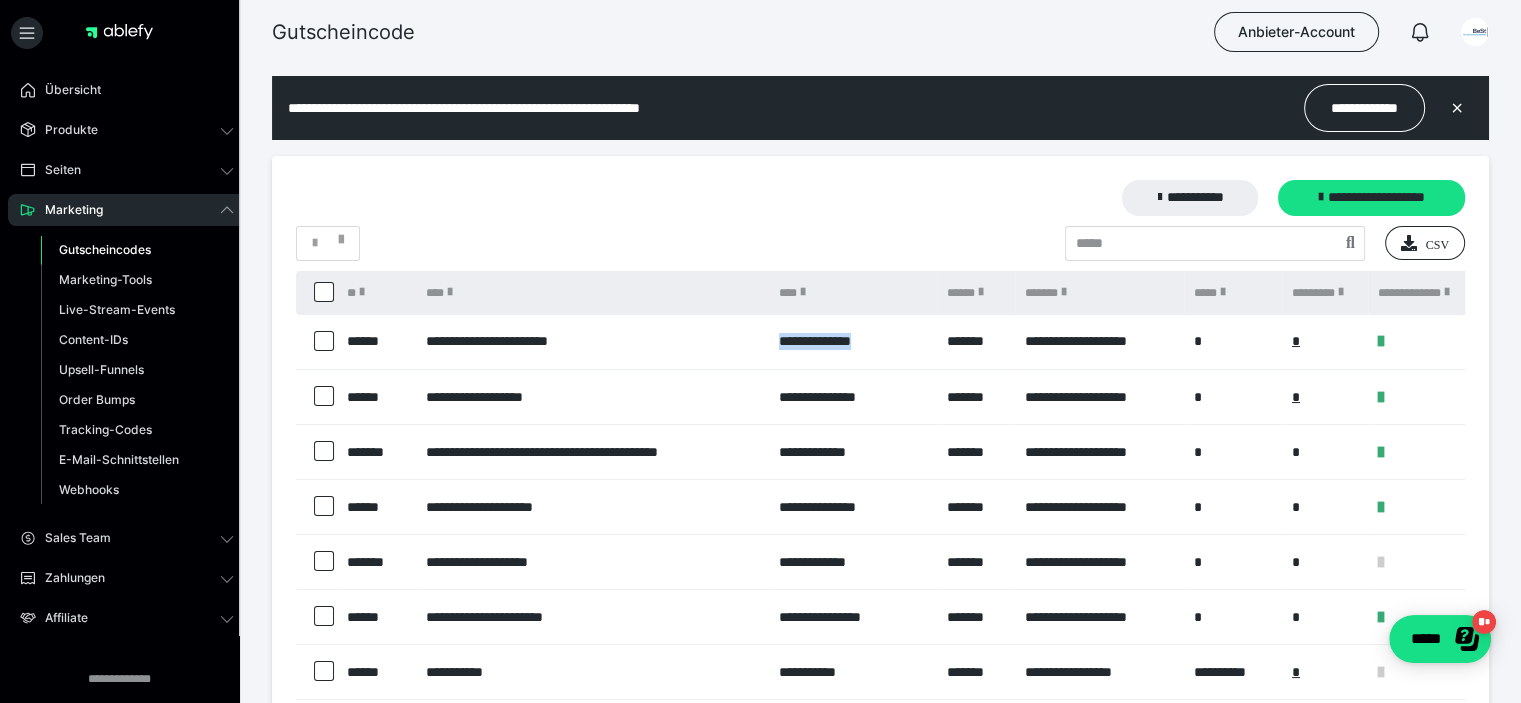 click on "Gutscheincodes" at bounding box center [105, 249] 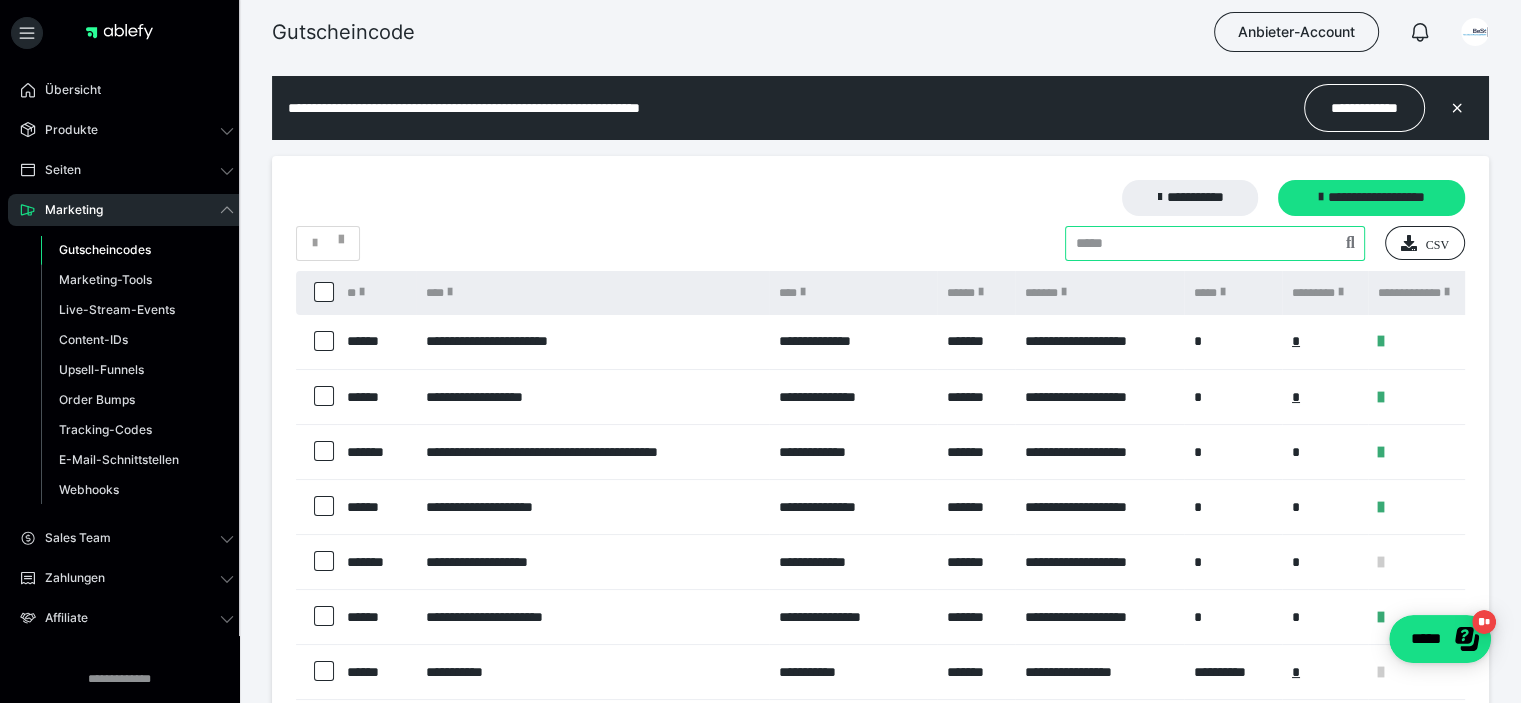 click at bounding box center (1215, 243) 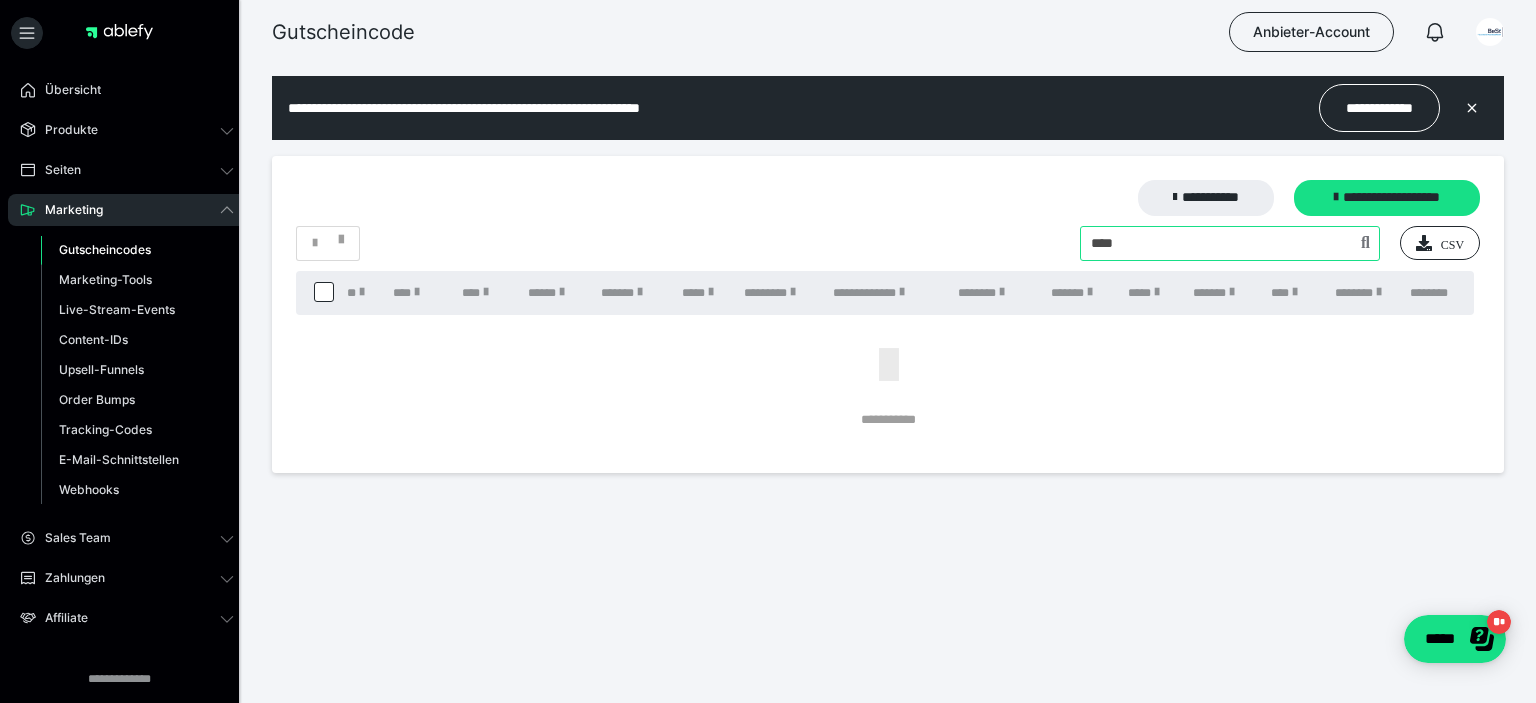 click at bounding box center [1230, 243] 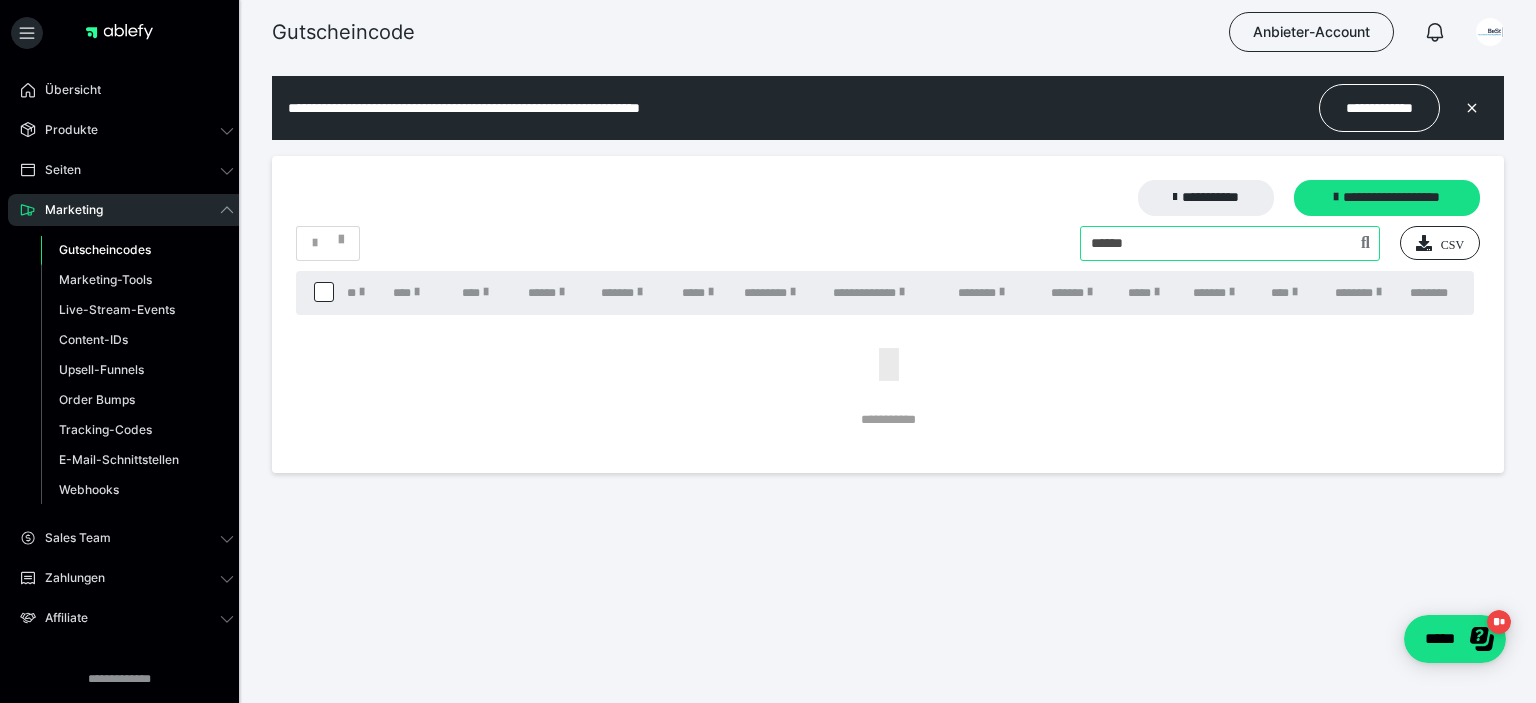type on "******" 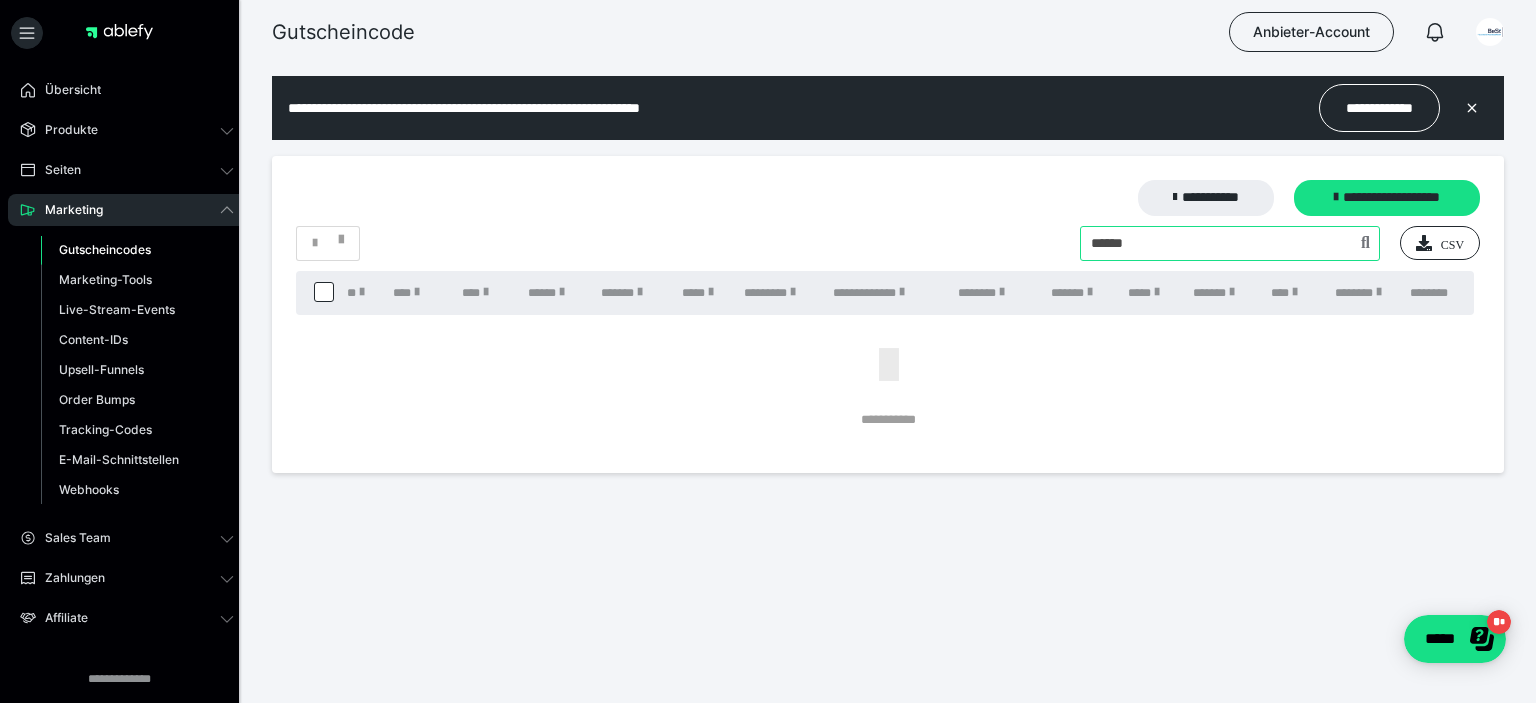 drag, startPoint x: 970, startPoint y: 257, endPoint x: 839, endPoint y: 249, distance: 131.24405 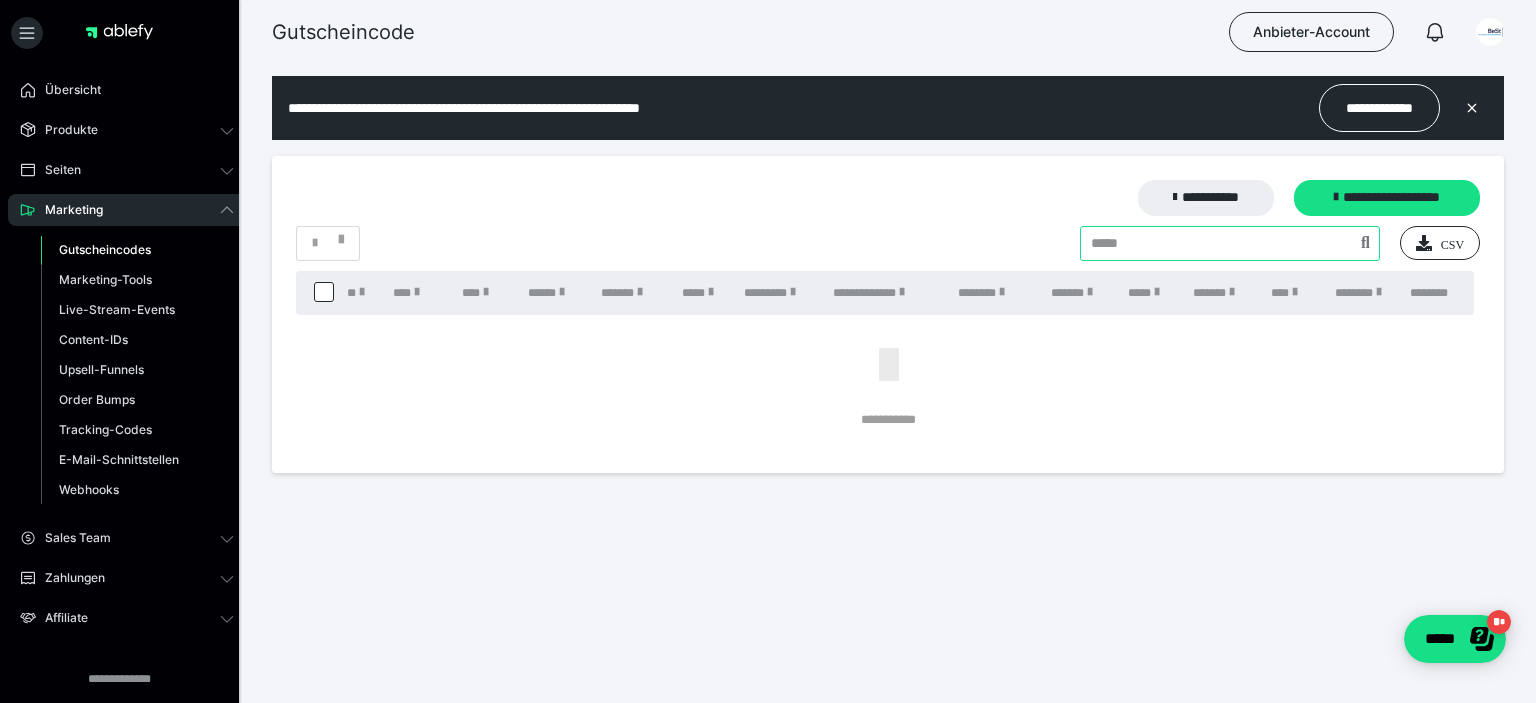 type 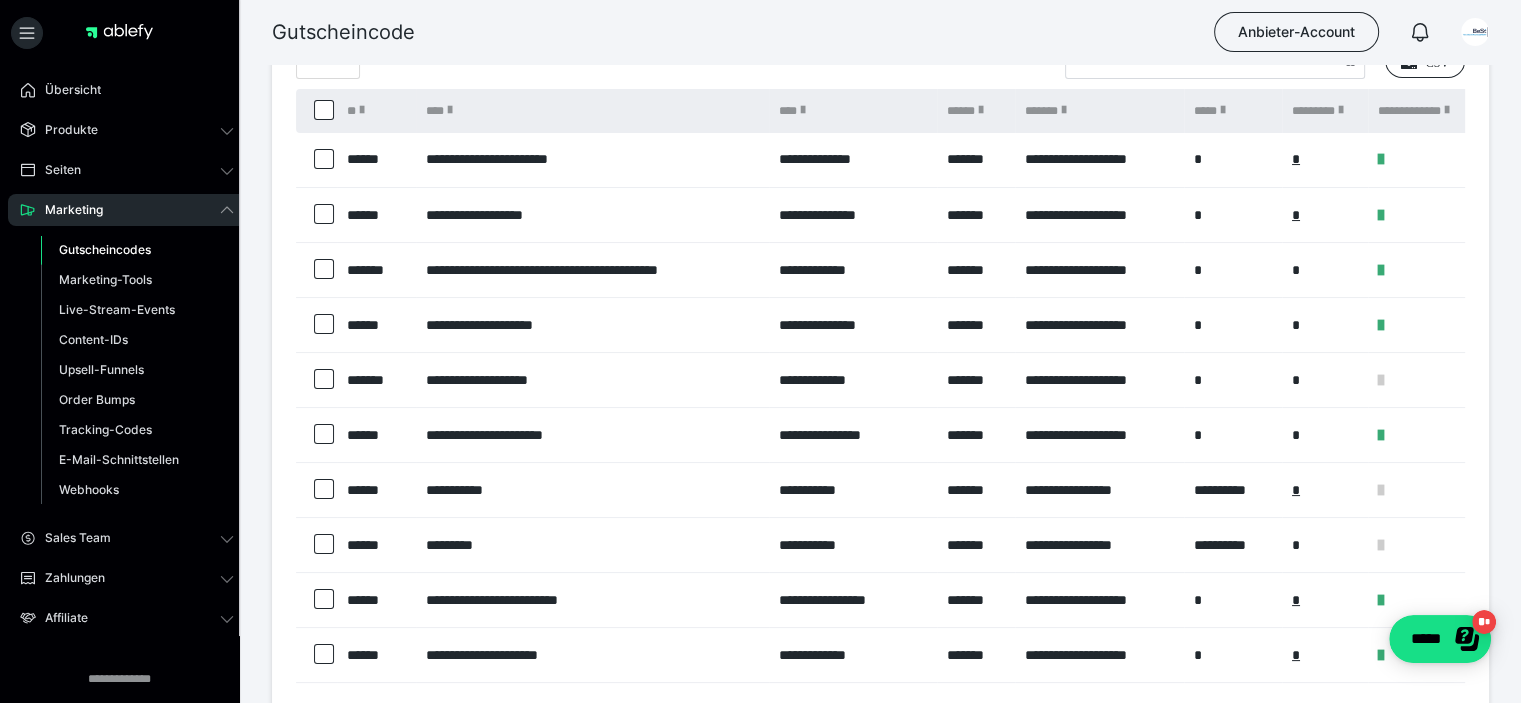 scroll, scrollTop: 385, scrollLeft: 0, axis: vertical 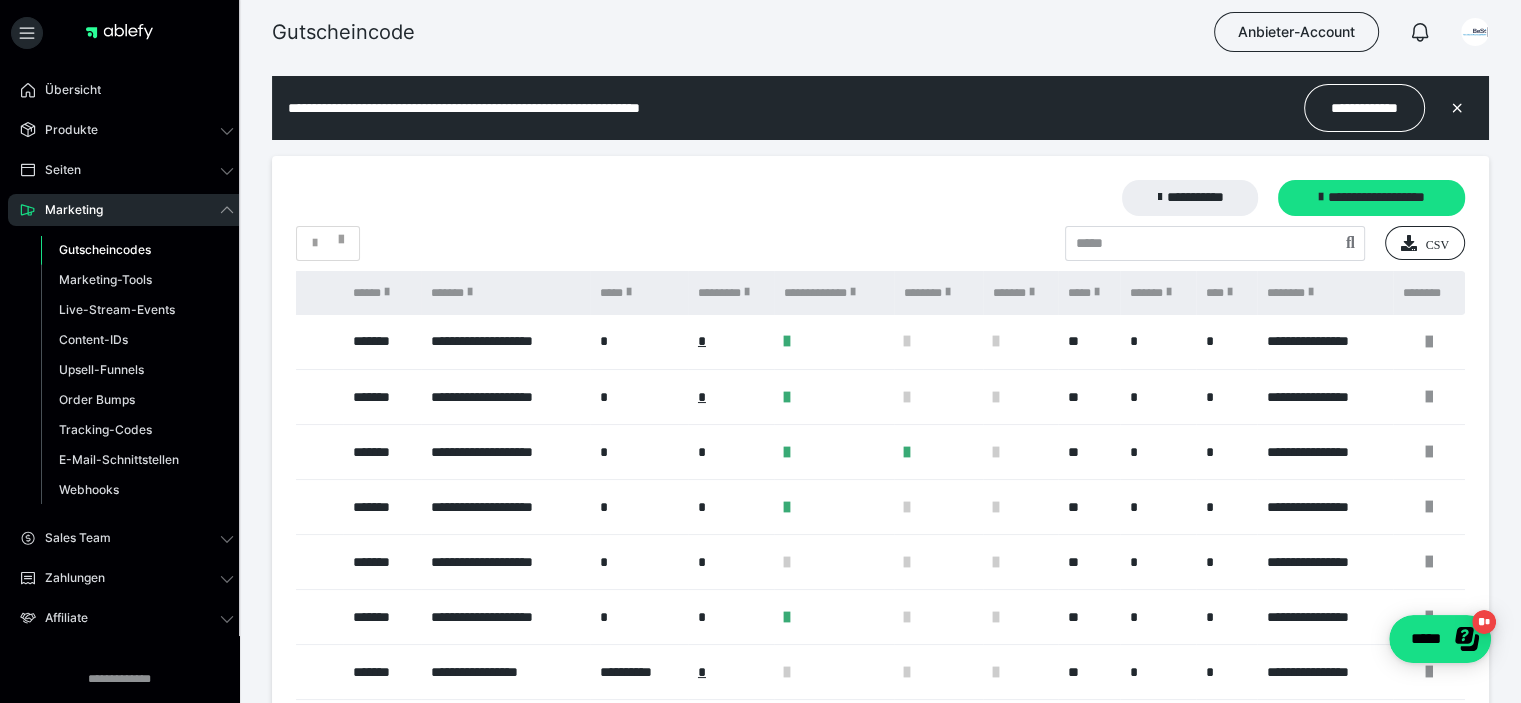drag, startPoint x: 1428, startPoint y: 339, endPoint x: 1463, endPoint y: 337, distance: 35.057095 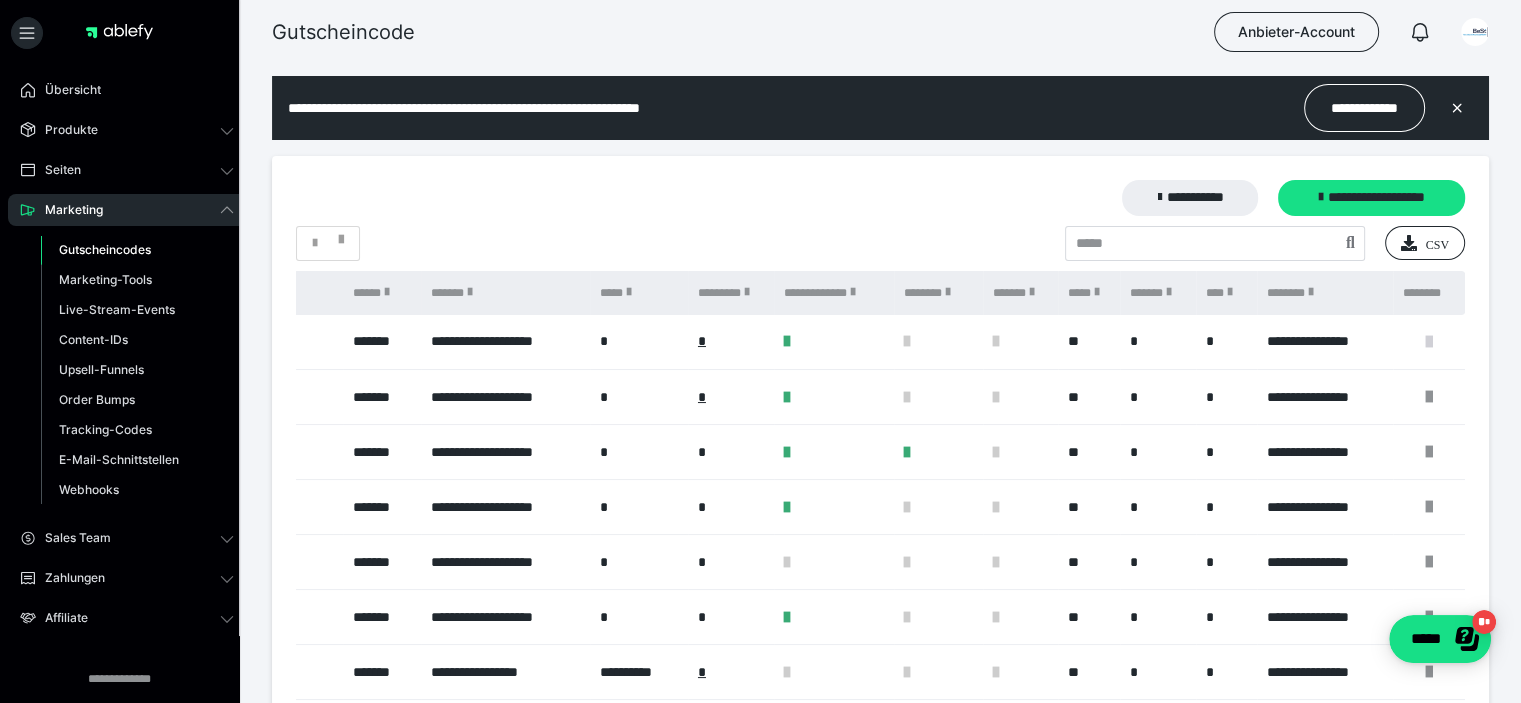 click at bounding box center [1429, 342] 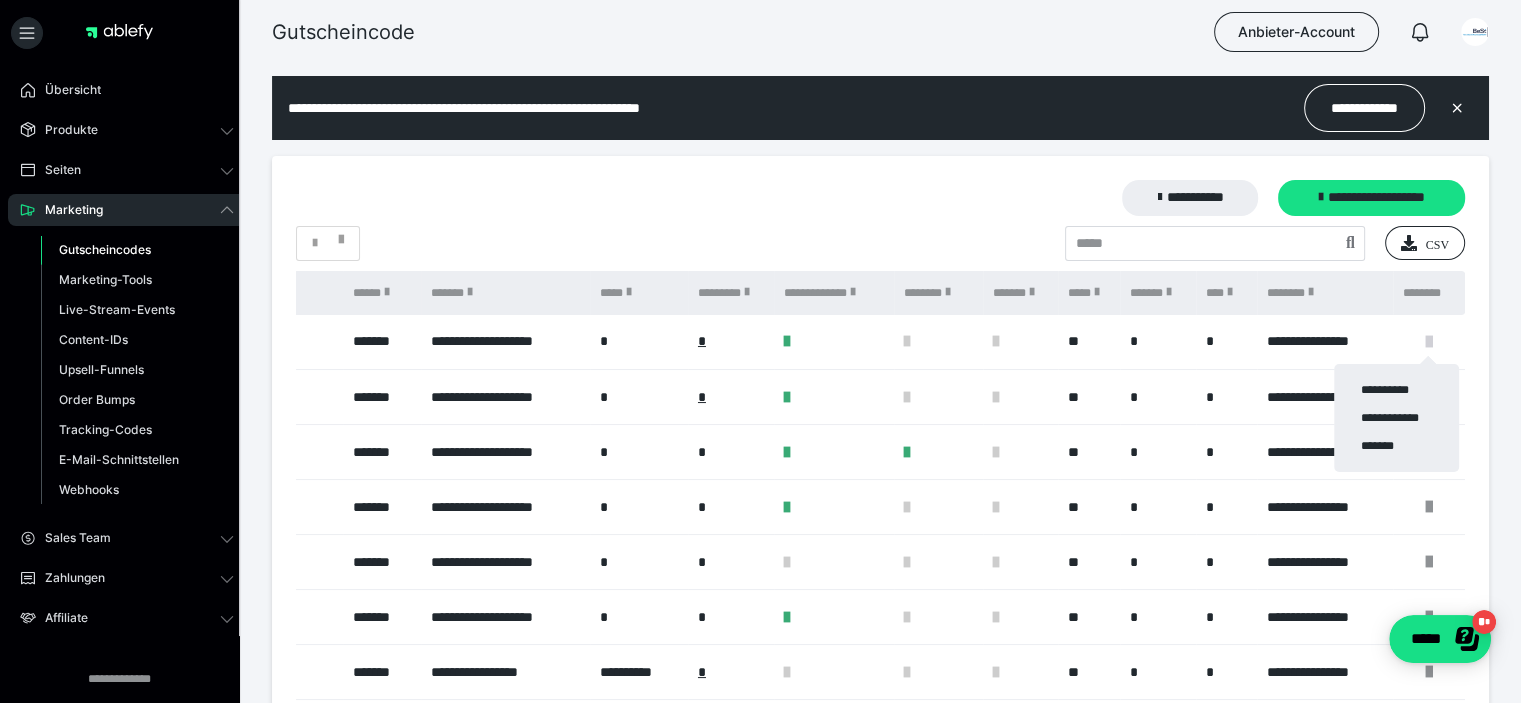 click at bounding box center (760, 351) 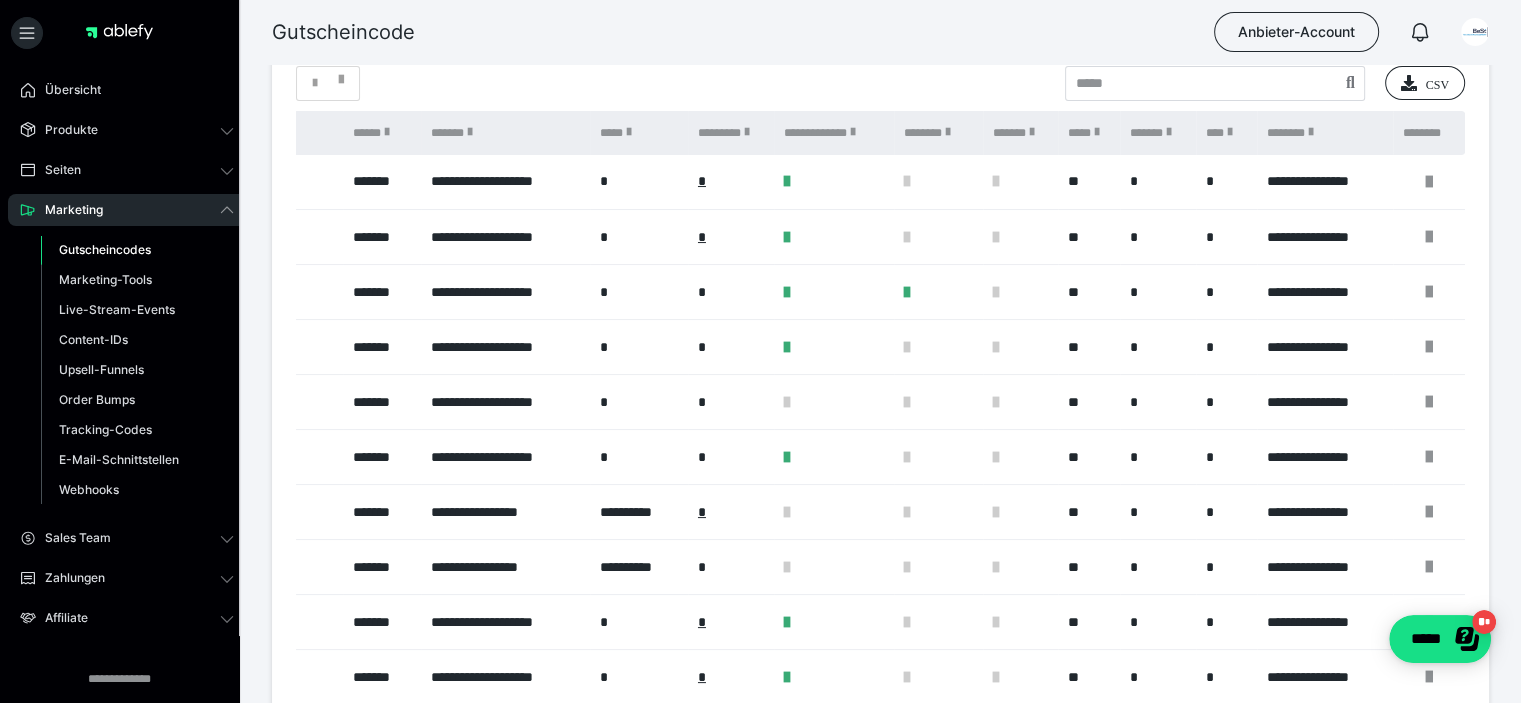 scroll, scrollTop: 385, scrollLeft: 0, axis: vertical 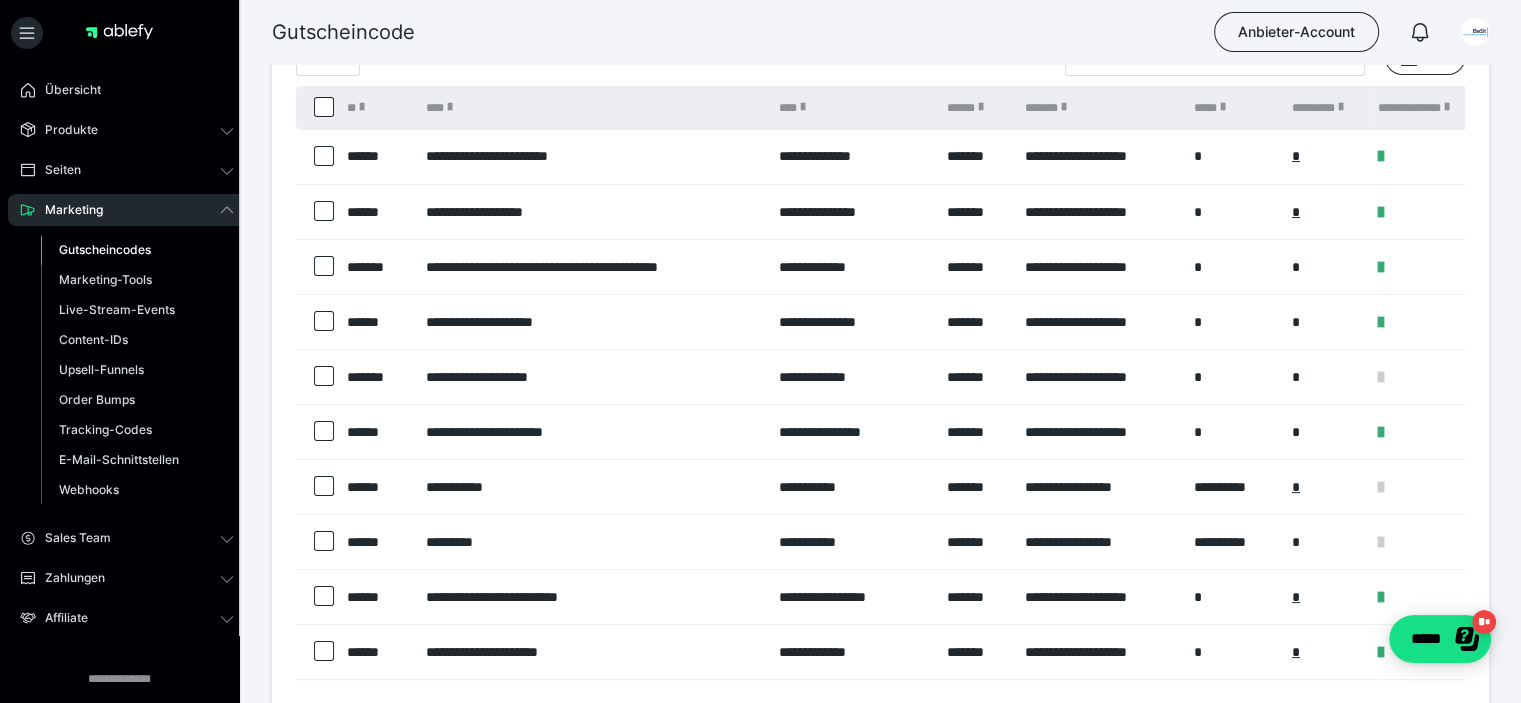 drag, startPoint x: 1380, startPoint y: 267, endPoint x: 1390, endPoint y: 266, distance: 10.049875 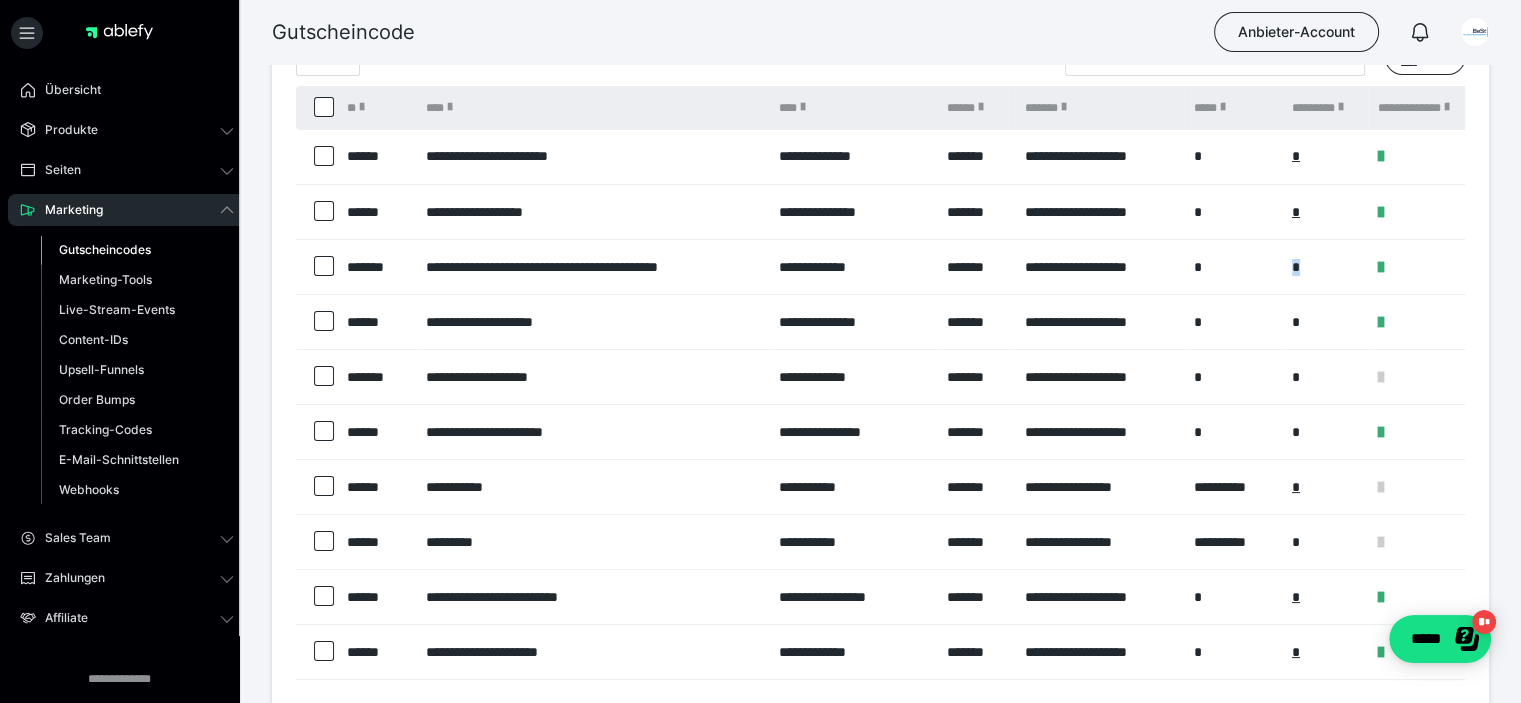 drag, startPoint x: 1429, startPoint y: 273, endPoint x: 1286, endPoint y: 272, distance: 143.0035 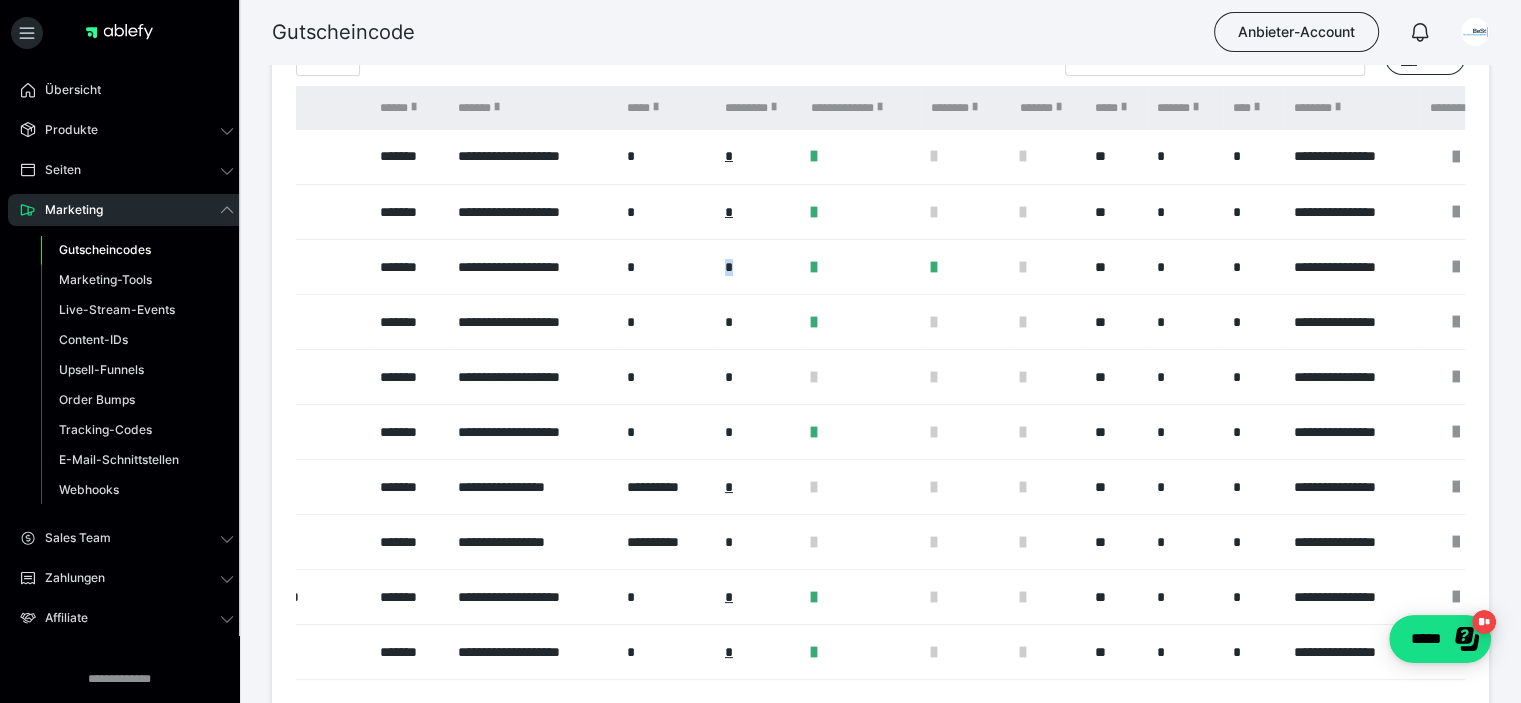 scroll, scrollTop: 0, scrollLeft: 575, axis: horizontal 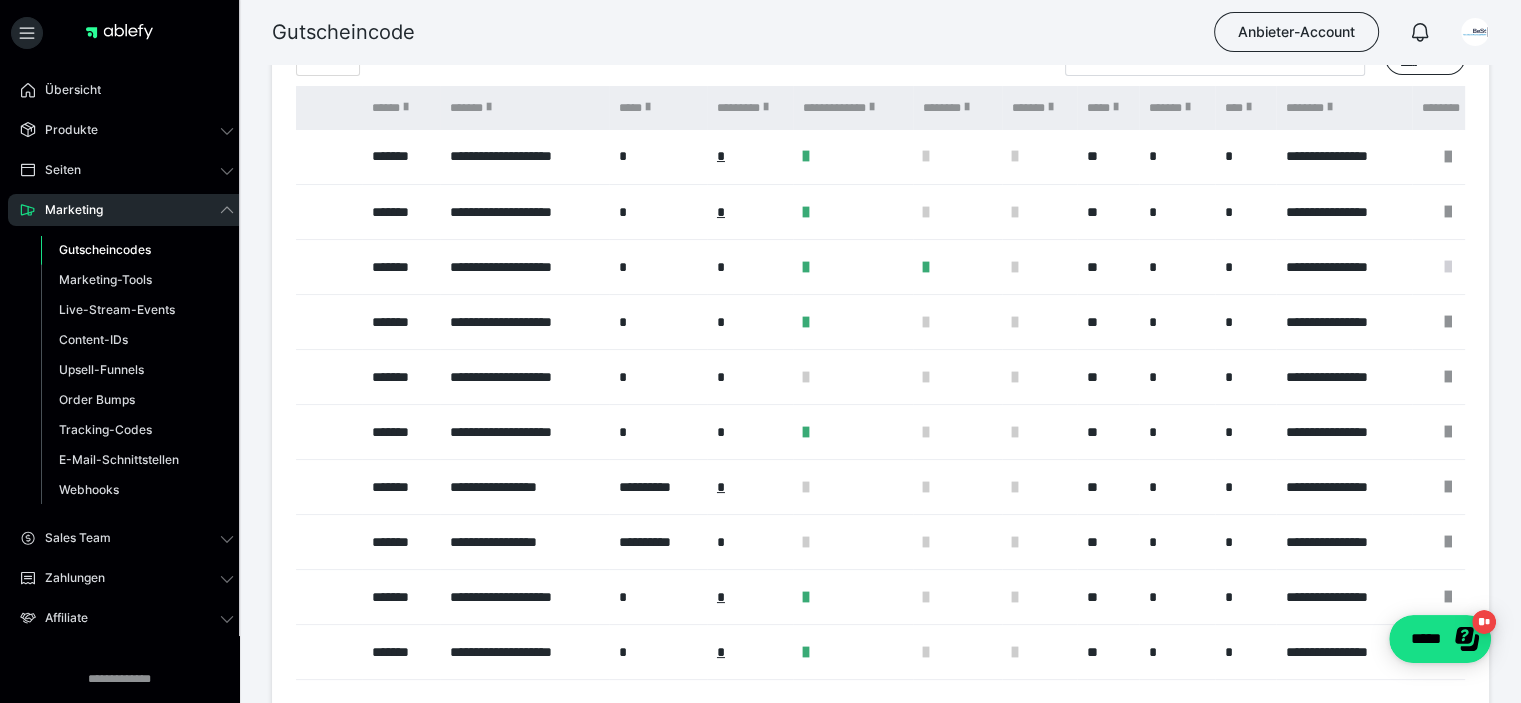 click at bounding box center [1448, 267] 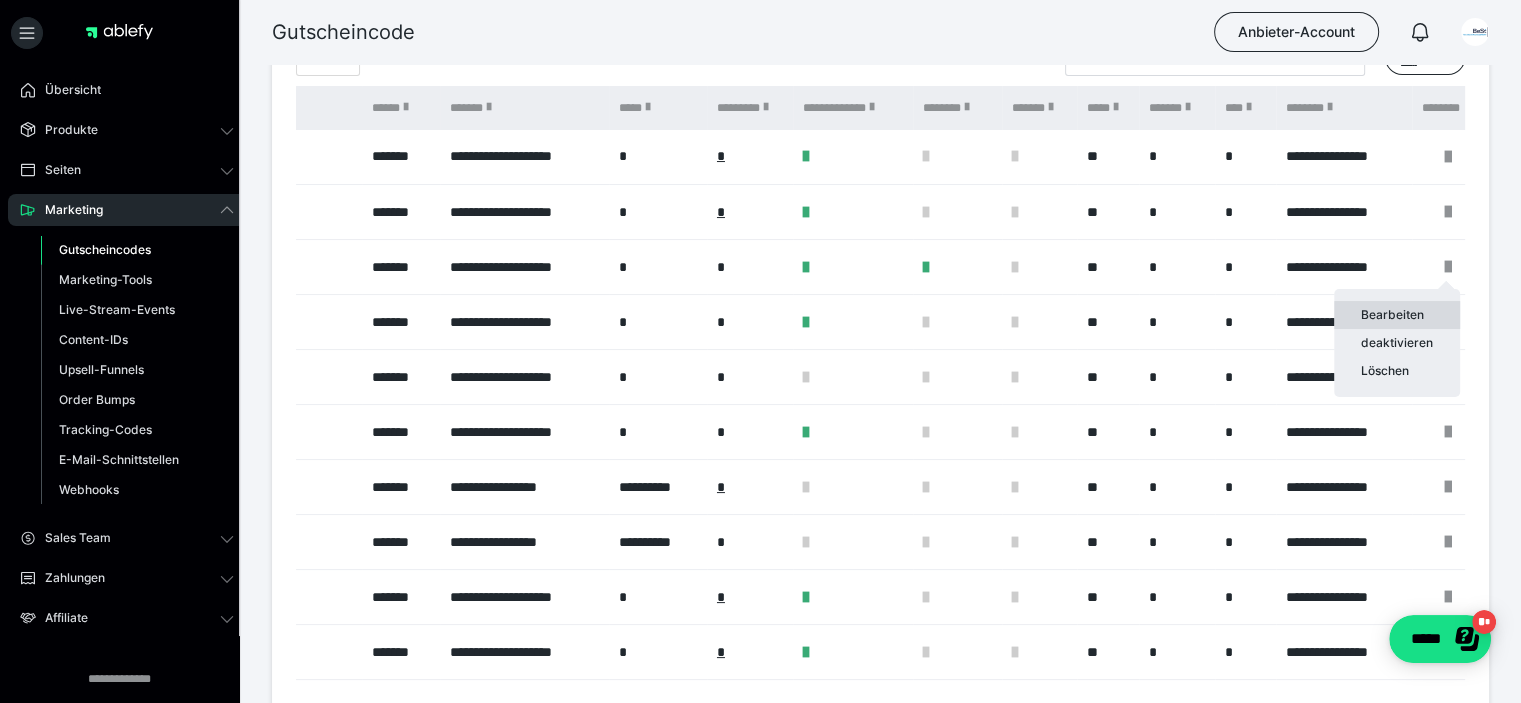 click on "Bearbeiten" at bounding box center [1397, 315] 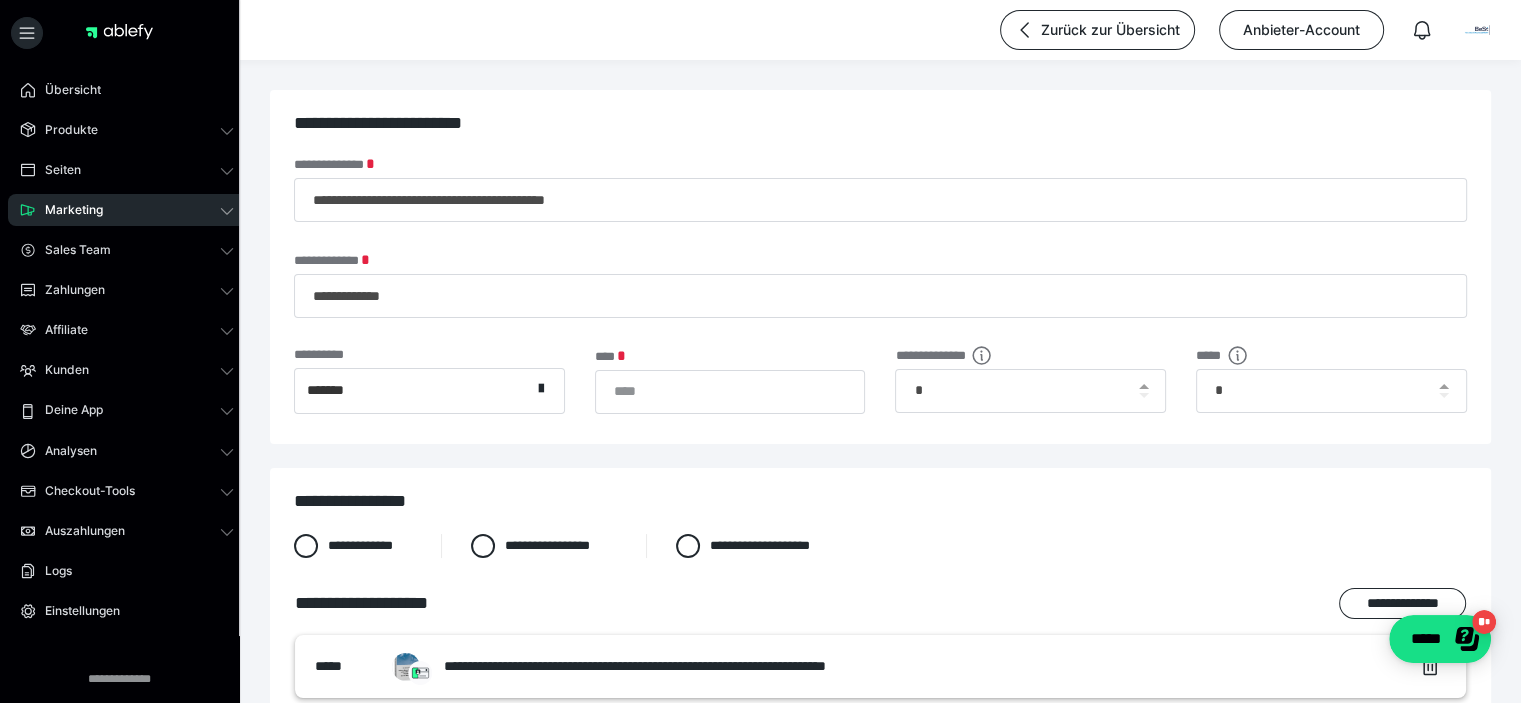 scroll, scrollTop: 0, scrollLeft: 0, axis: both 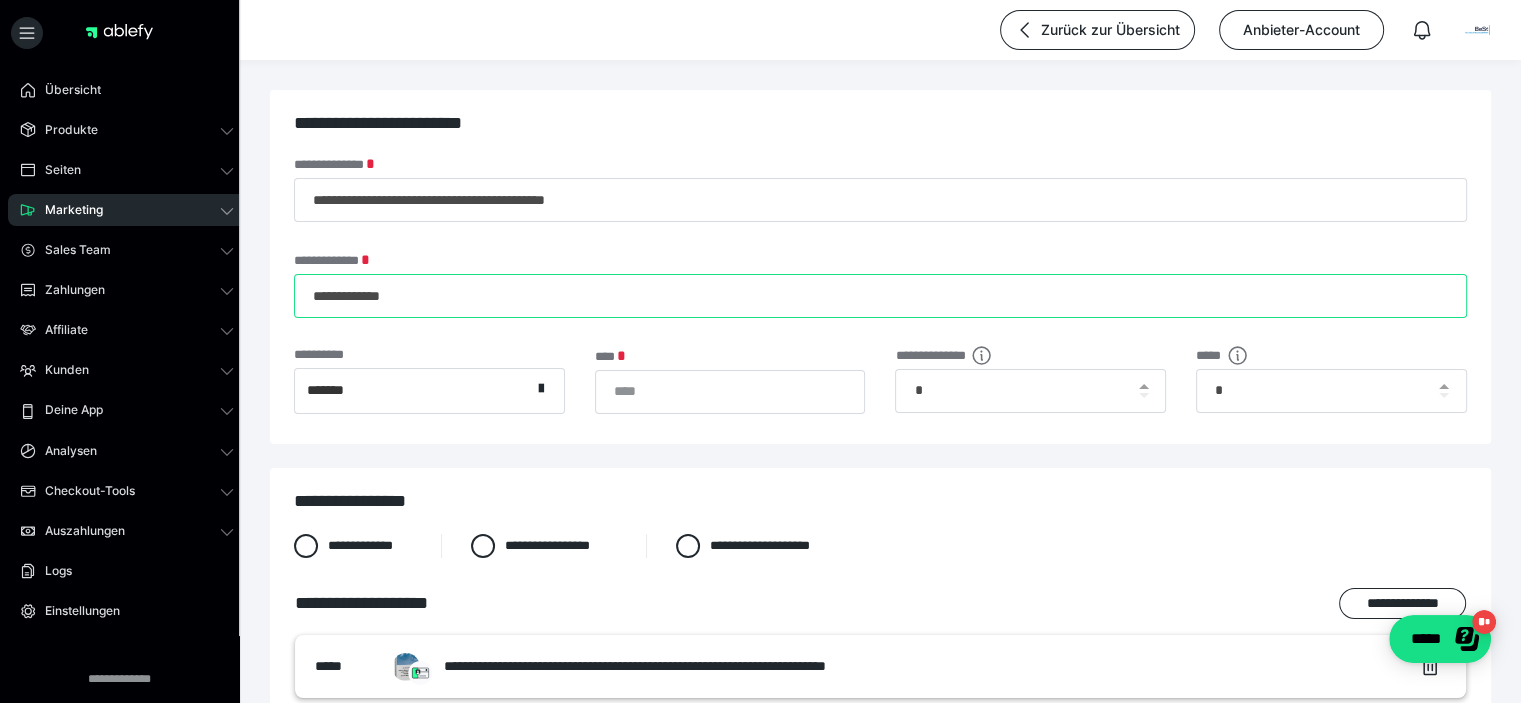 drag, startPoint x: 430, startPoint y: 300, endPoint x: 312, endPoint y: 303, distance: 118.03813 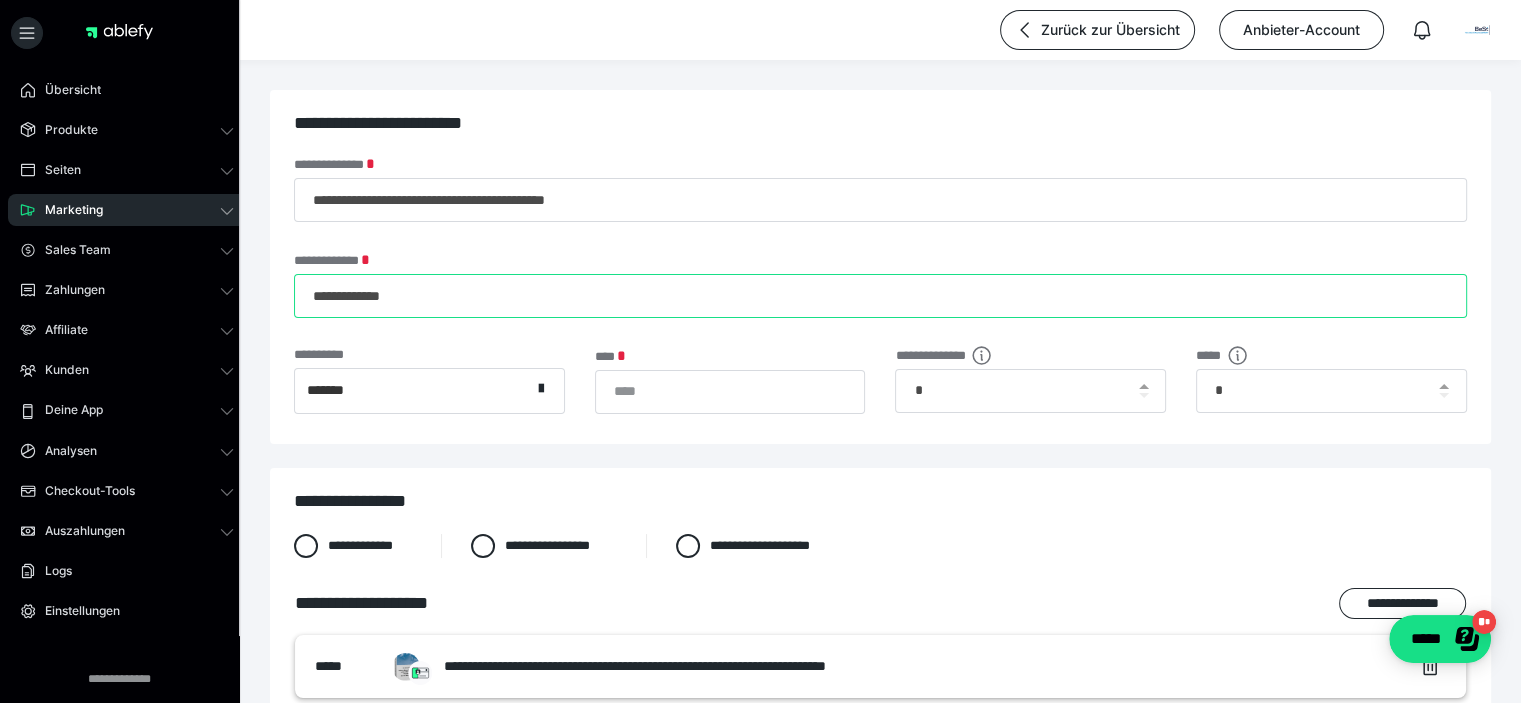 scroll, scrollTop: 0, scrollLeft: 0, axis: both 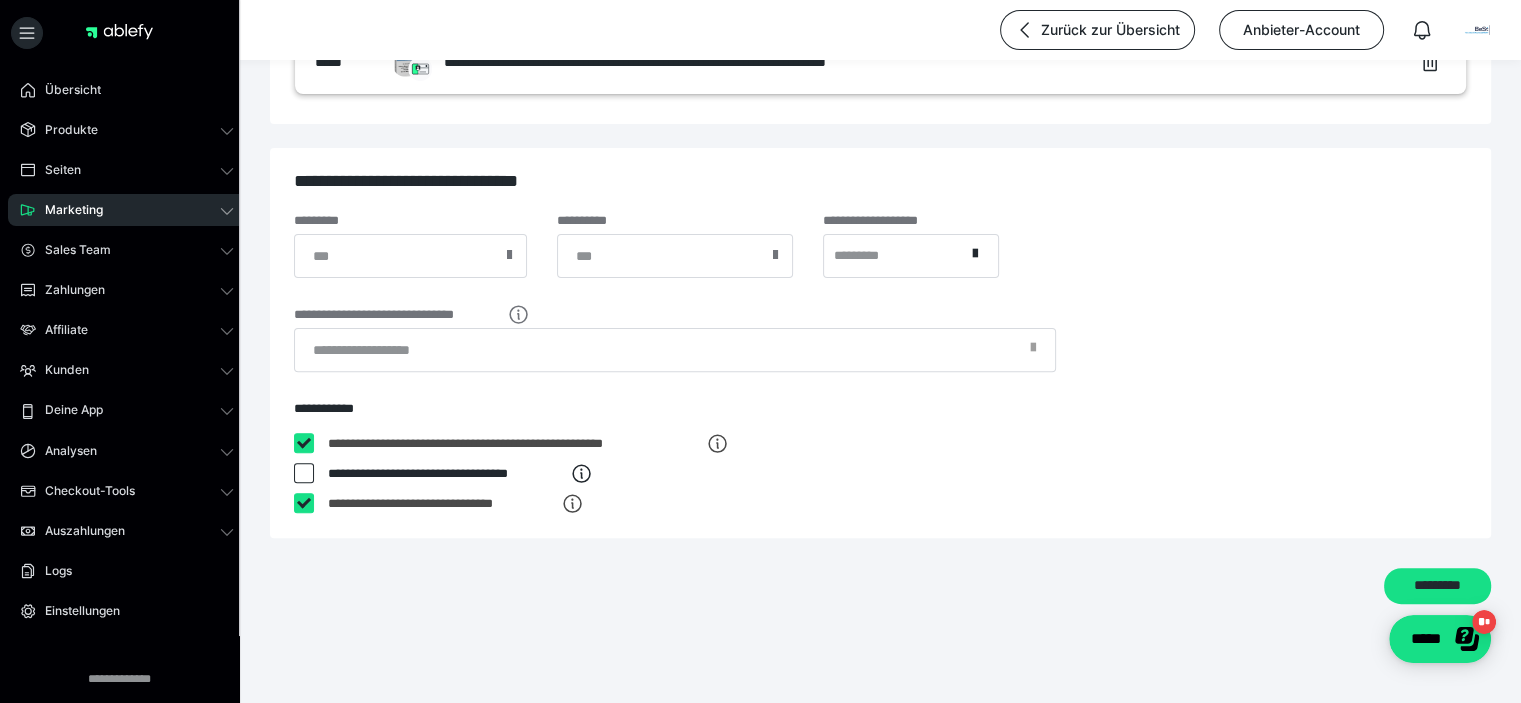 click on "**********" at bounding box center [880, 343] 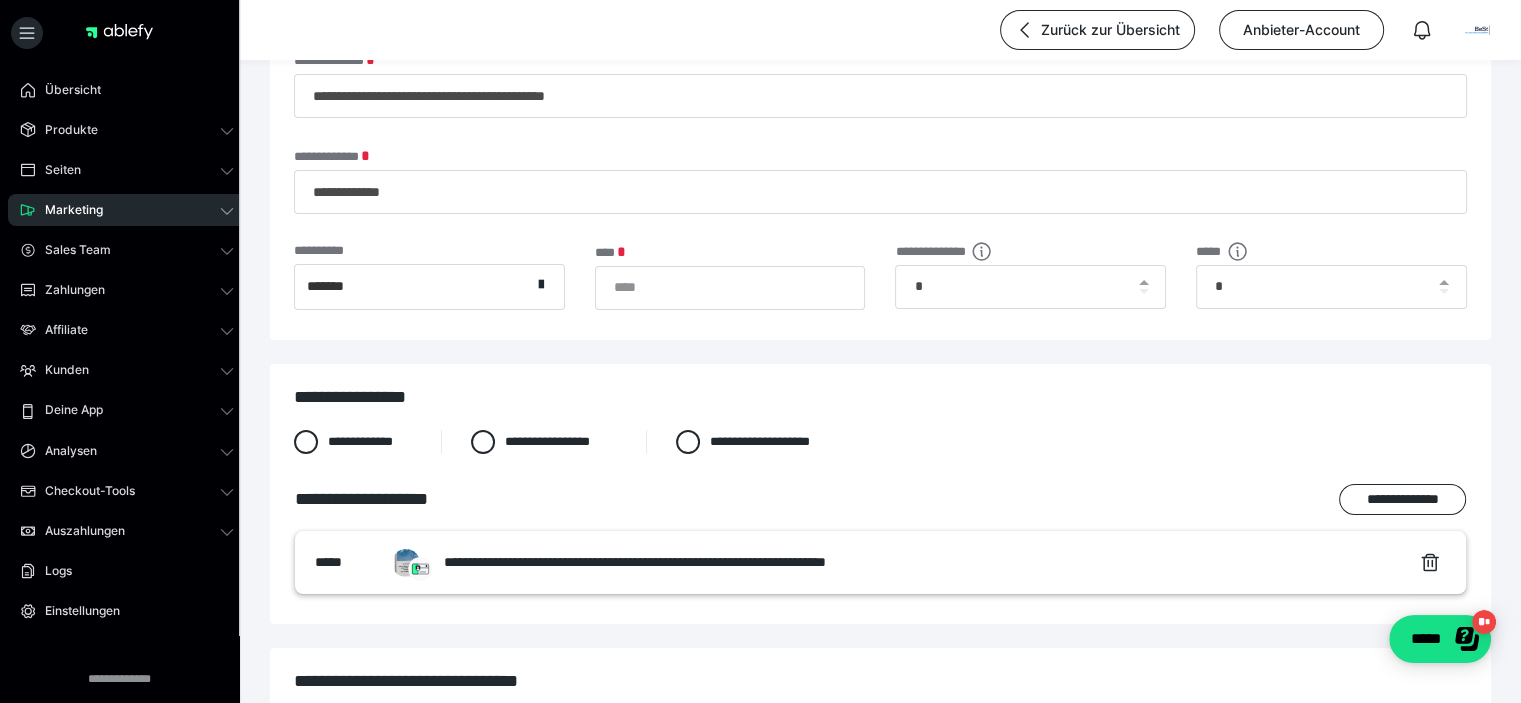 scroll, scrollTop: 0, scrollLeft: 0, axis: both 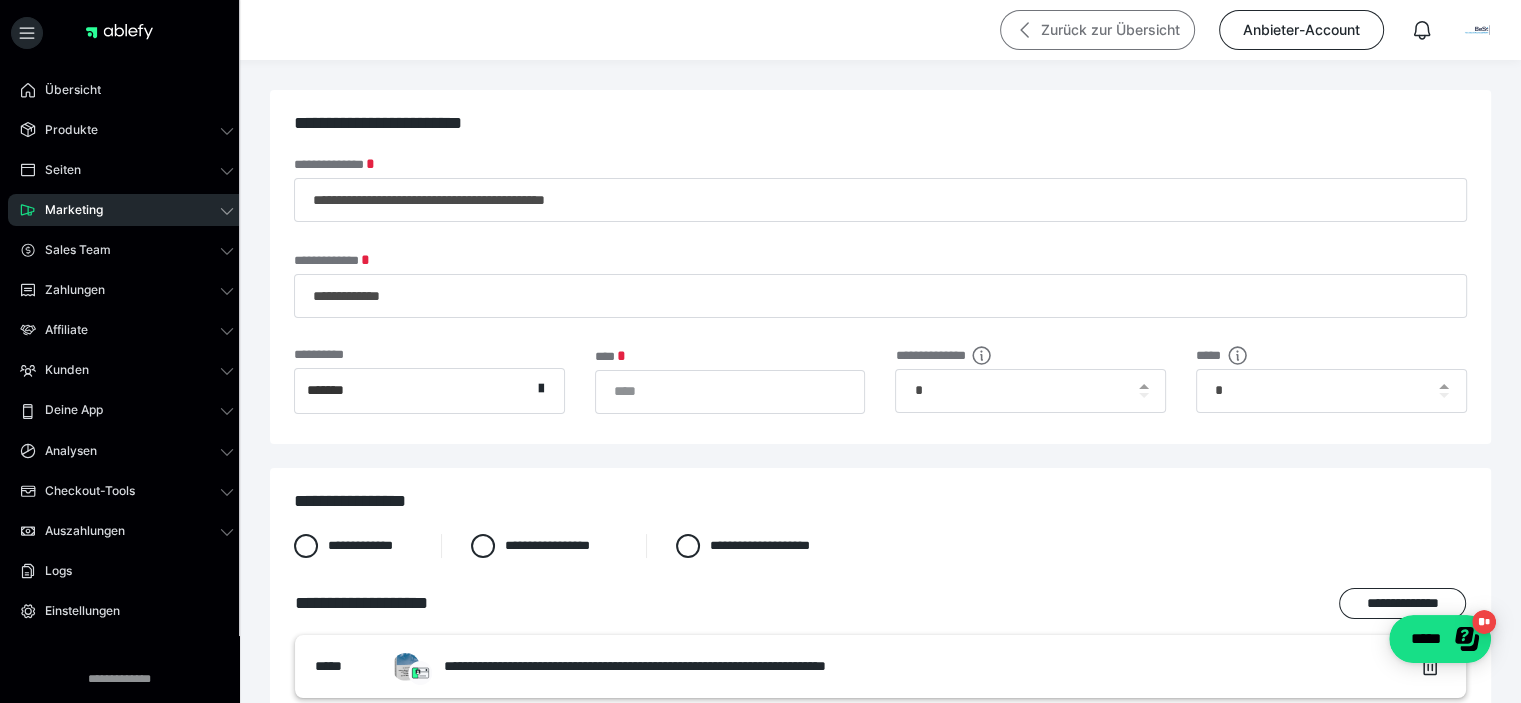 click on "Zurück zur Übersicht" at bounding box center (1097, 30) 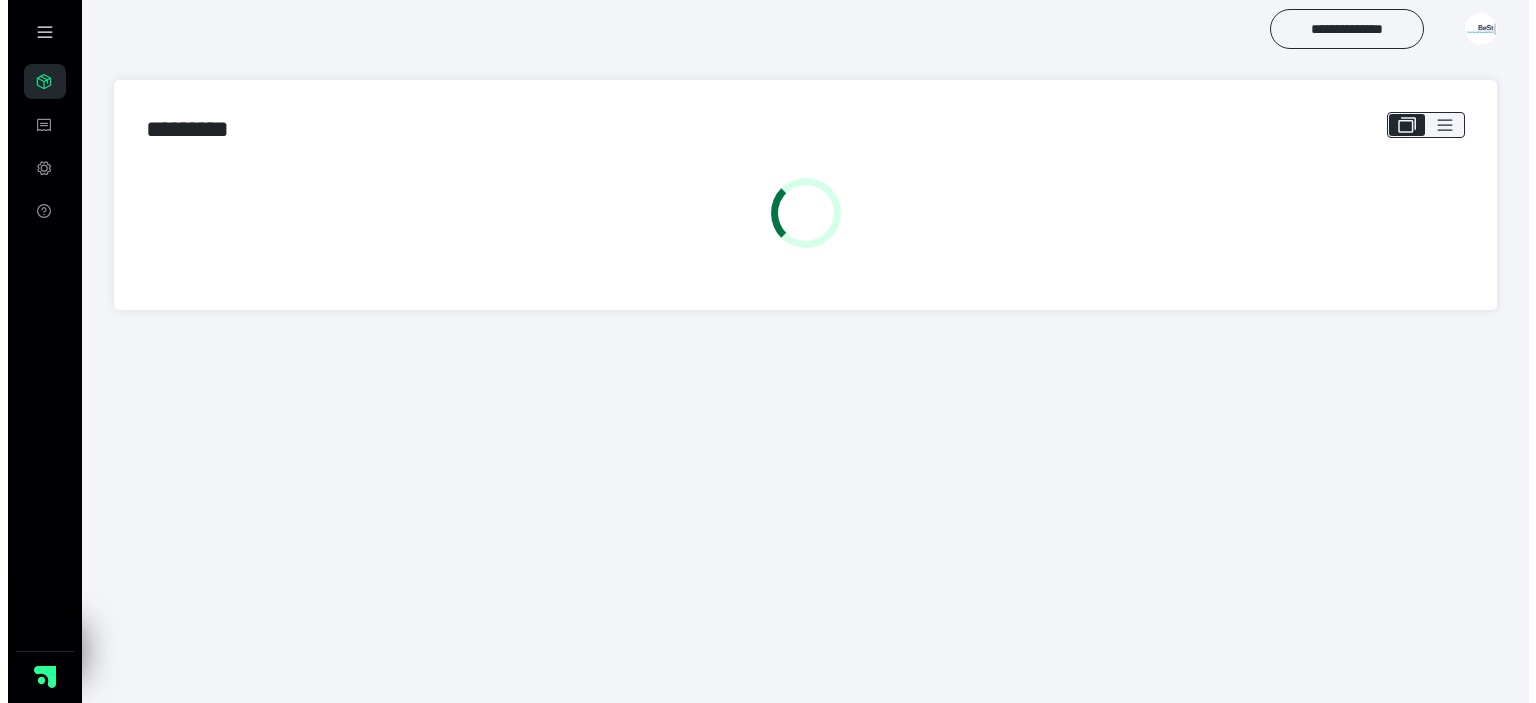 scroll, scrollTop: 0, scrollLeft: 0, axis: both 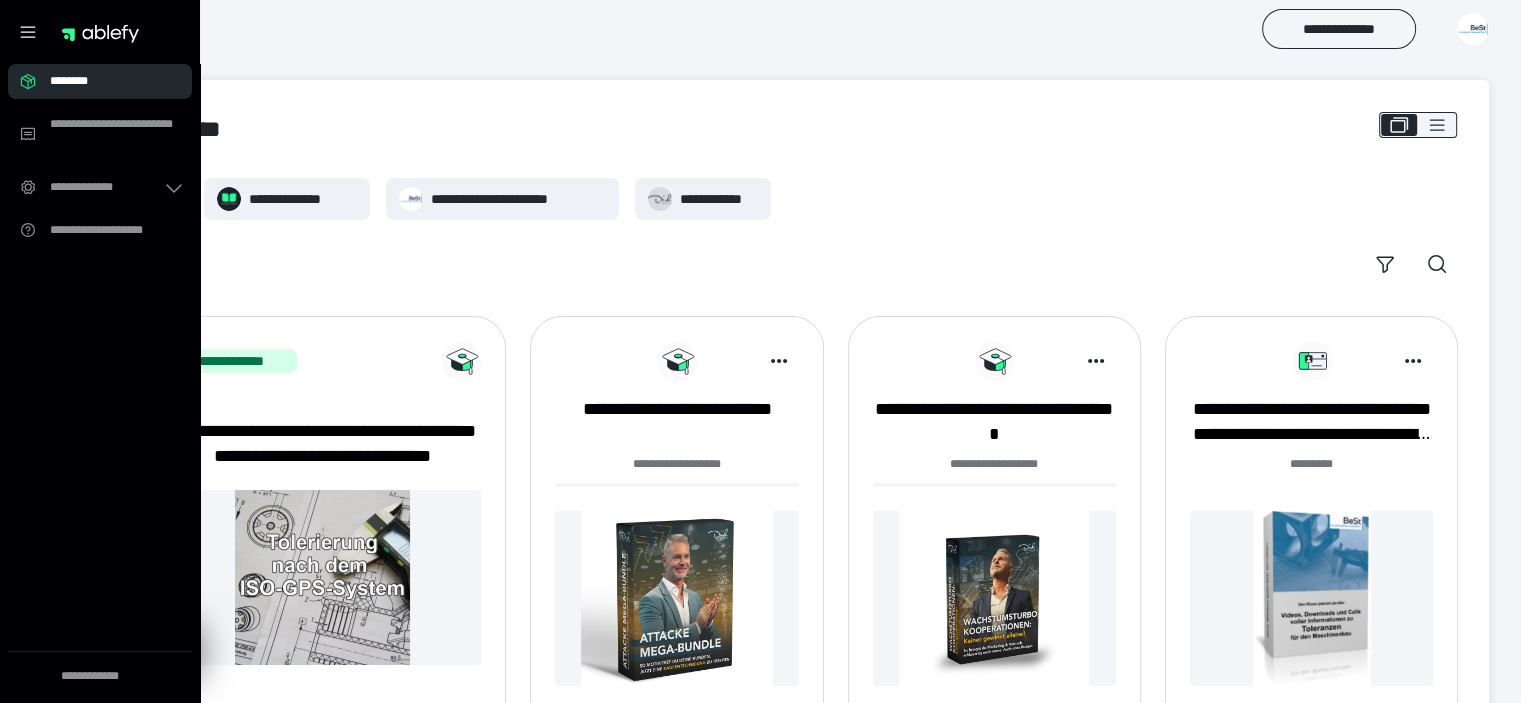 click on "********" at bounding box center [100, 81] 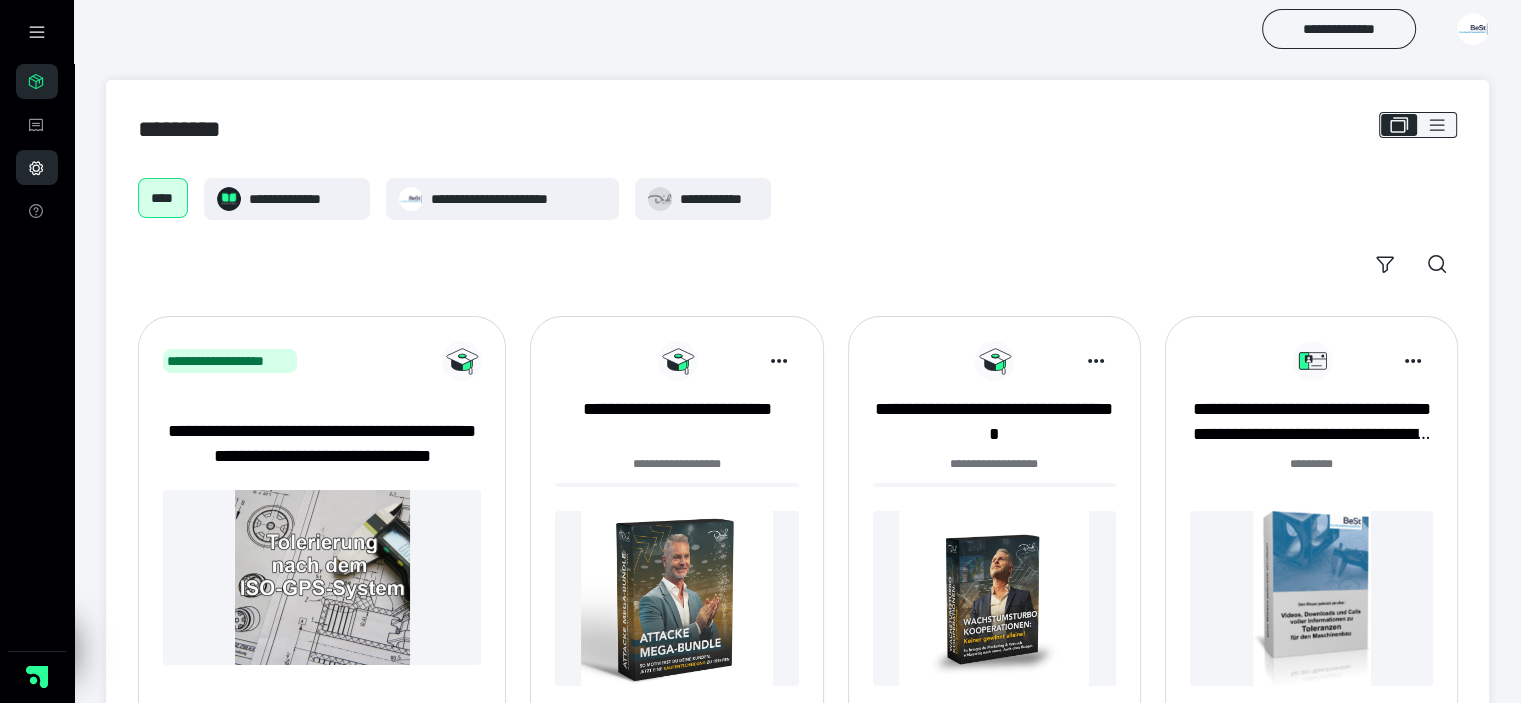 click 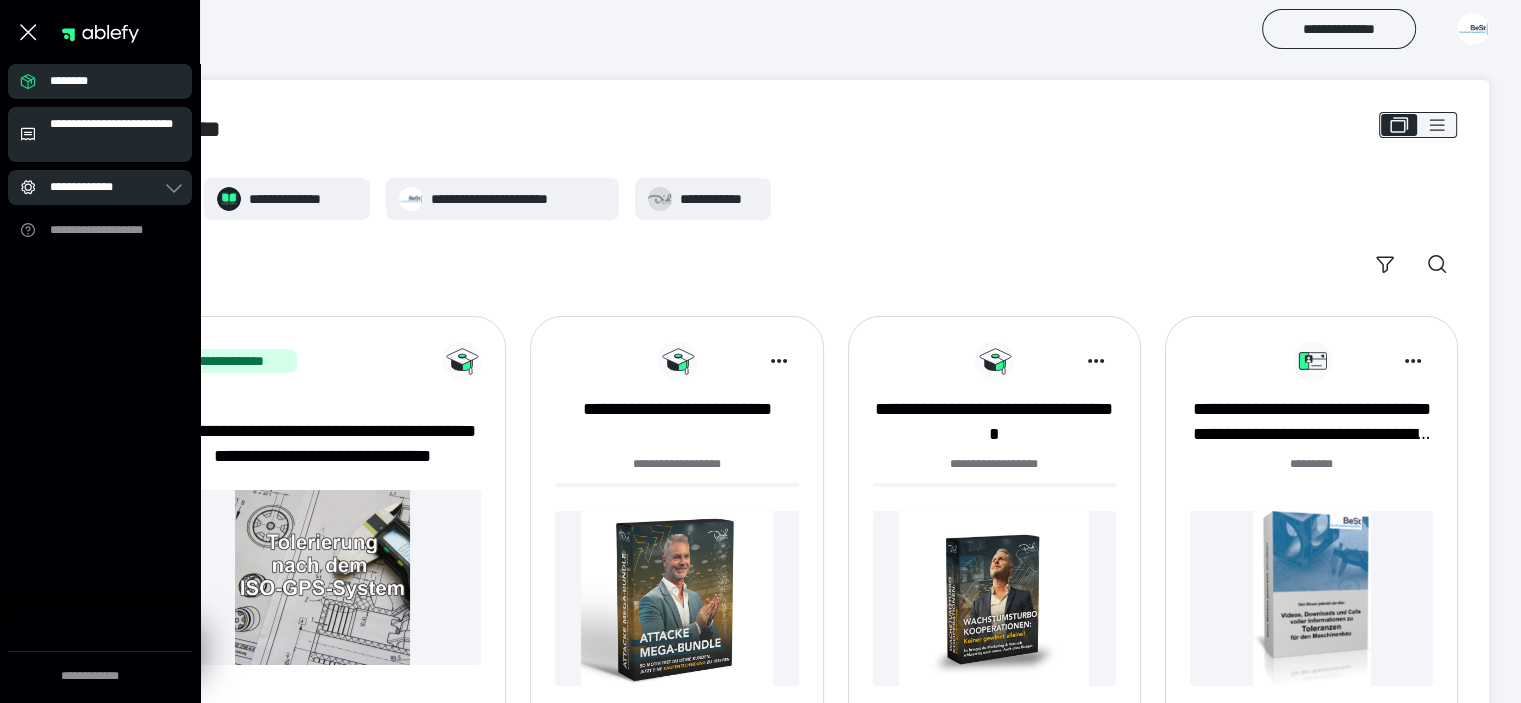 click on "**********" at bounding box center (115, 134) 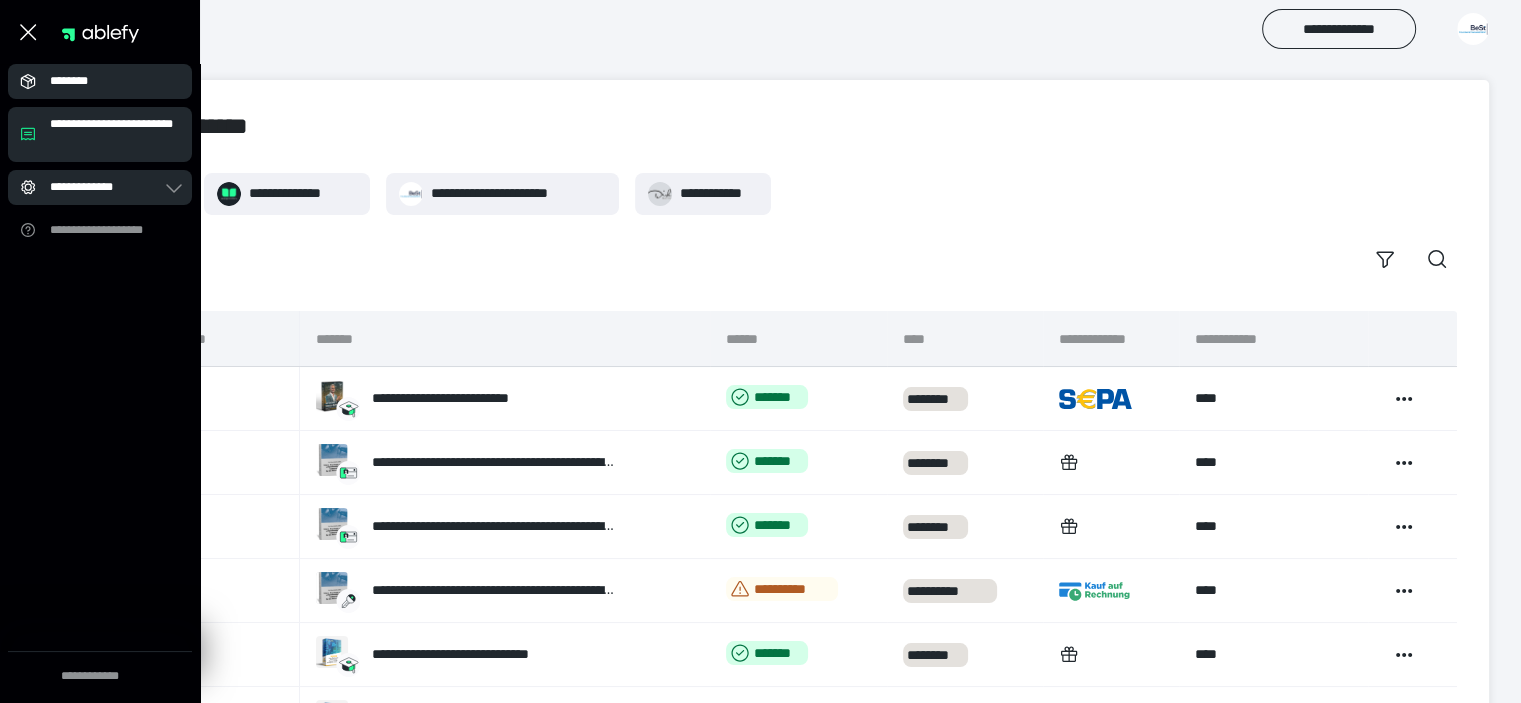 click on "********" at bounding box center [106, 81] 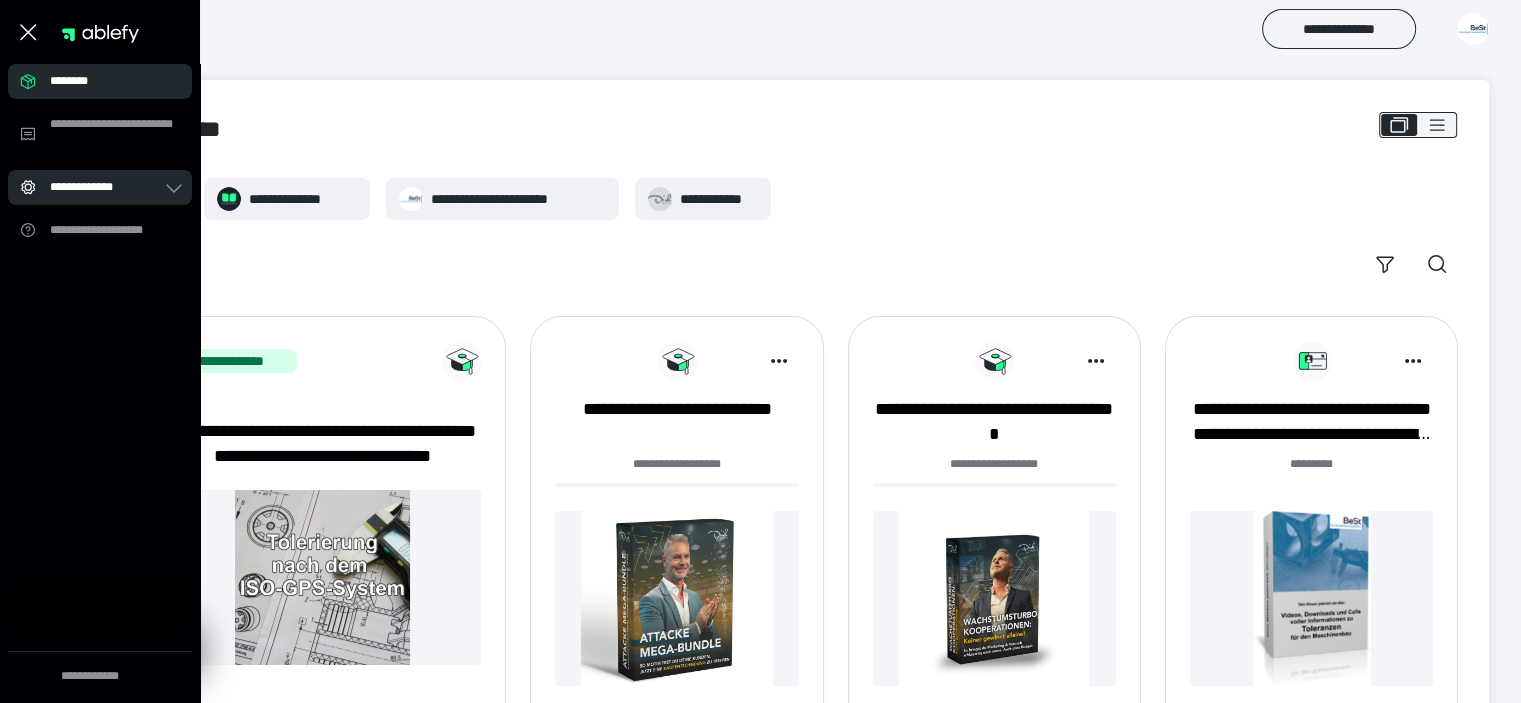 click on "**********" at bounding box center (106, 187) 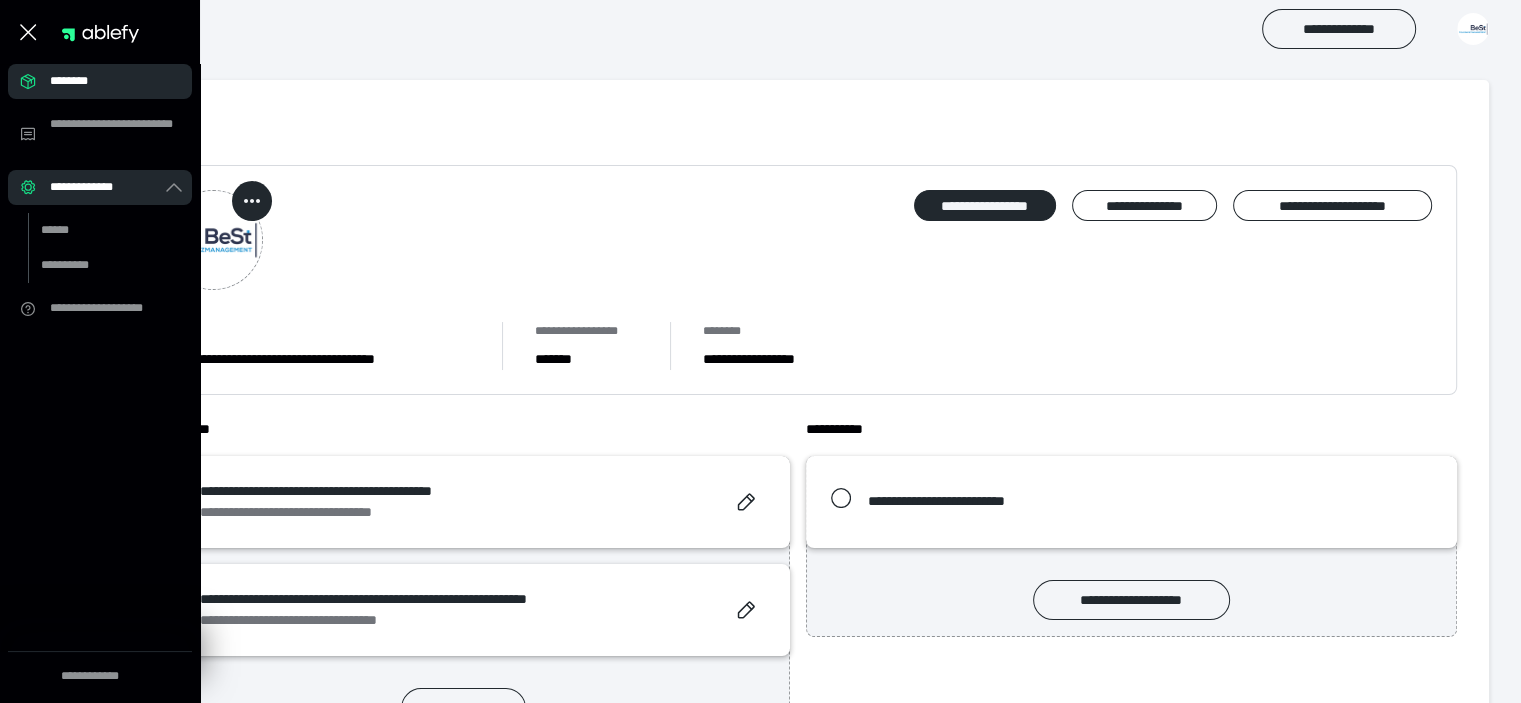 click on "**********" at bounding box center [106, 187] 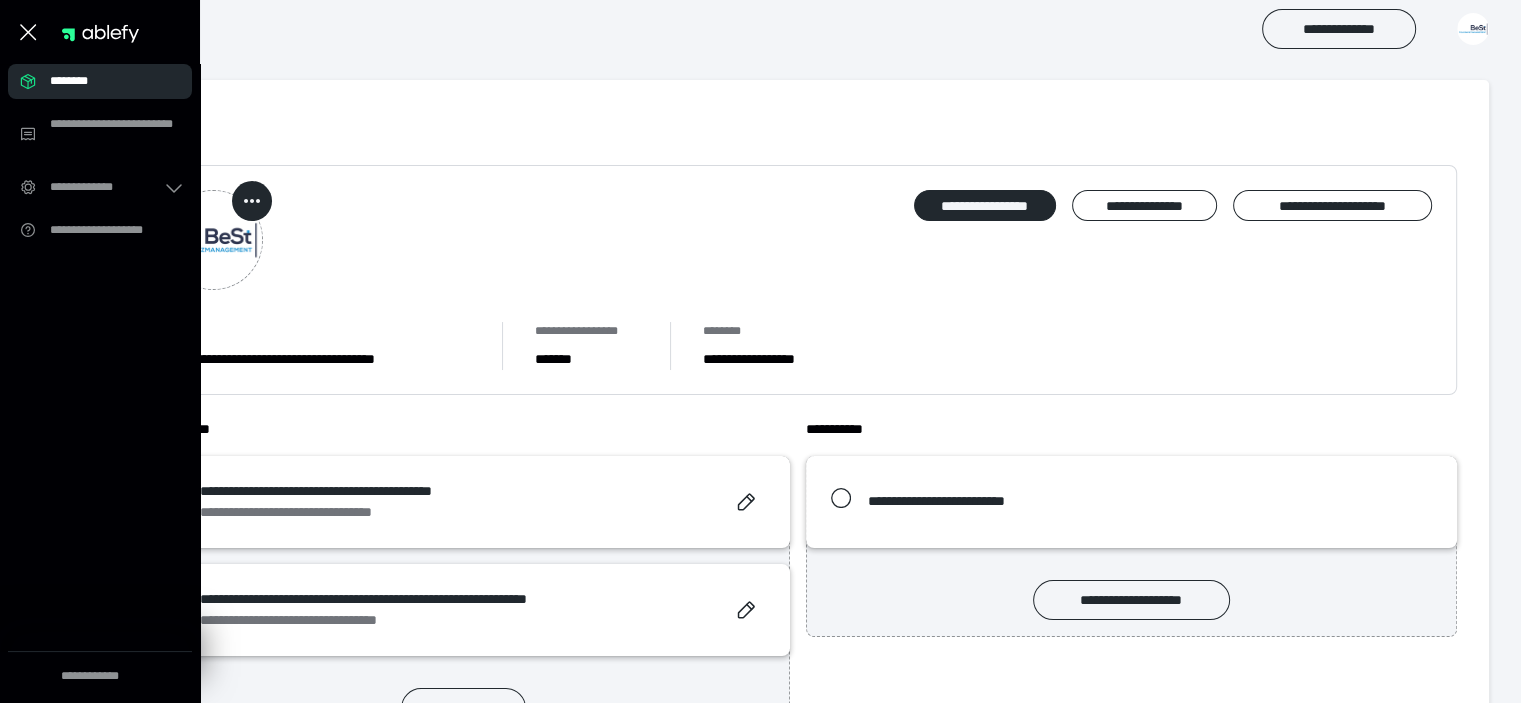 click on "**********" at bounding box center [797, 280] 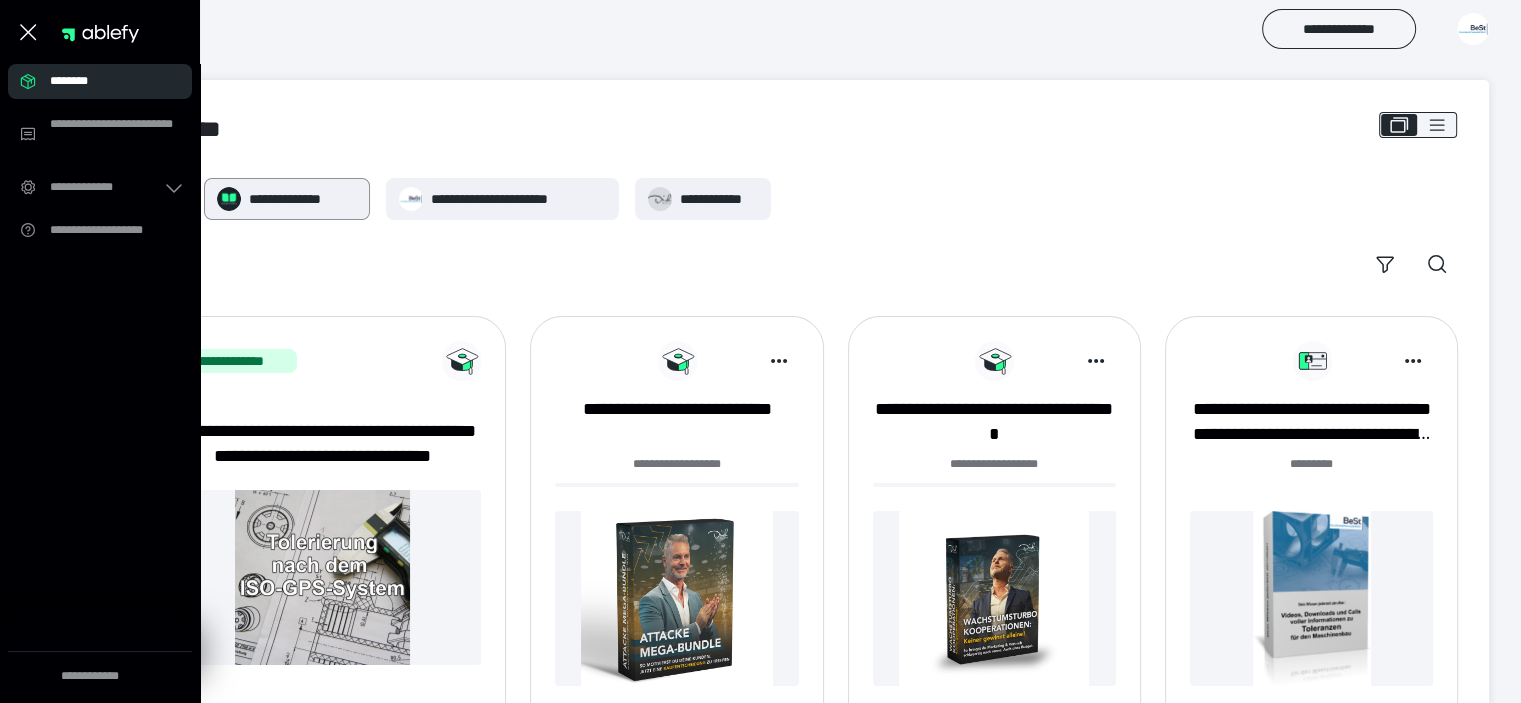 click on "**********" at bounding box center (286, 199) 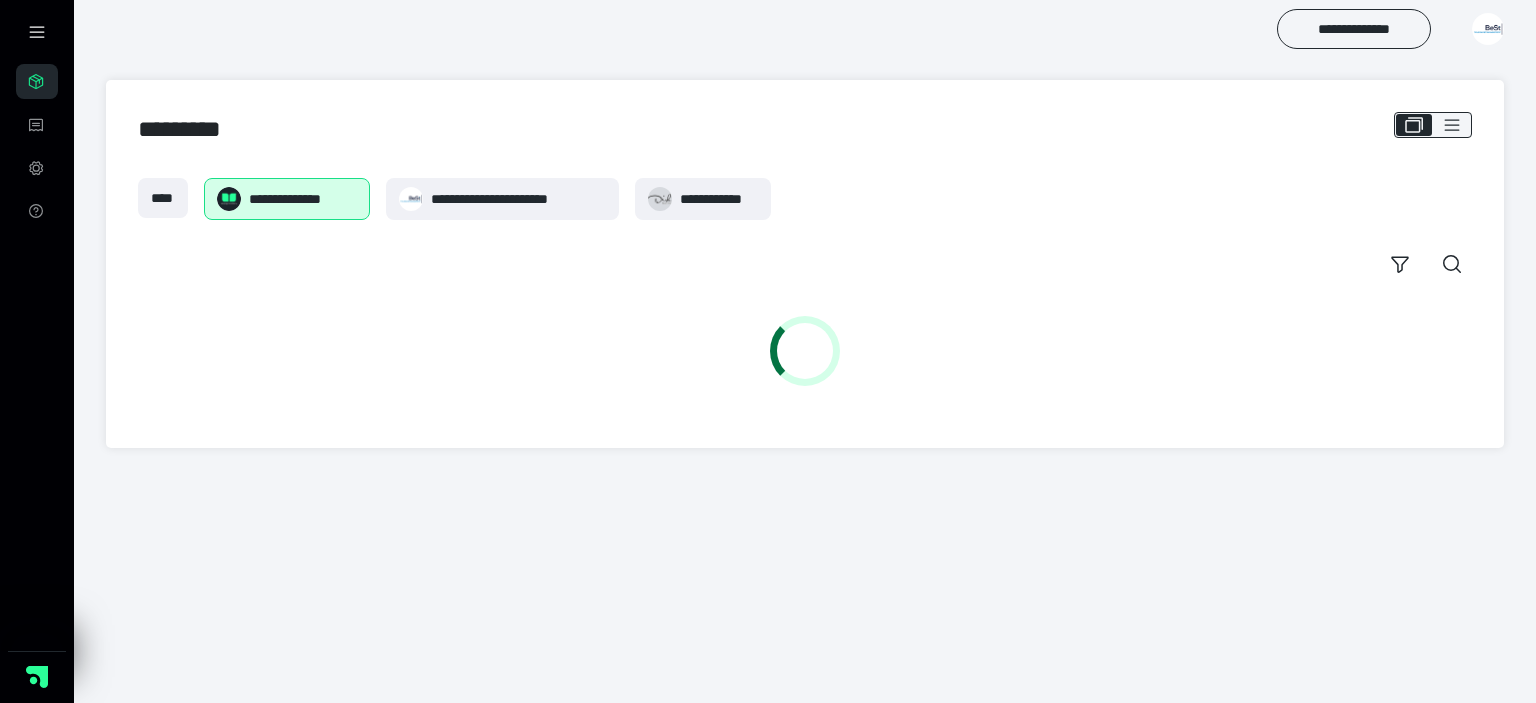 scroll, scrollTop: 0, scrollLeft: 0, axis: both 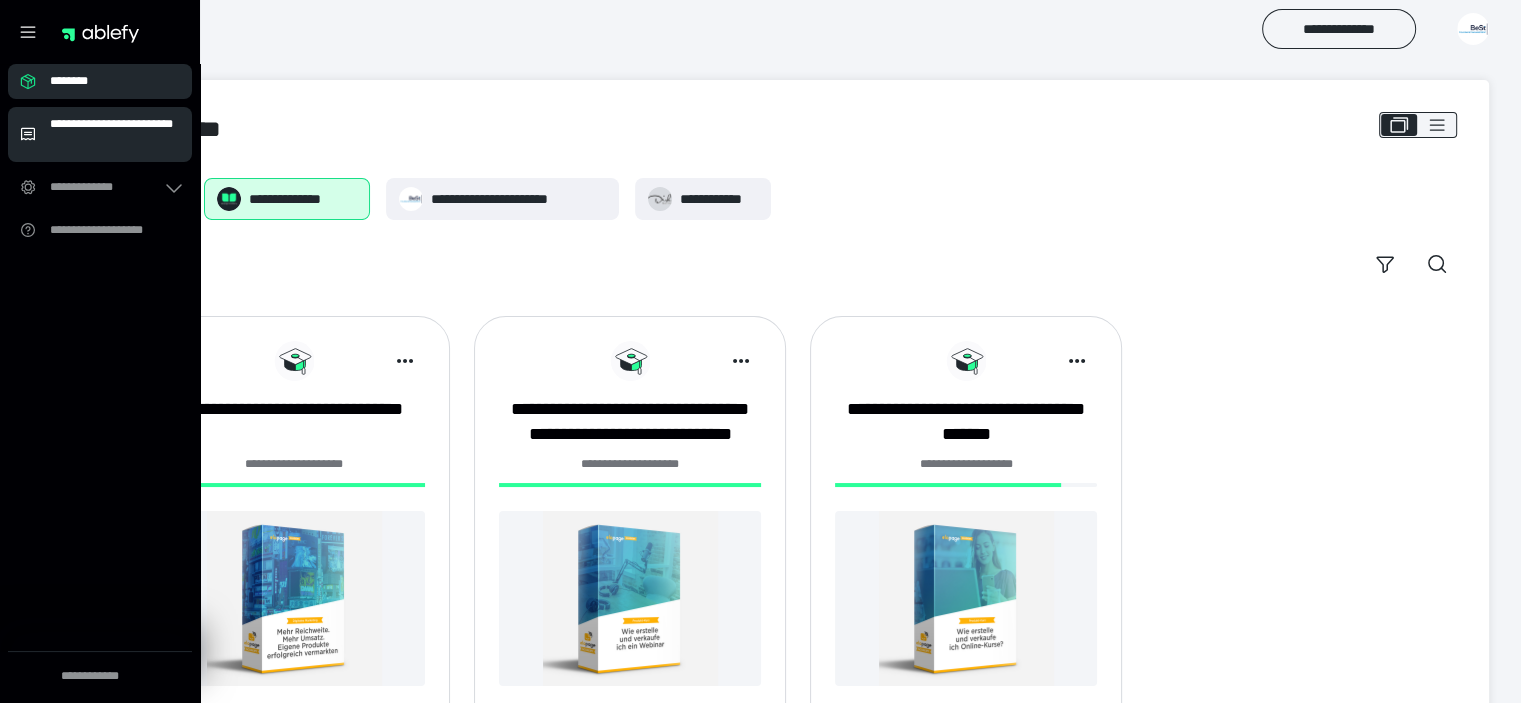 click on "**********" at bounding box center (100, 134) 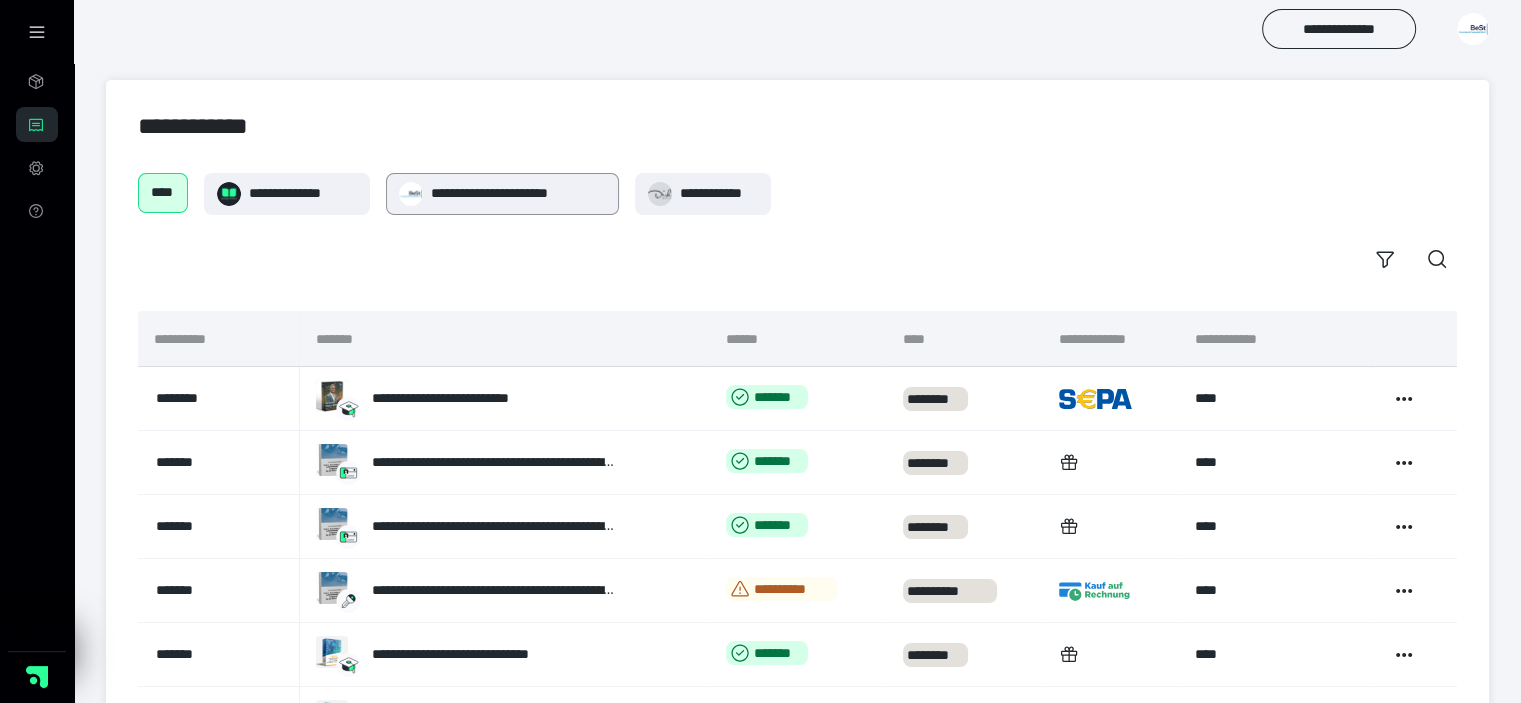 click on "**********" at bounding box center (519, 193) 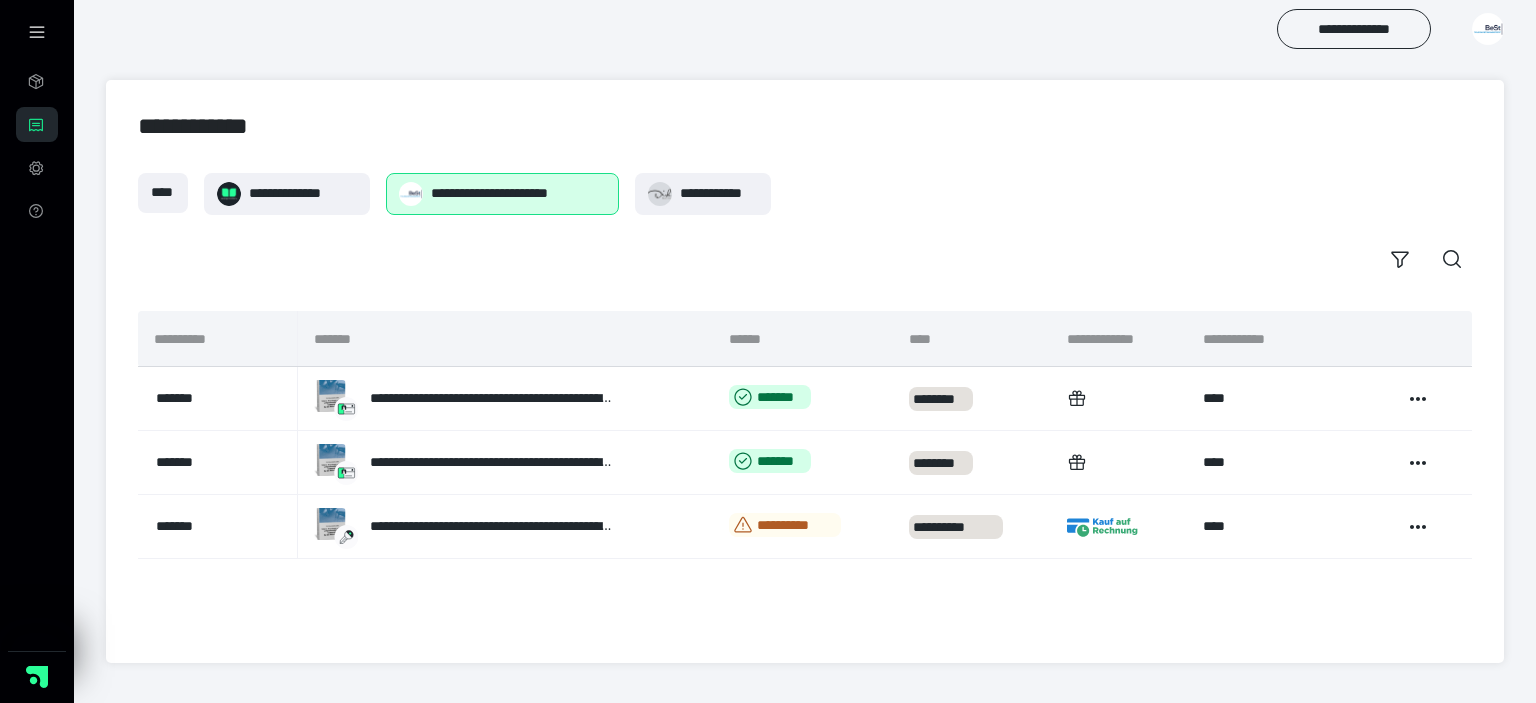 click 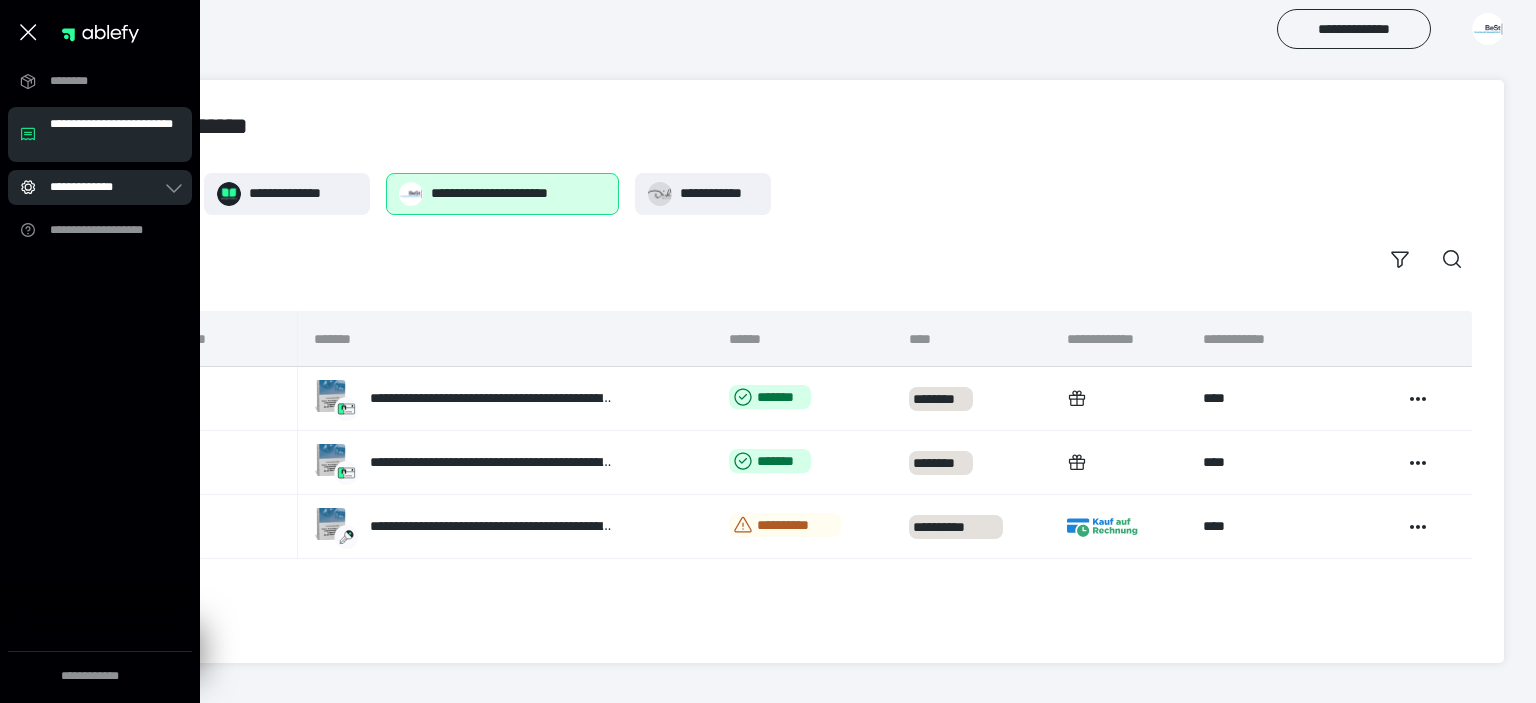 click on "**********" at bounding box center [100, 187] 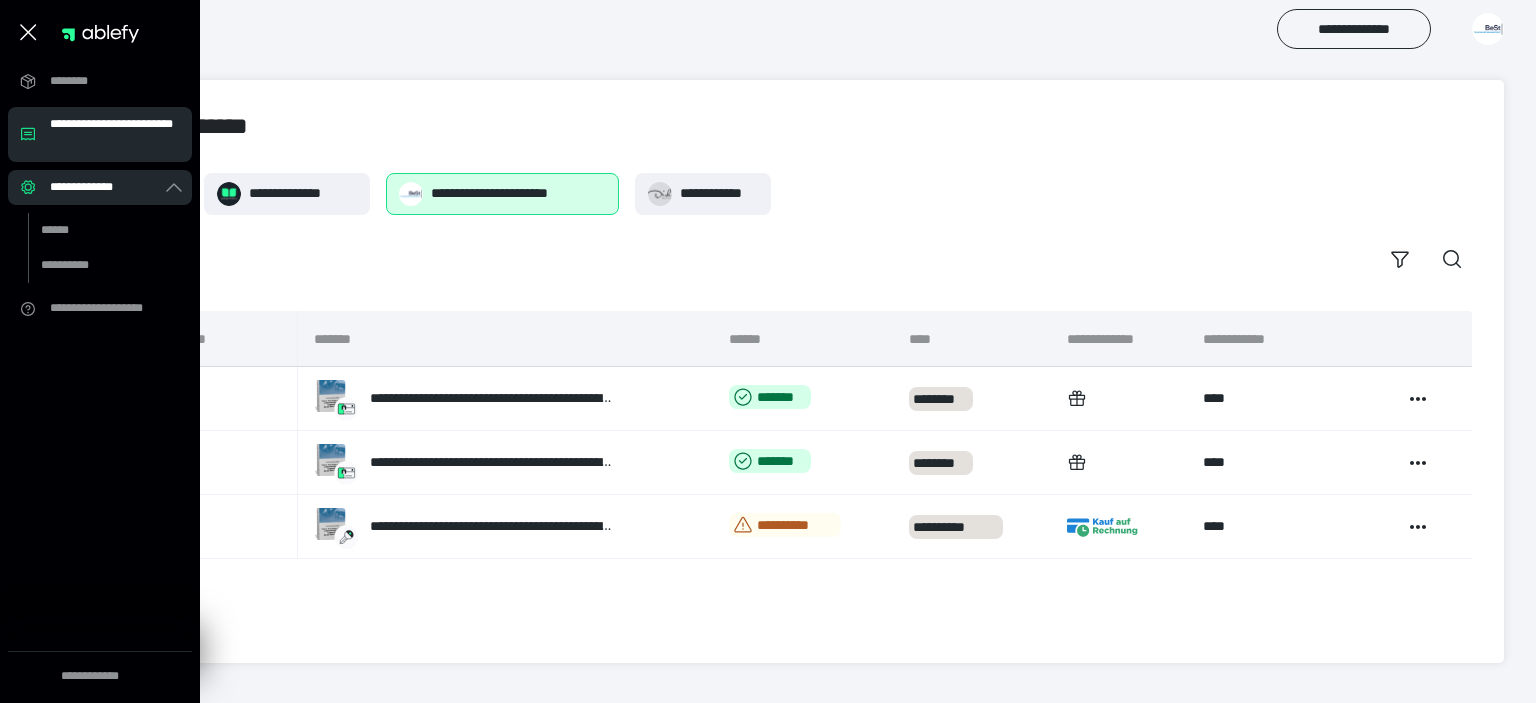 click 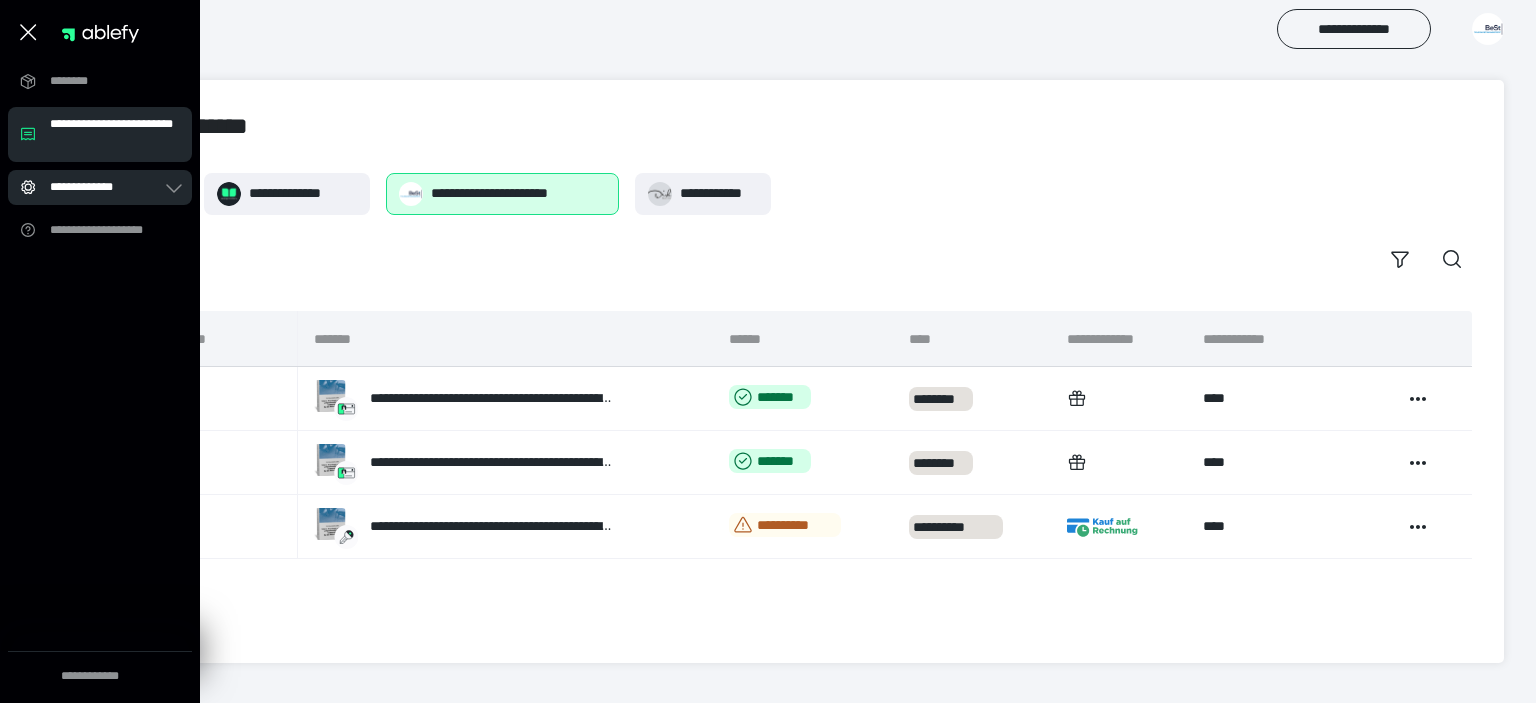 click on "**********" at bounding box center (868, 29) 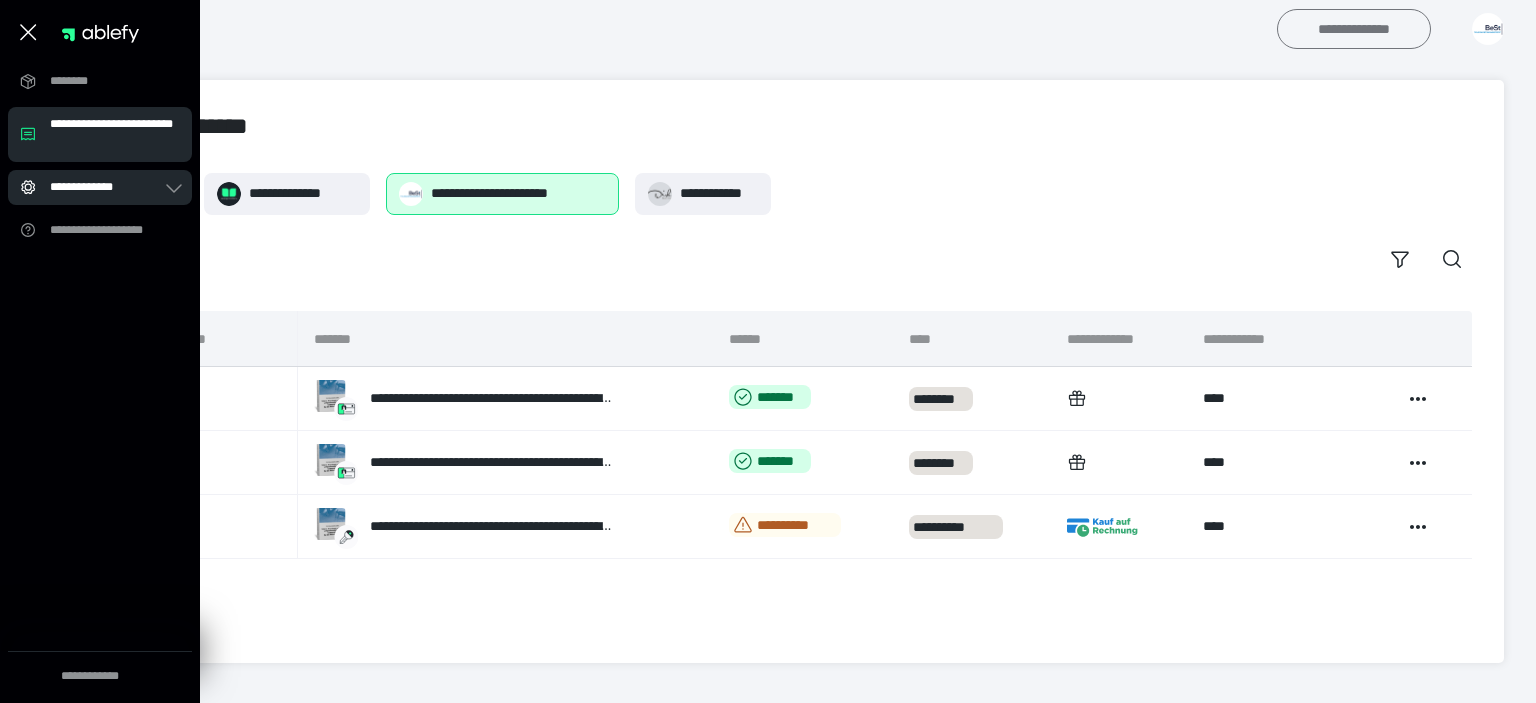 click on "**********" at bounding box center [1354, 29] 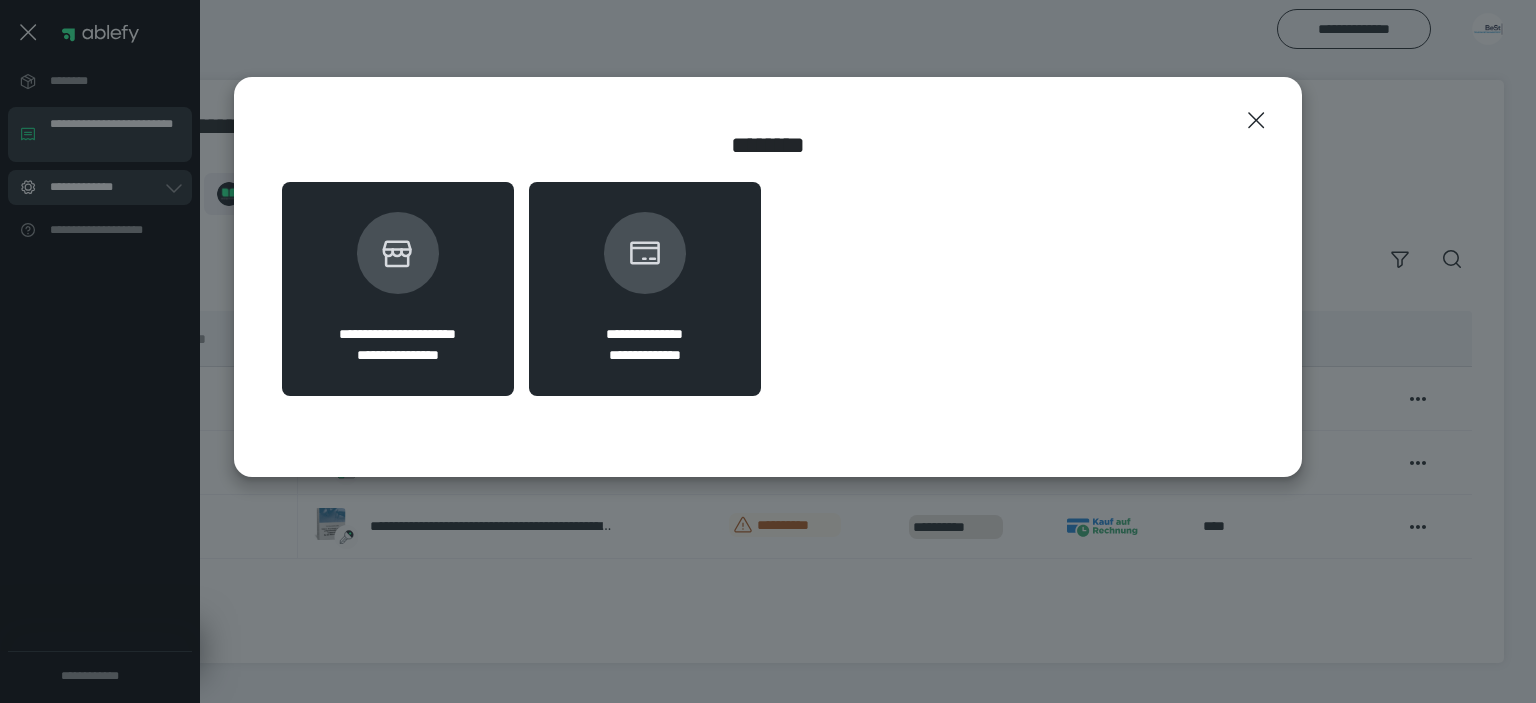 click on "**********" at bounding box center [398, 289] 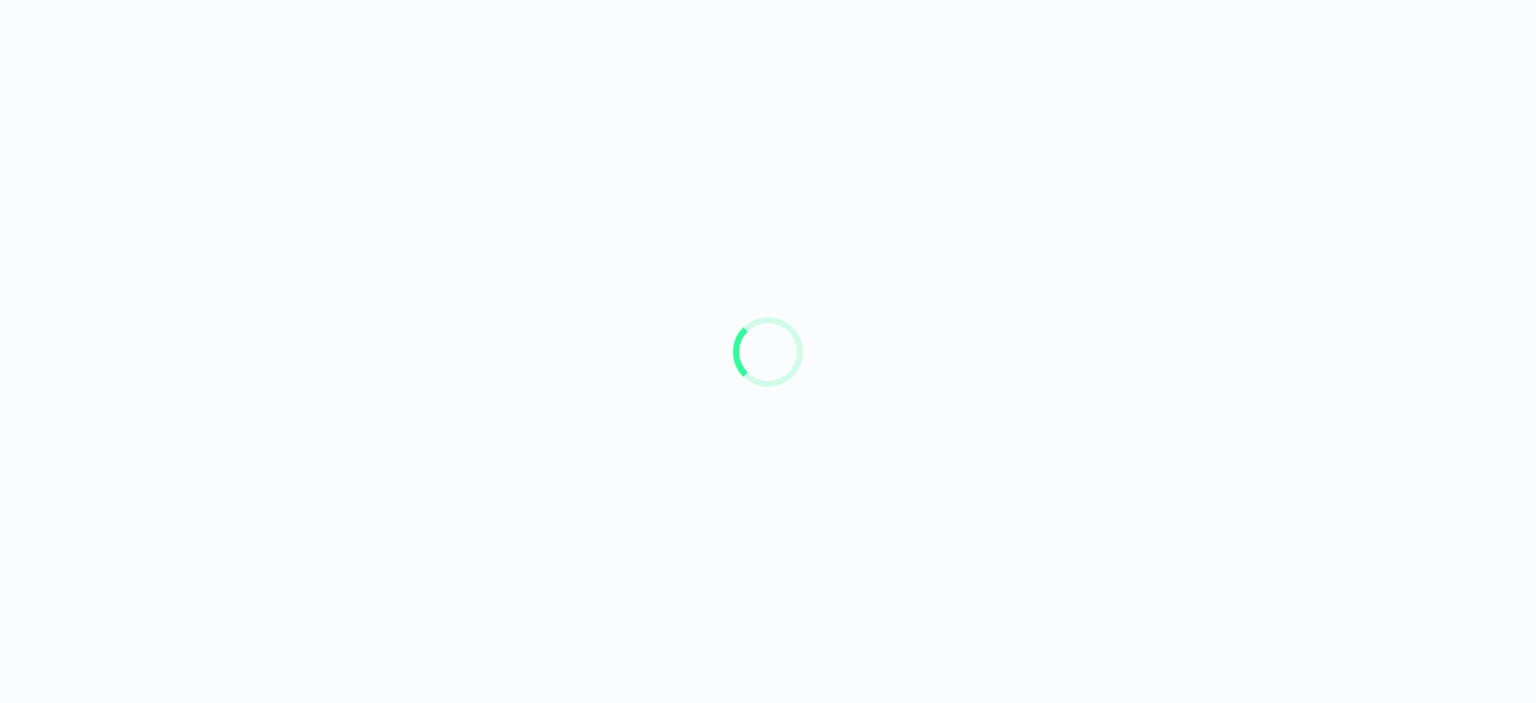 scroll, scrollTop: 0, scrollLeft: 0, axis: both 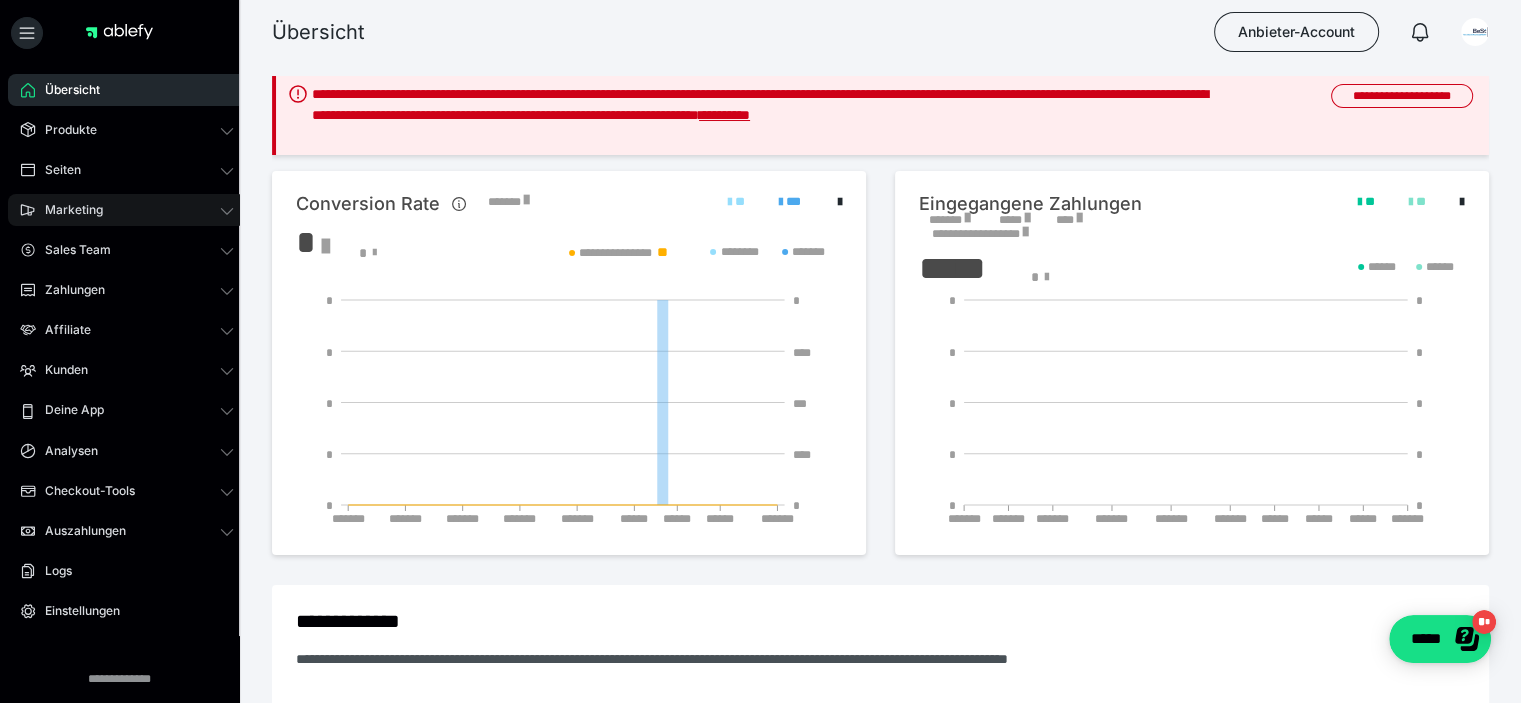 click 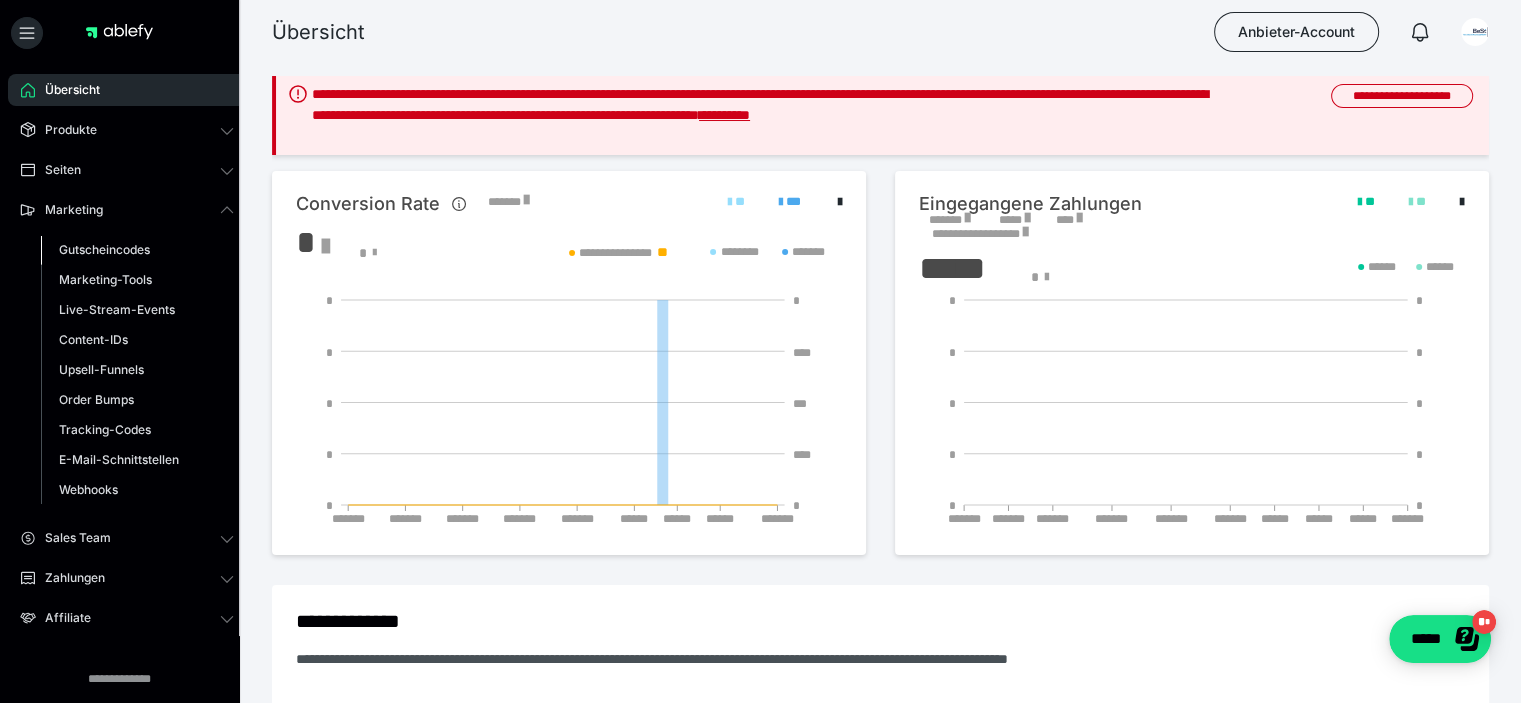 click on "Gutscheincodes" at bounding box center [104, 249] 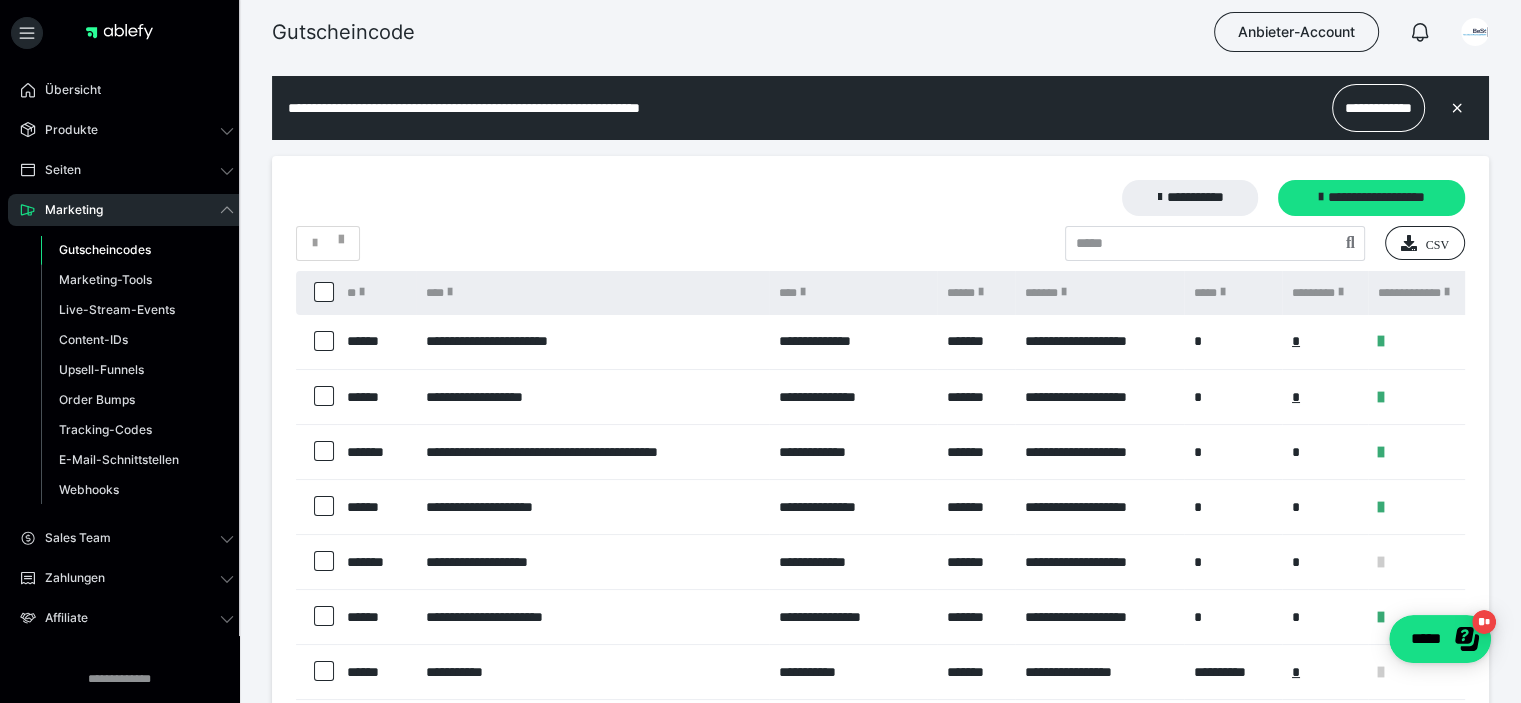 scroll, scrollTop: 0, scrollLeft: 0, axis: both 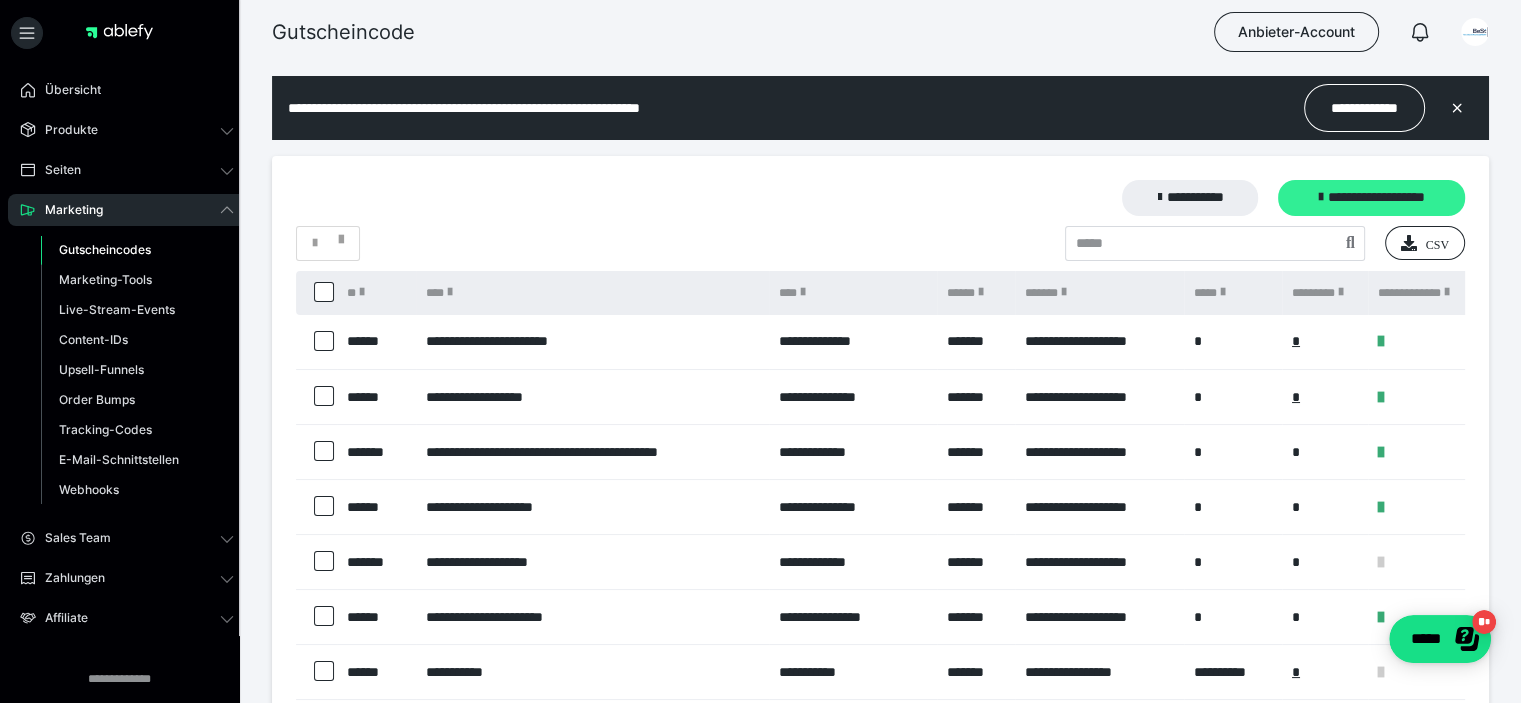 click on "**********" at bounding box center [1371, 198] 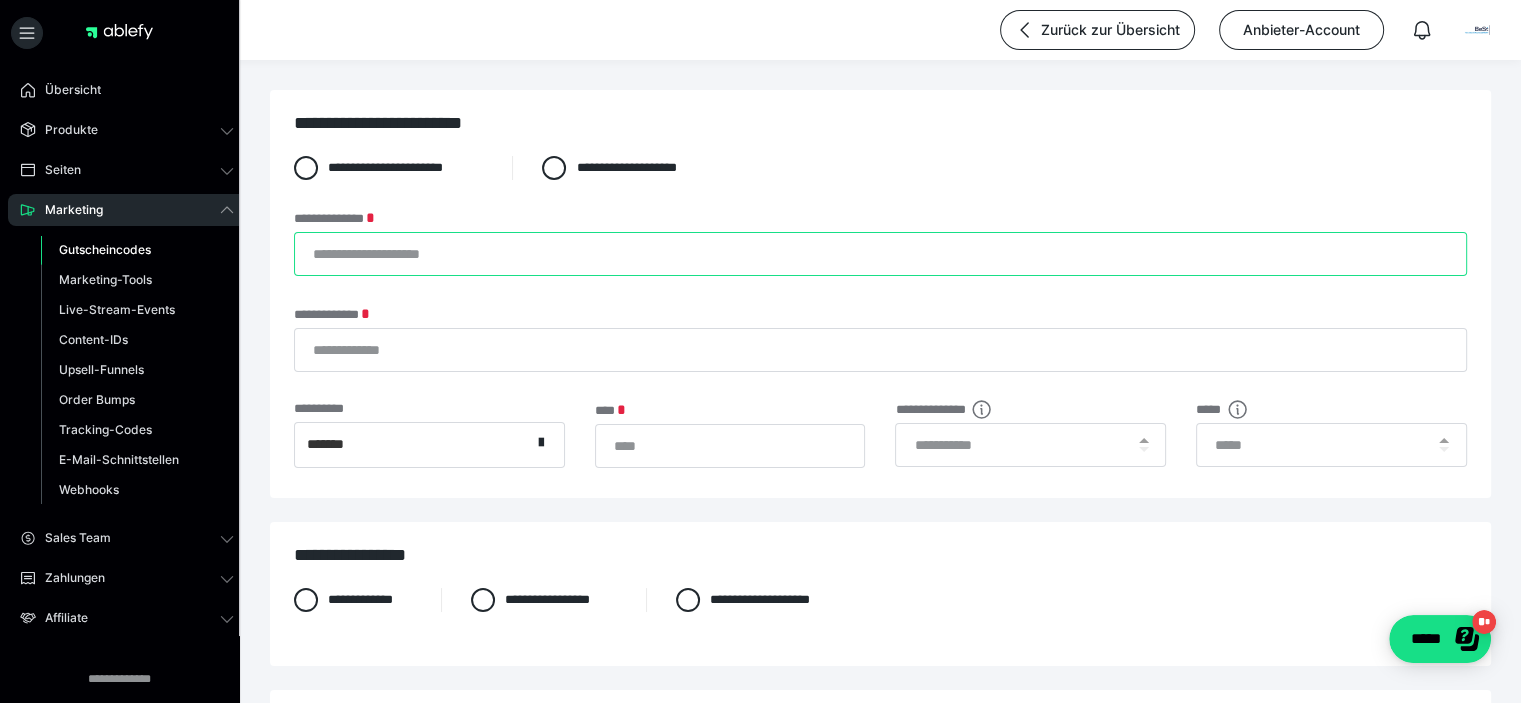 click on "**********" at bounding box center (880, 254) 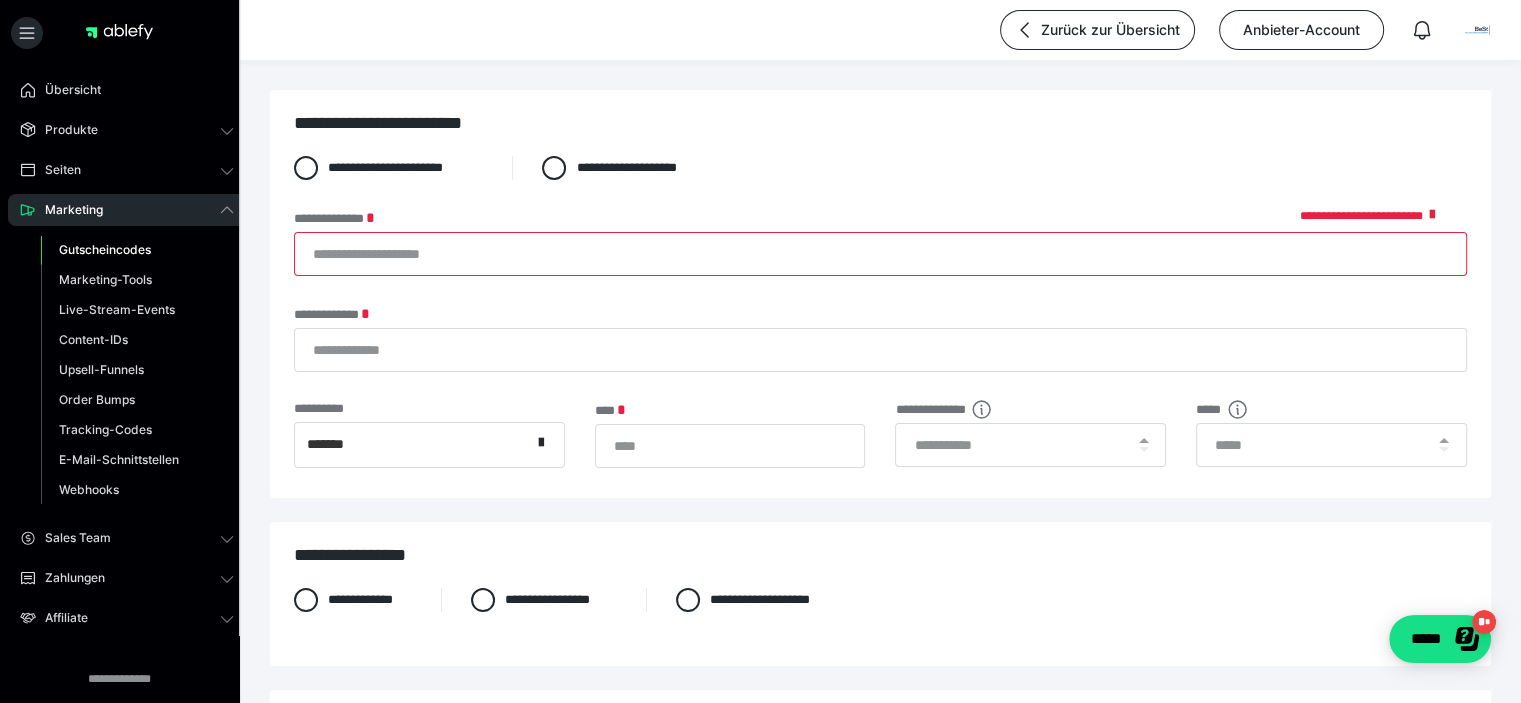 click on "**********" at bounding box center [880, 254] 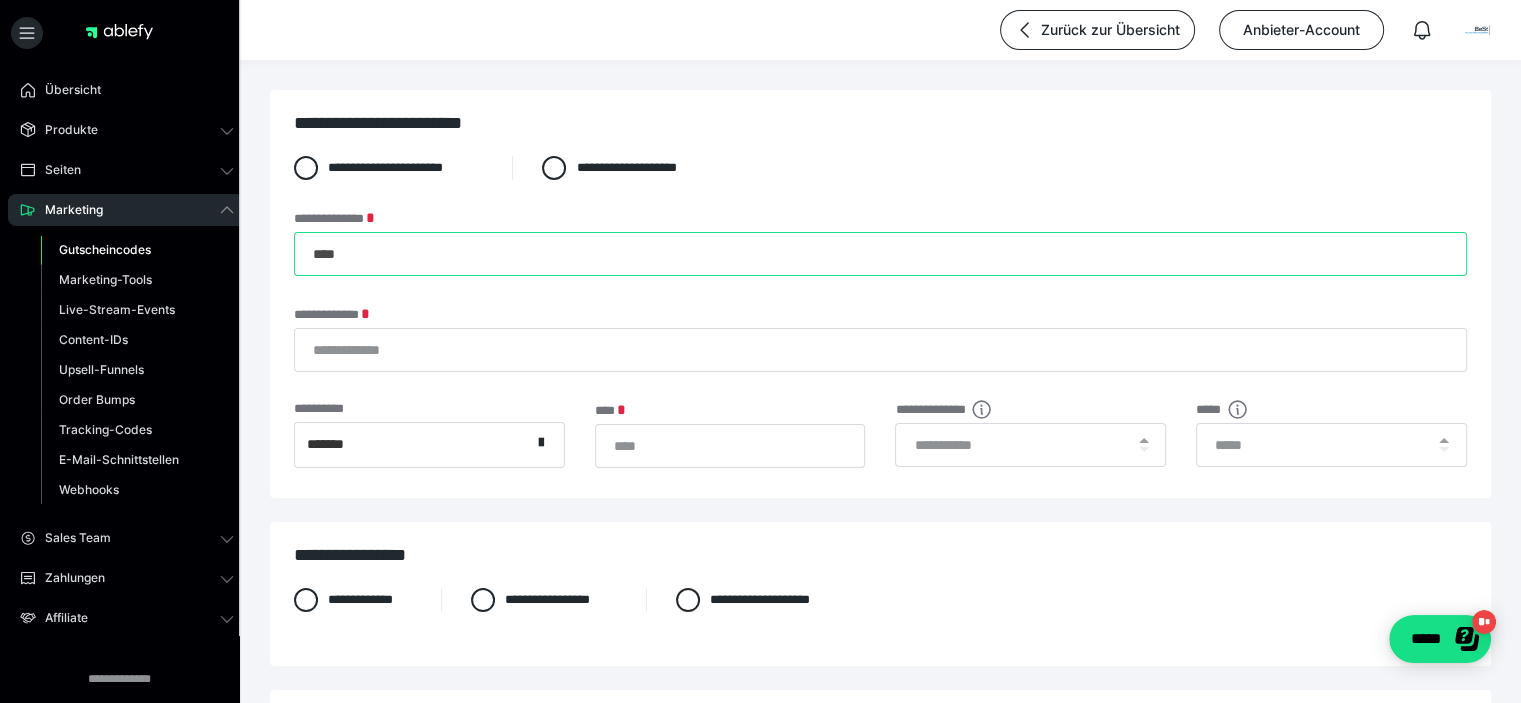 paste on "**********" 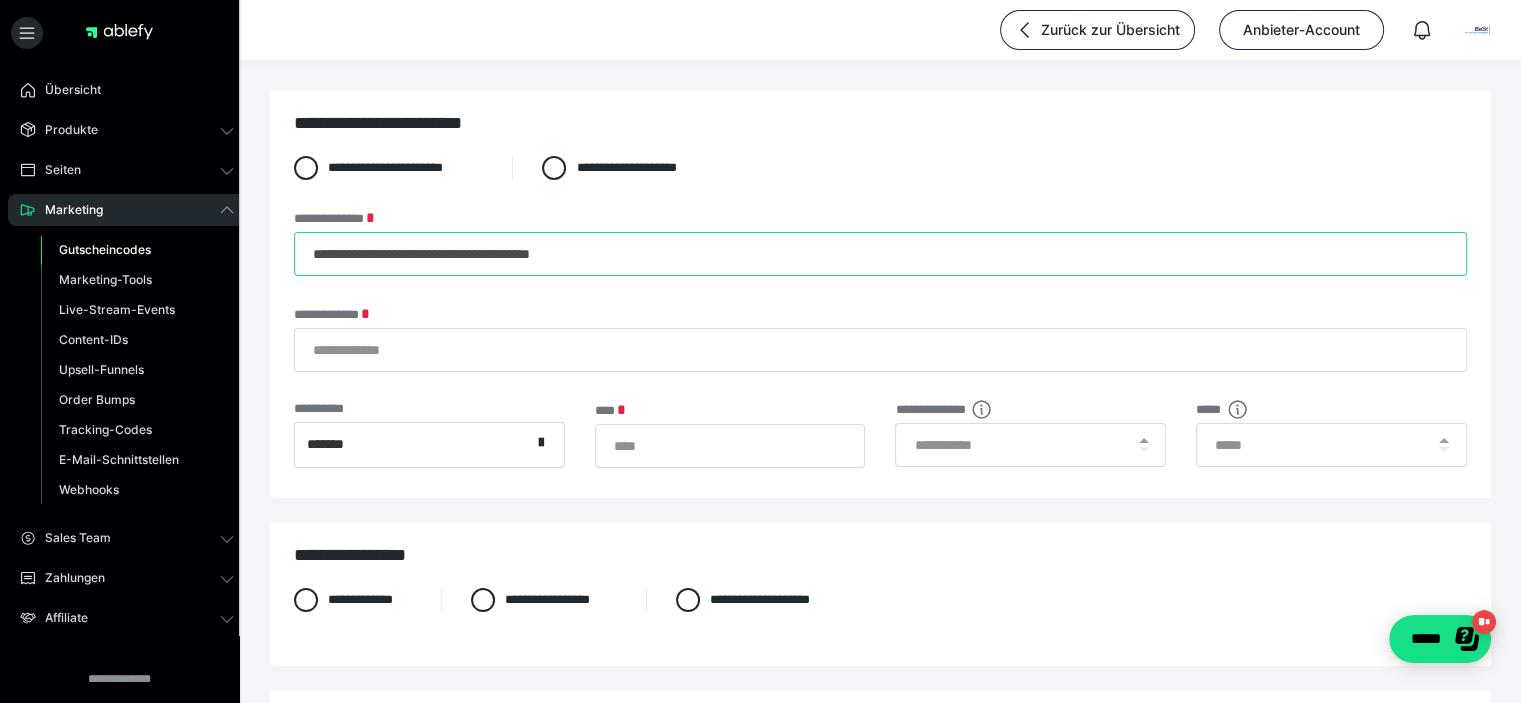 type on "**********" 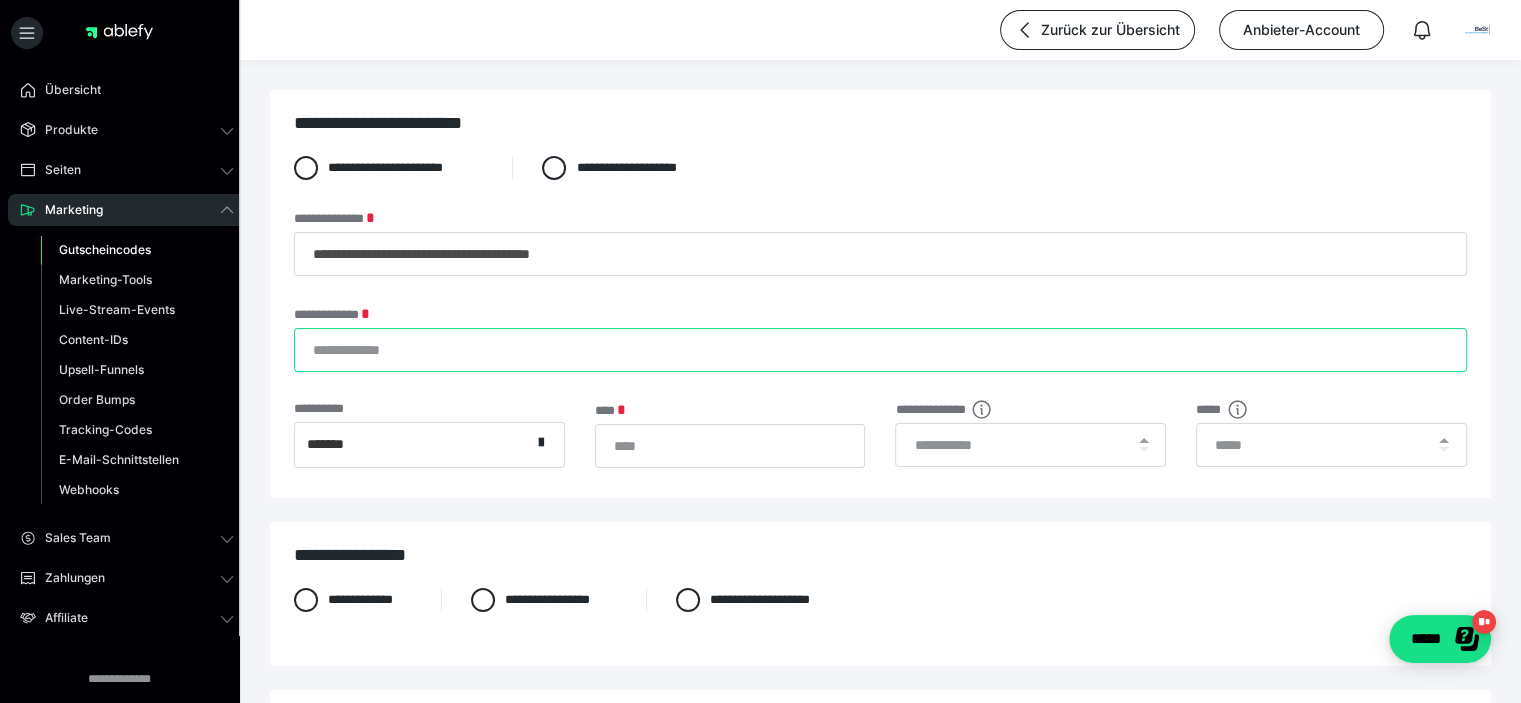 click on "**********" at bounding box center (880, 350) 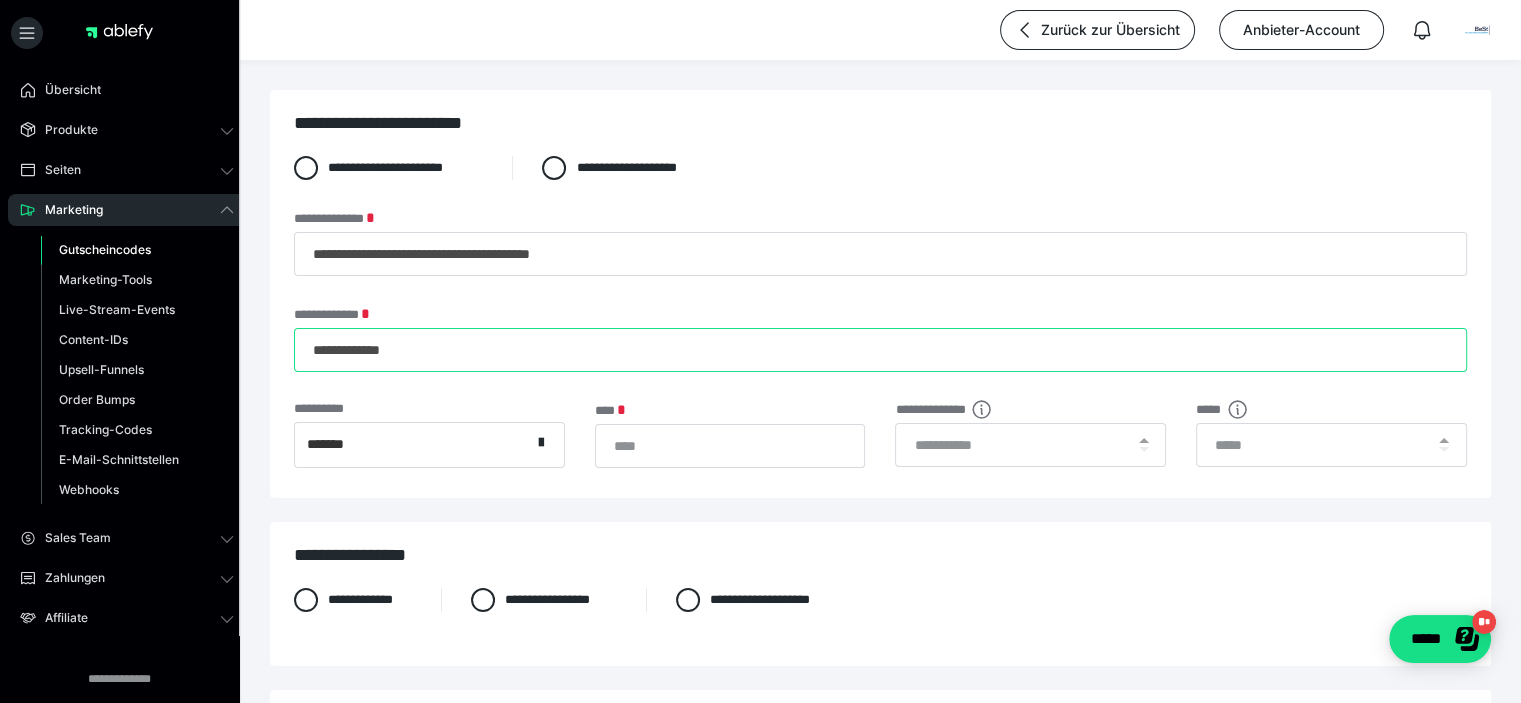 click on "**********" at bounding box center [880, 350] 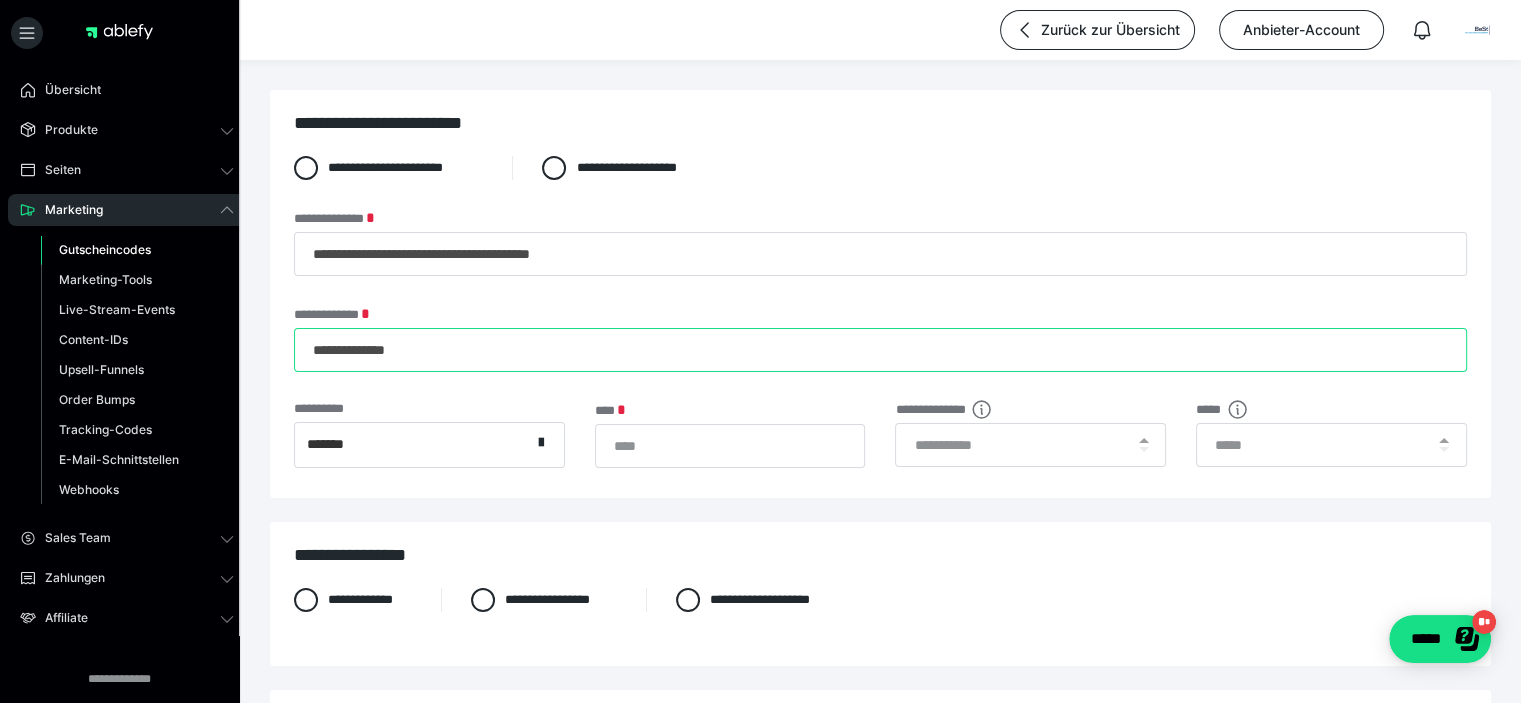 type on "**********" 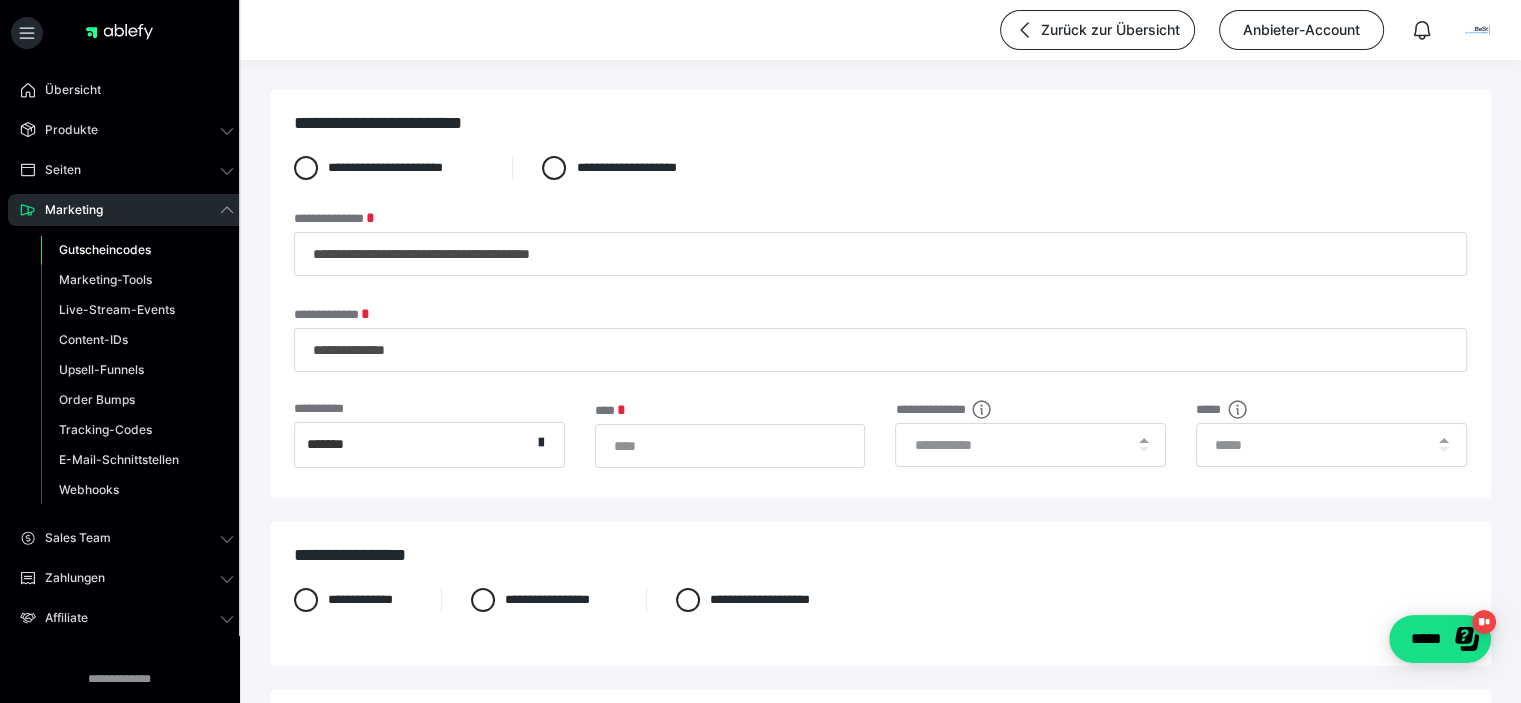 click on "*******" at bounding box center [413, 445] 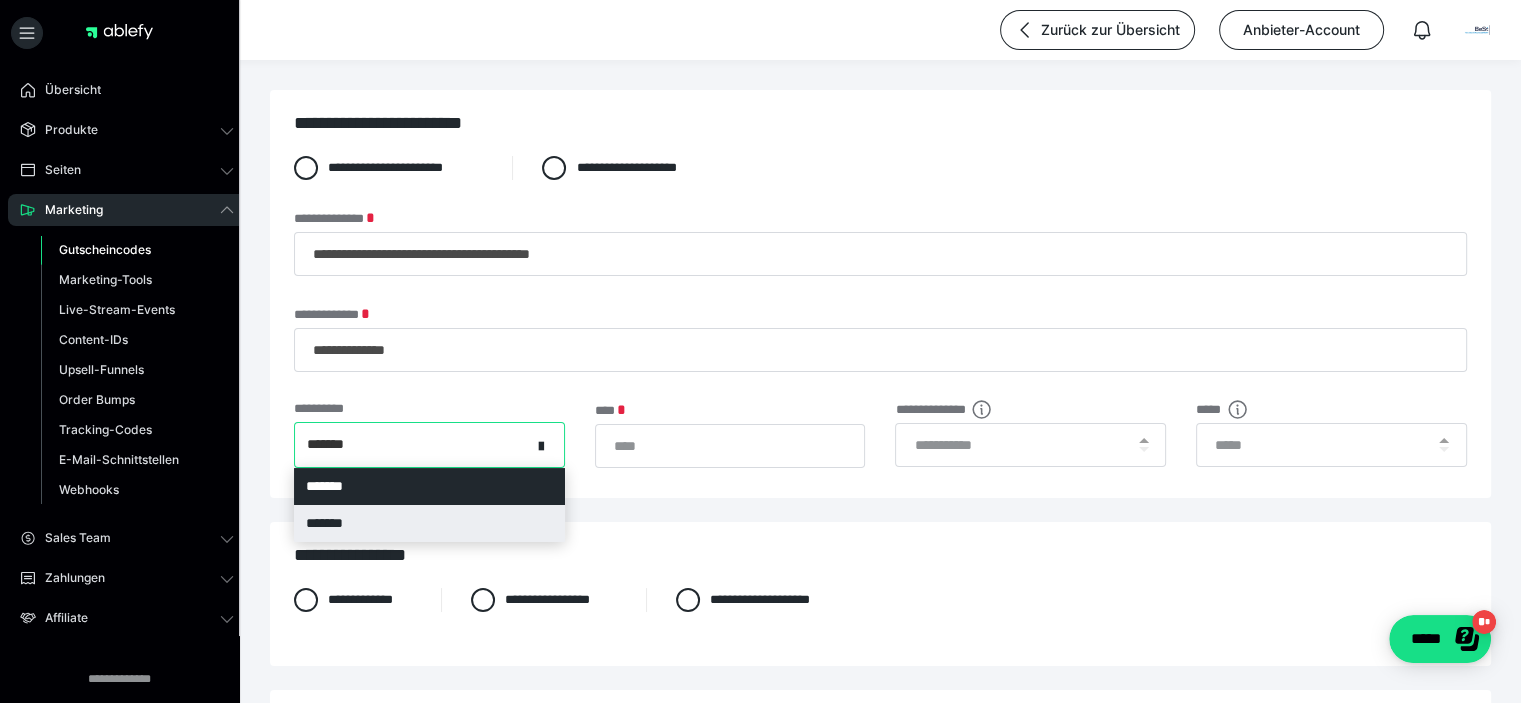 click on "*******" at bounding box center [429, 523] 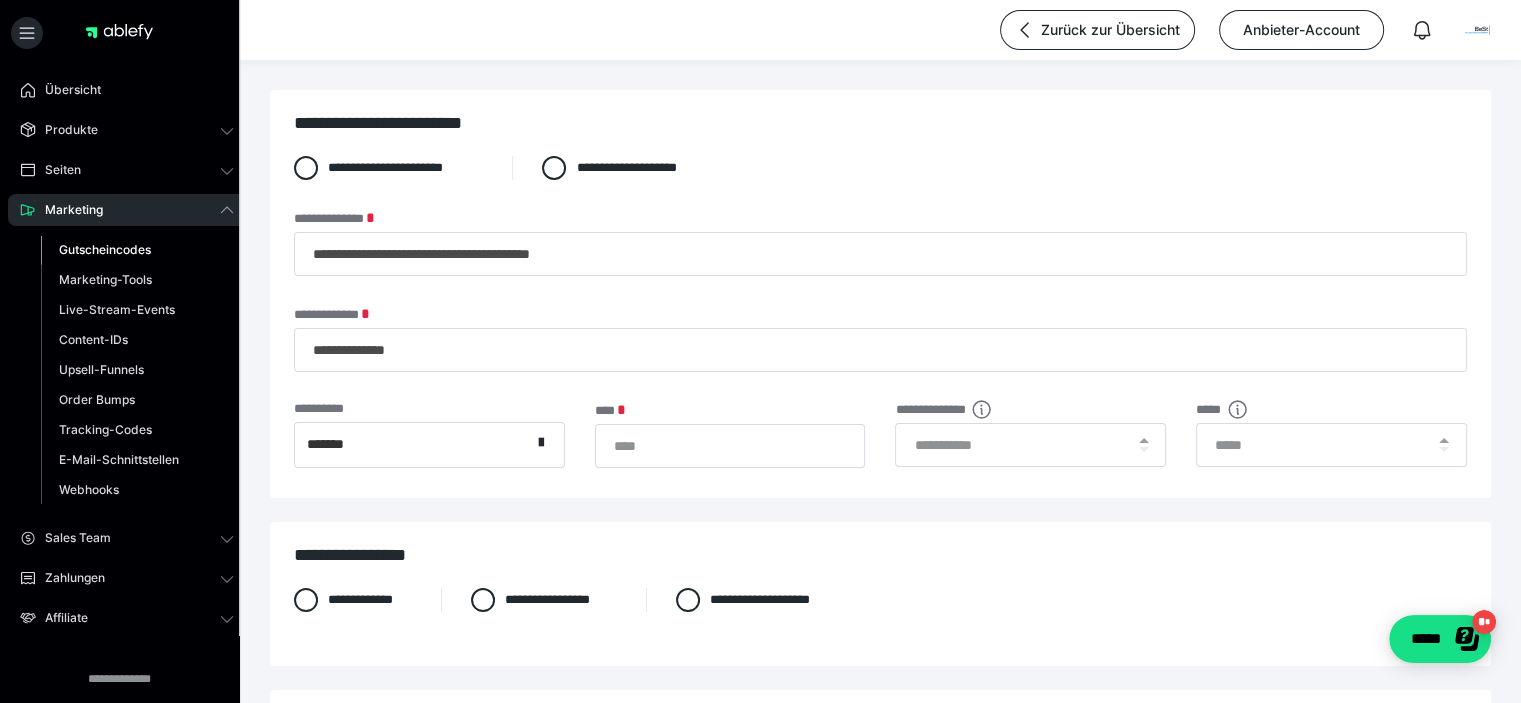click on "**** *" at bounding box center [730, 435] 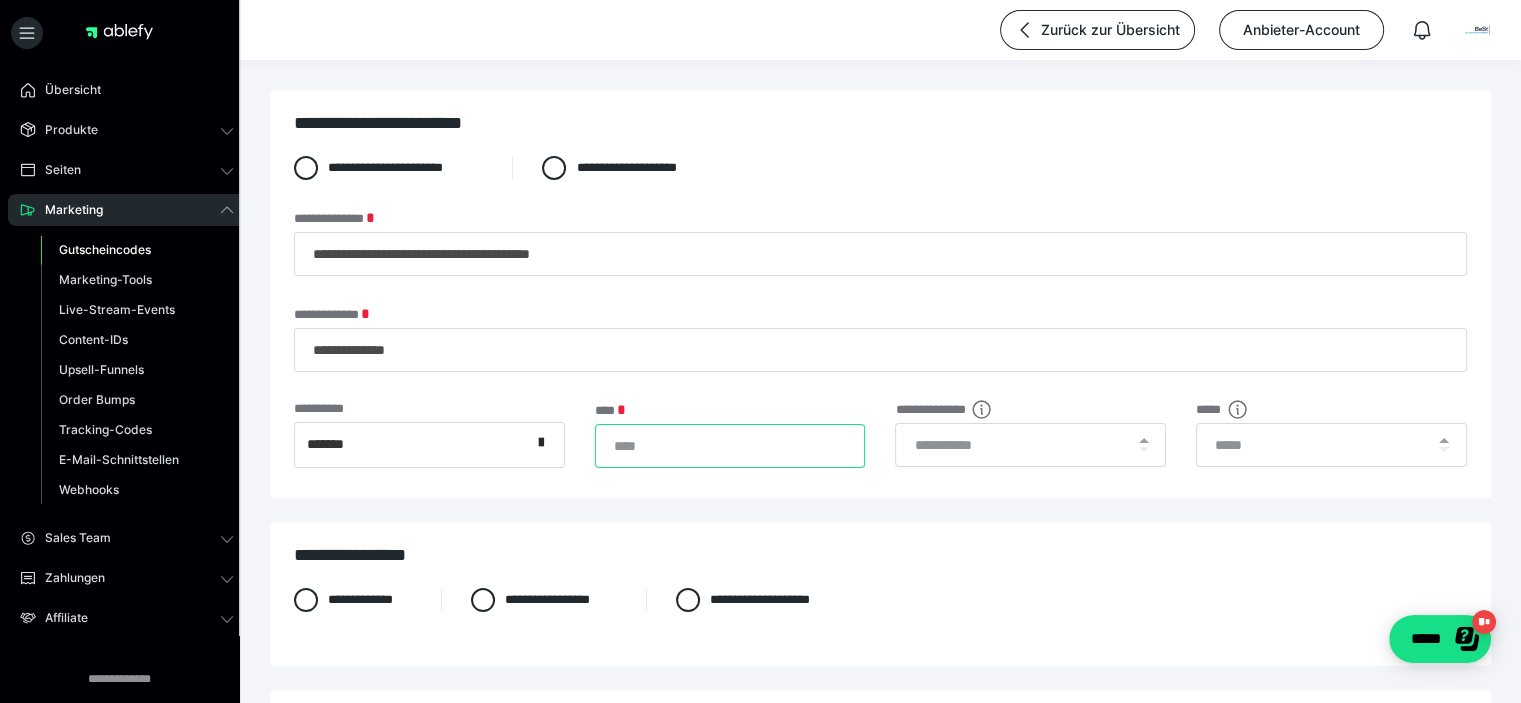 click on "*" at bounding box center (730, 446) 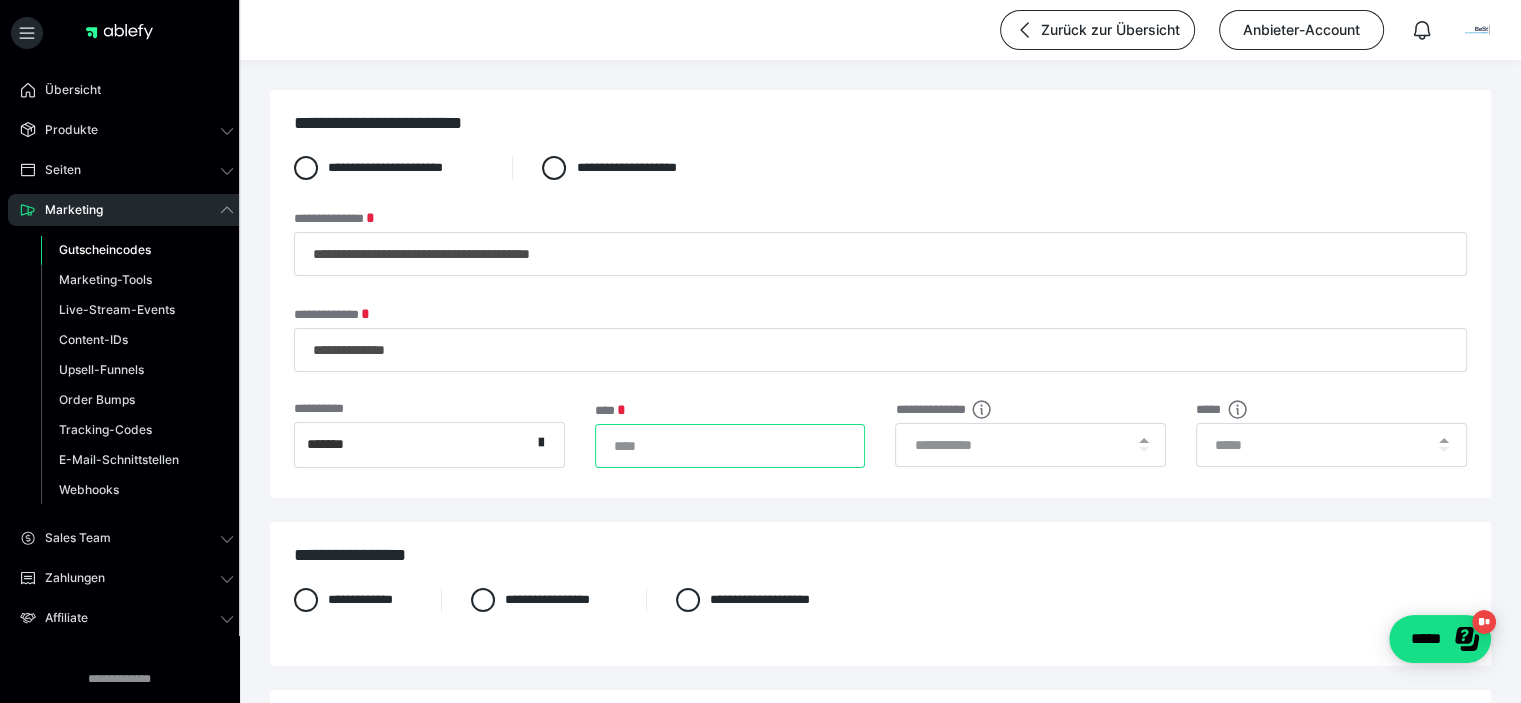 type on "***" 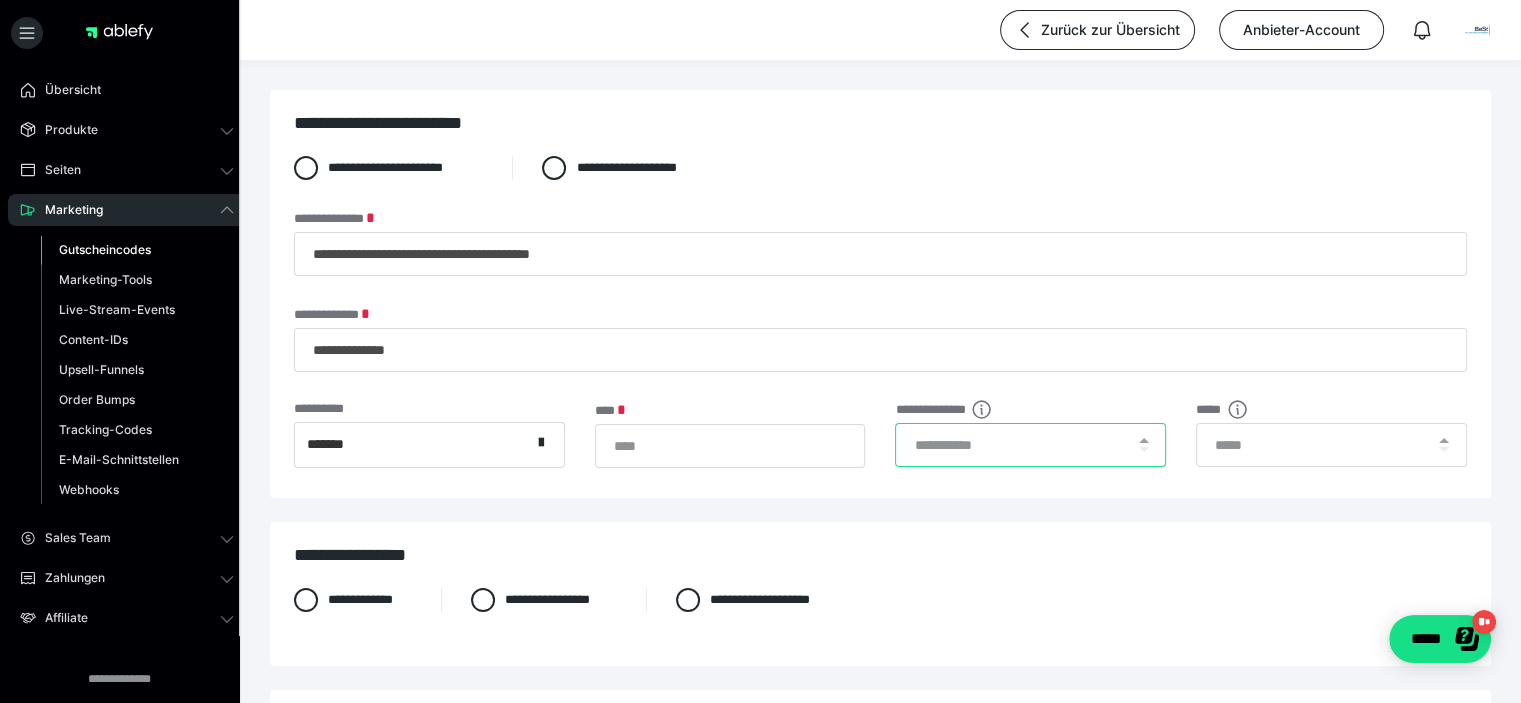 click at bounding box center (1030, 445) 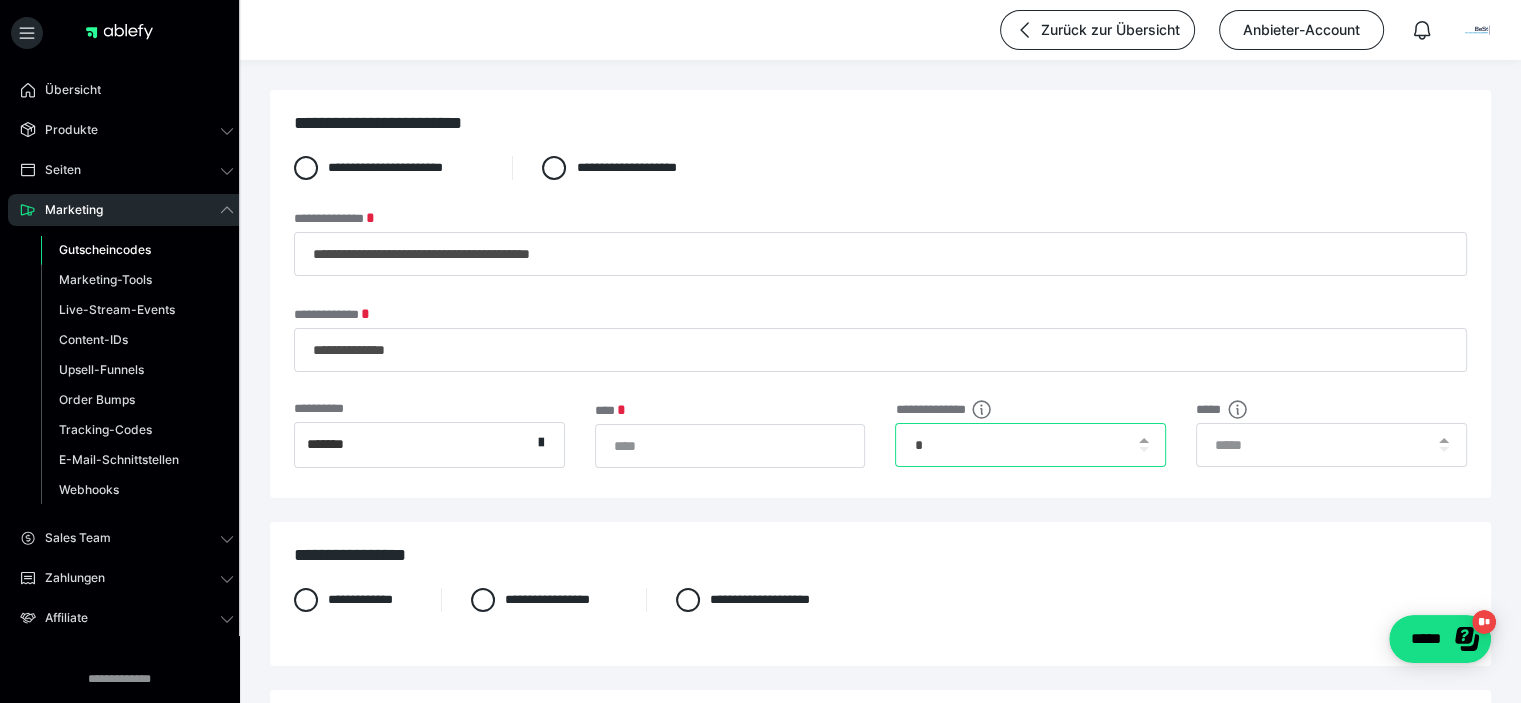 type on "*" 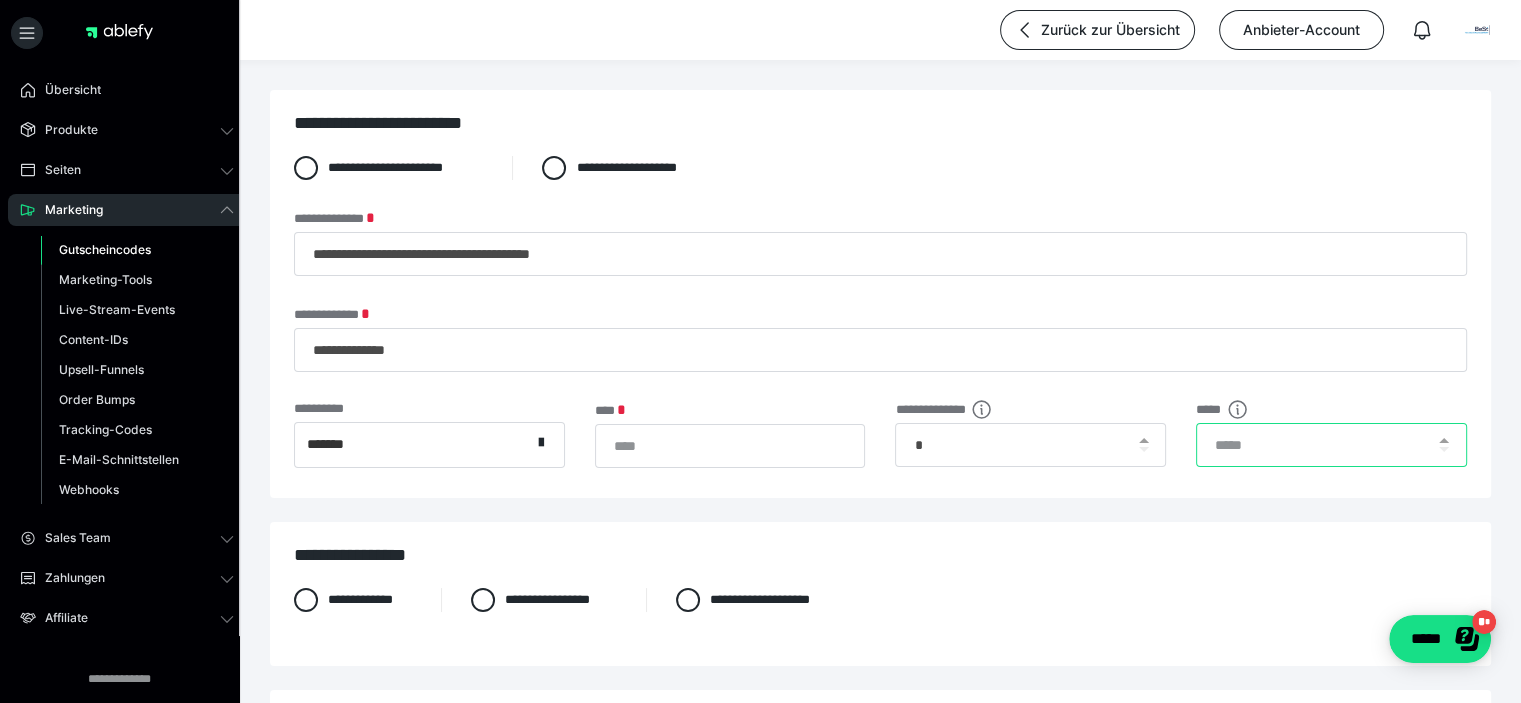 click at bounding box center [1331, 445] 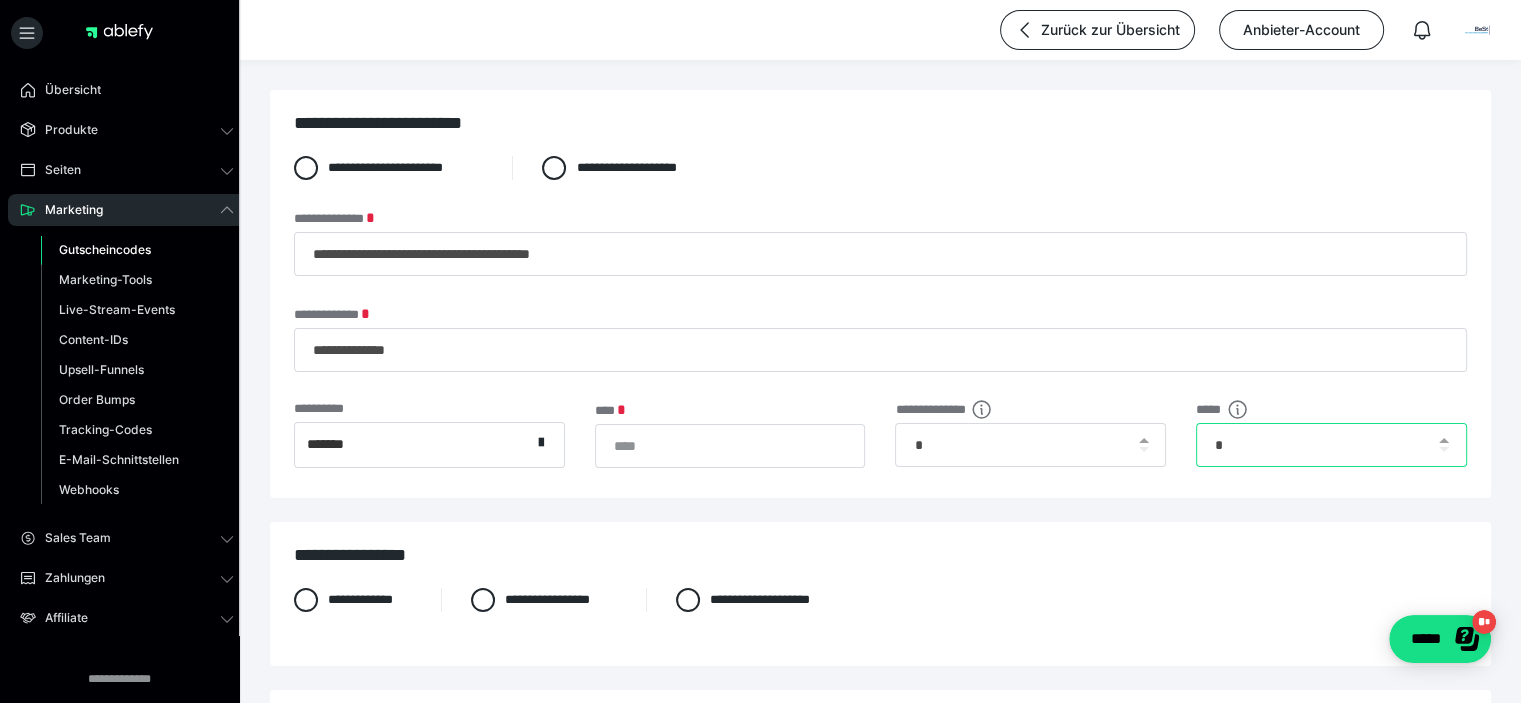 type on "*" 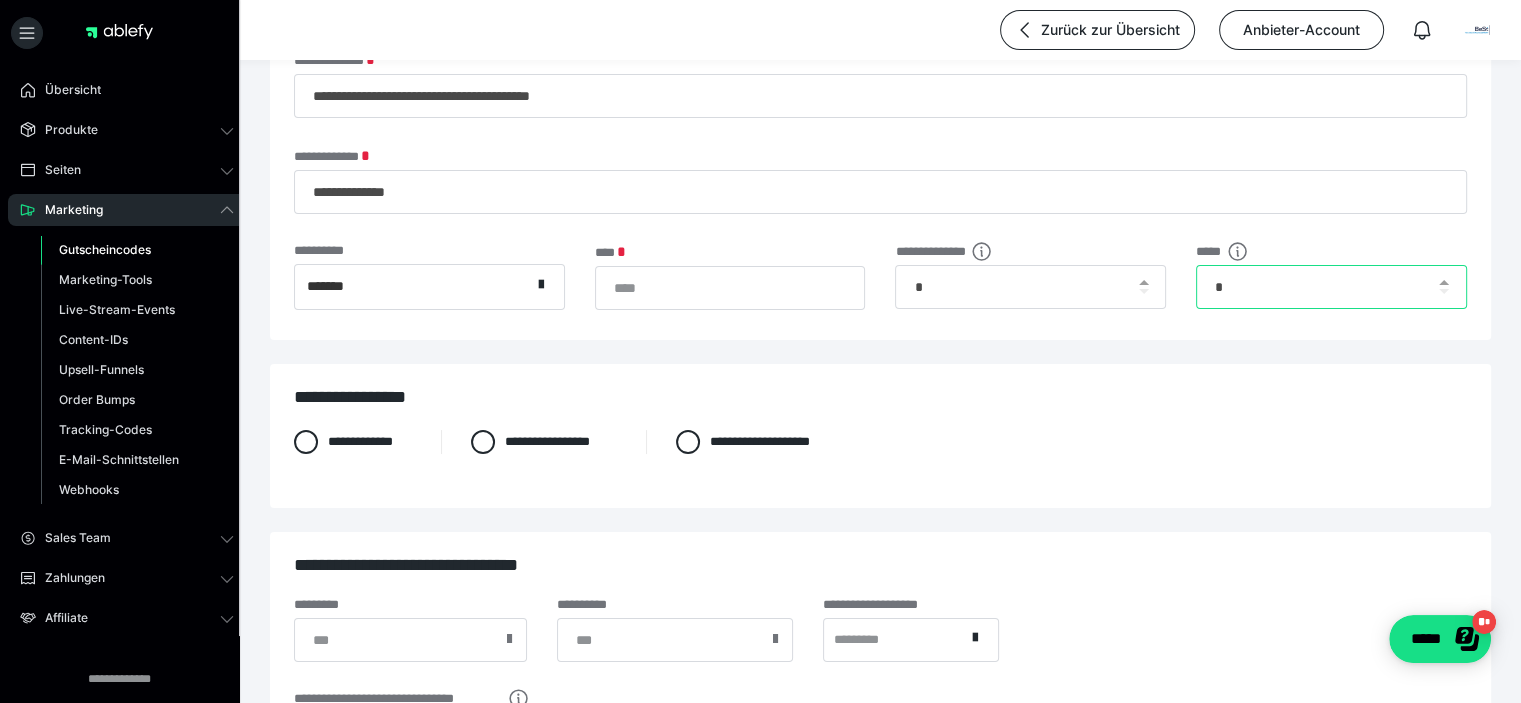 scroll, scrollTop: 200, scrollLeft: 0, axis: vertical 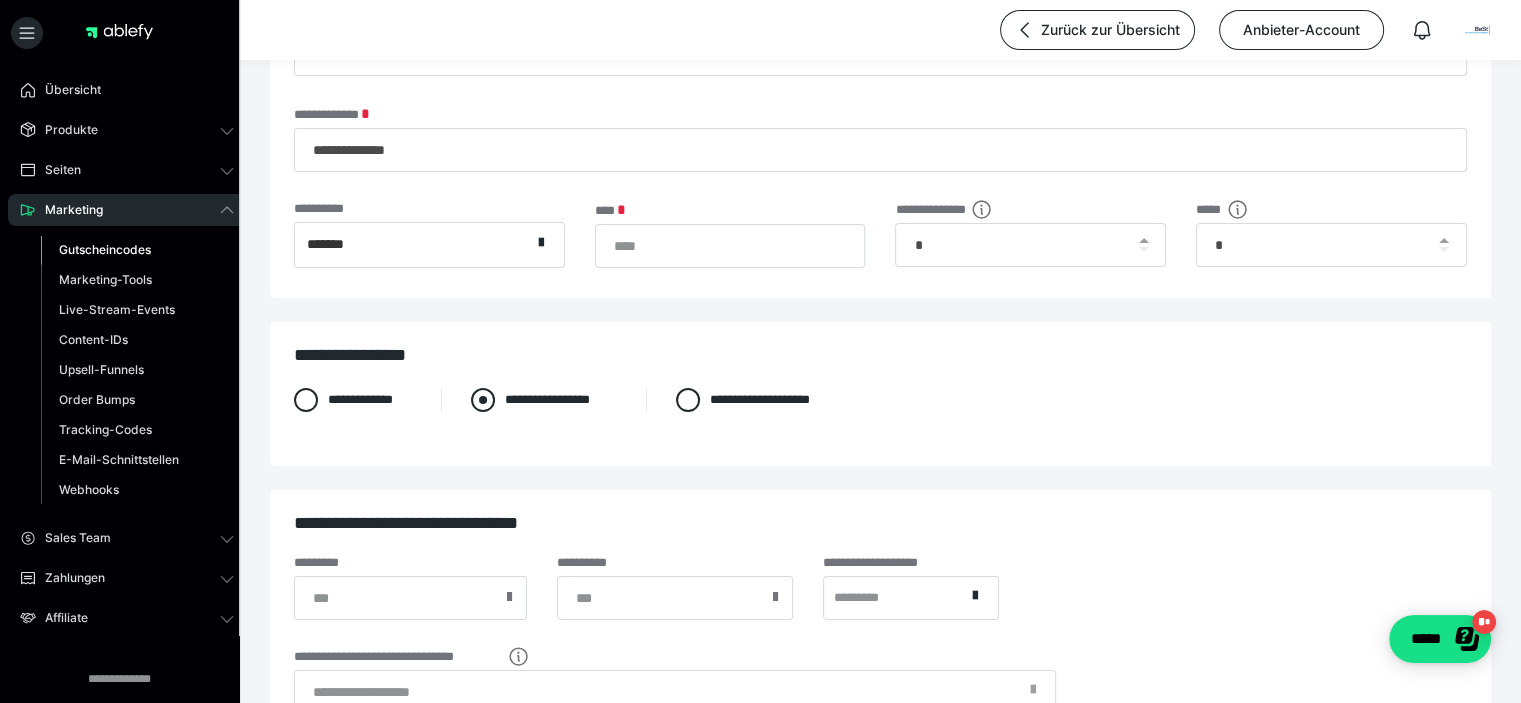 click on "**********" at bounding box center (543, 400) 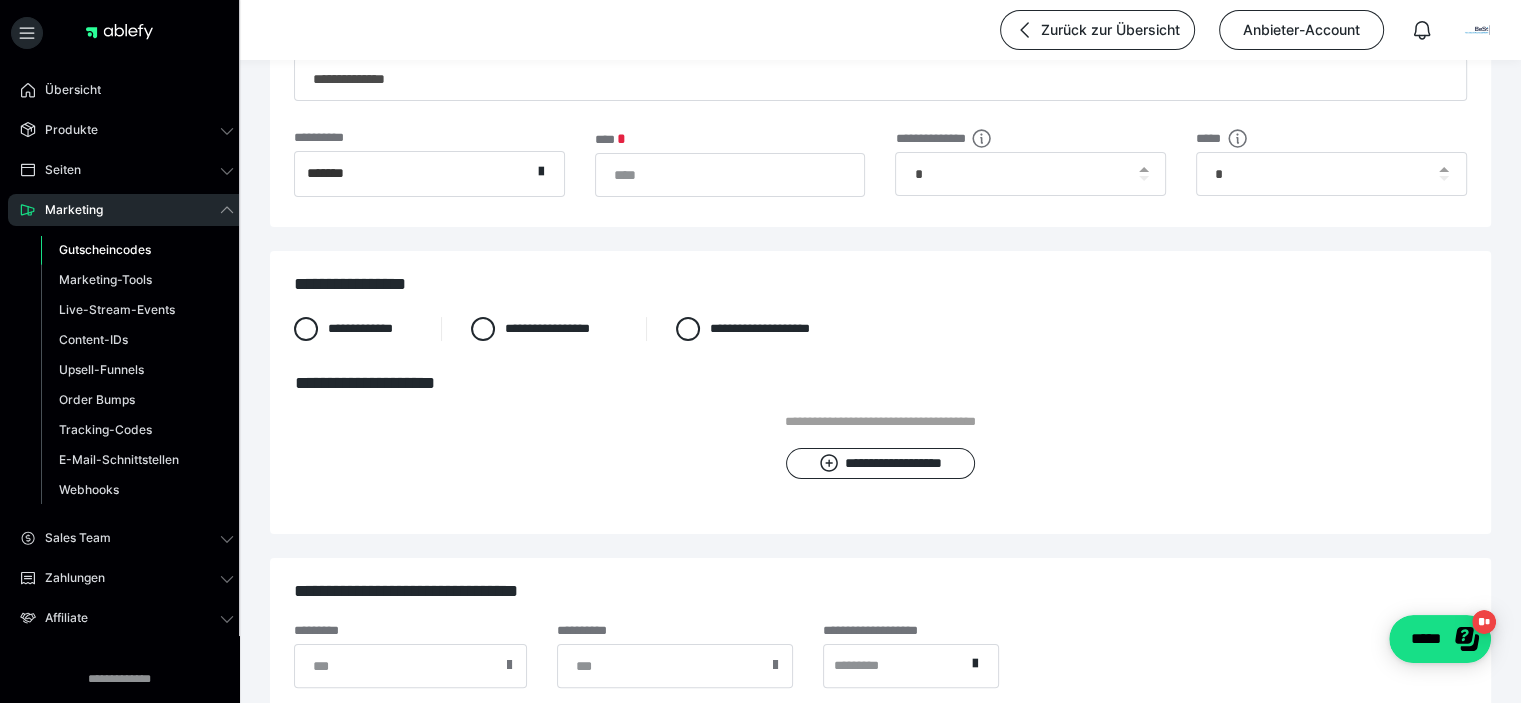 scroll, scrollTop: 400, scrollLeft: 0, axis: vertical 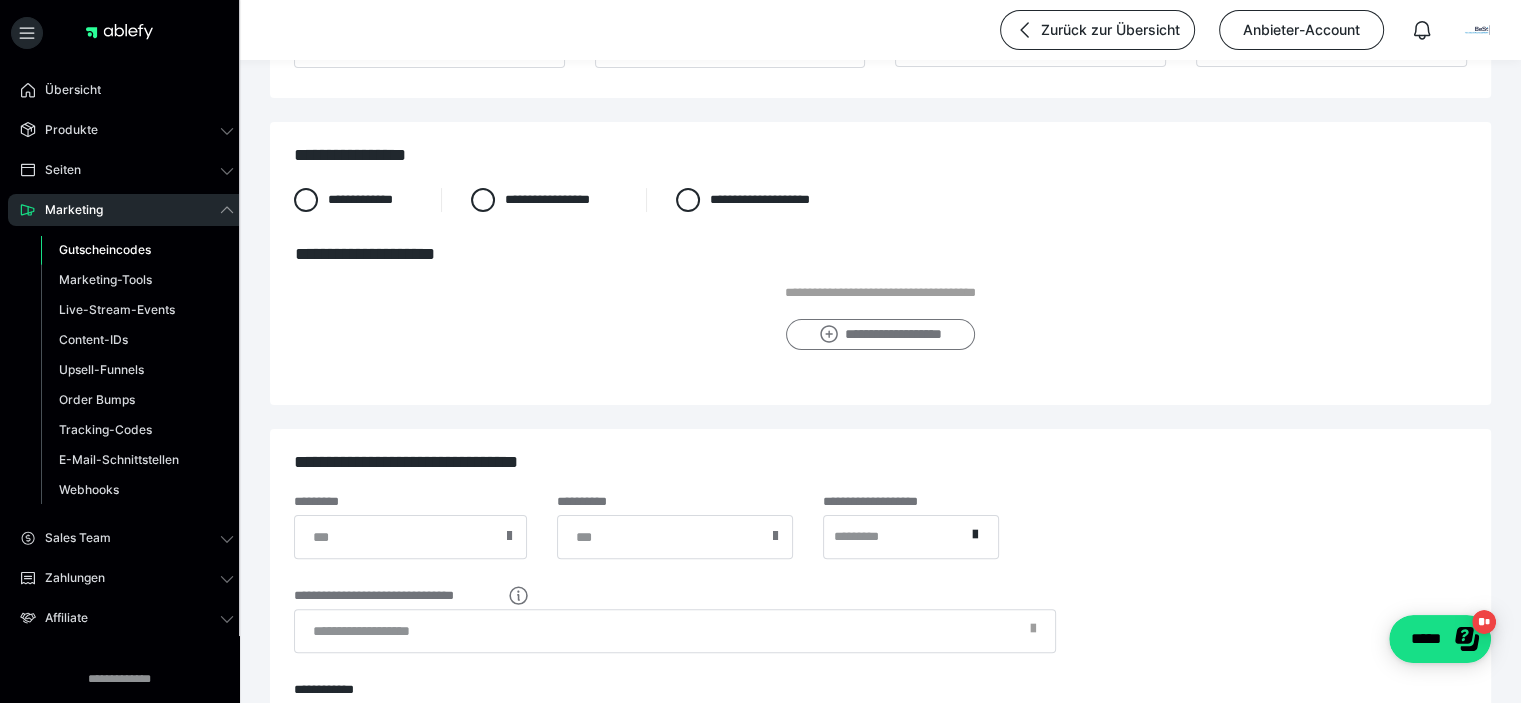 click on "**********" at bounding box center (880, 335) 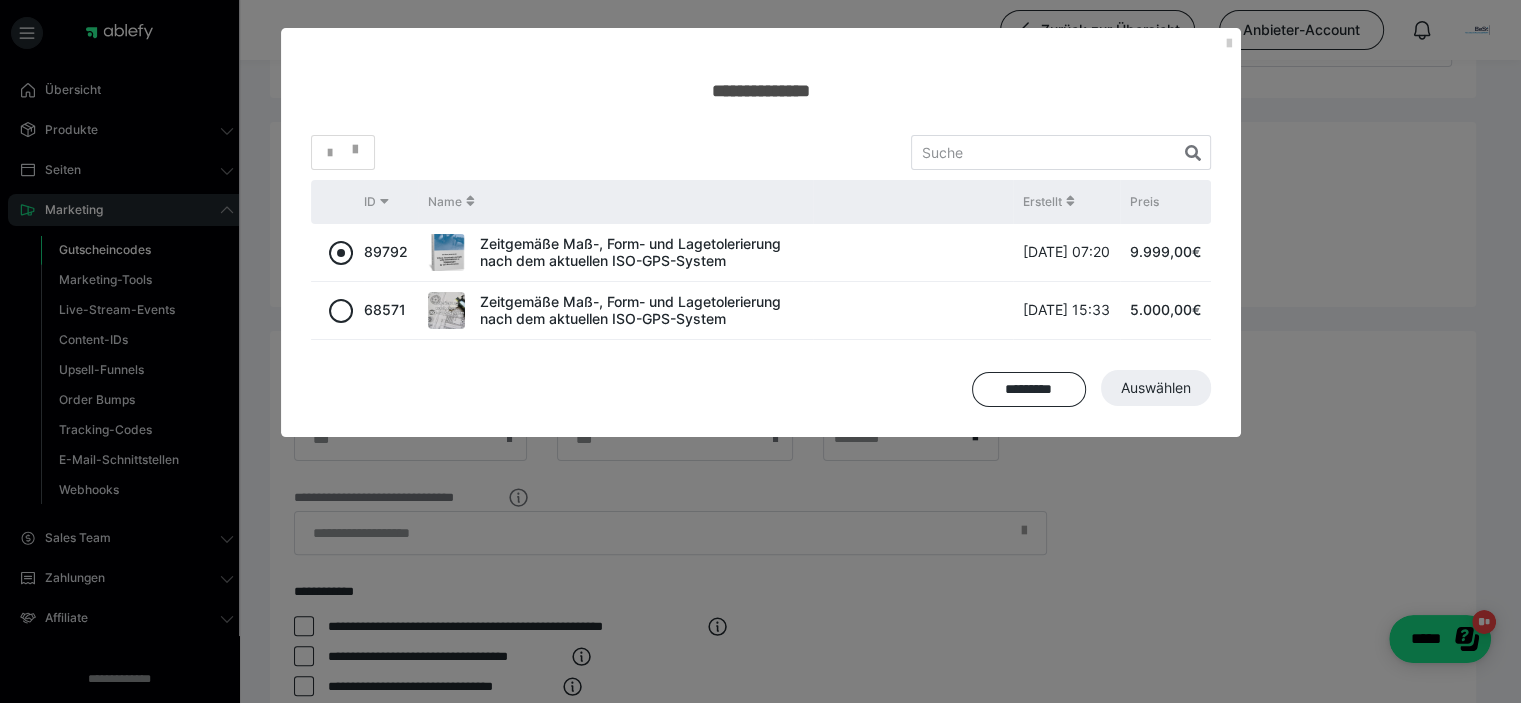 click at bounding box center (341, 253) 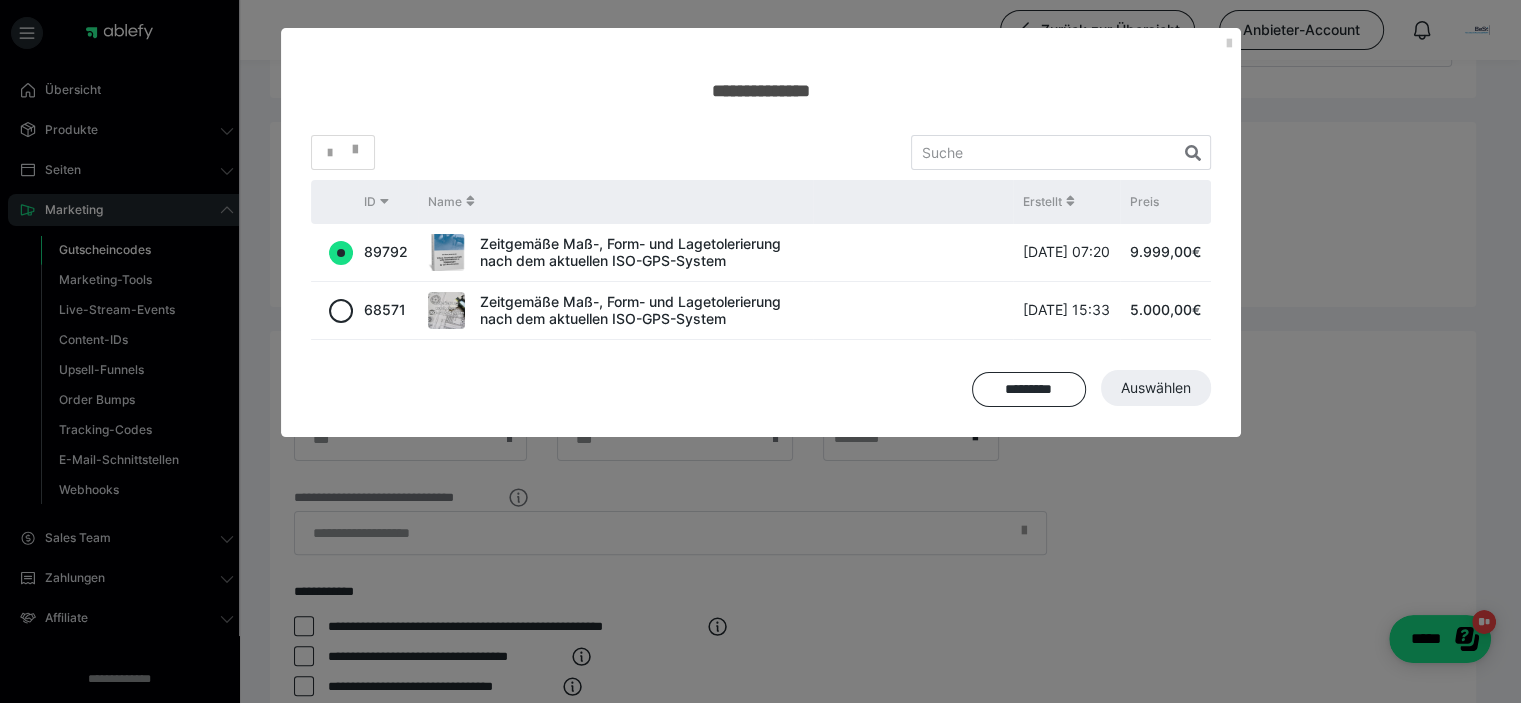 radio on "true" 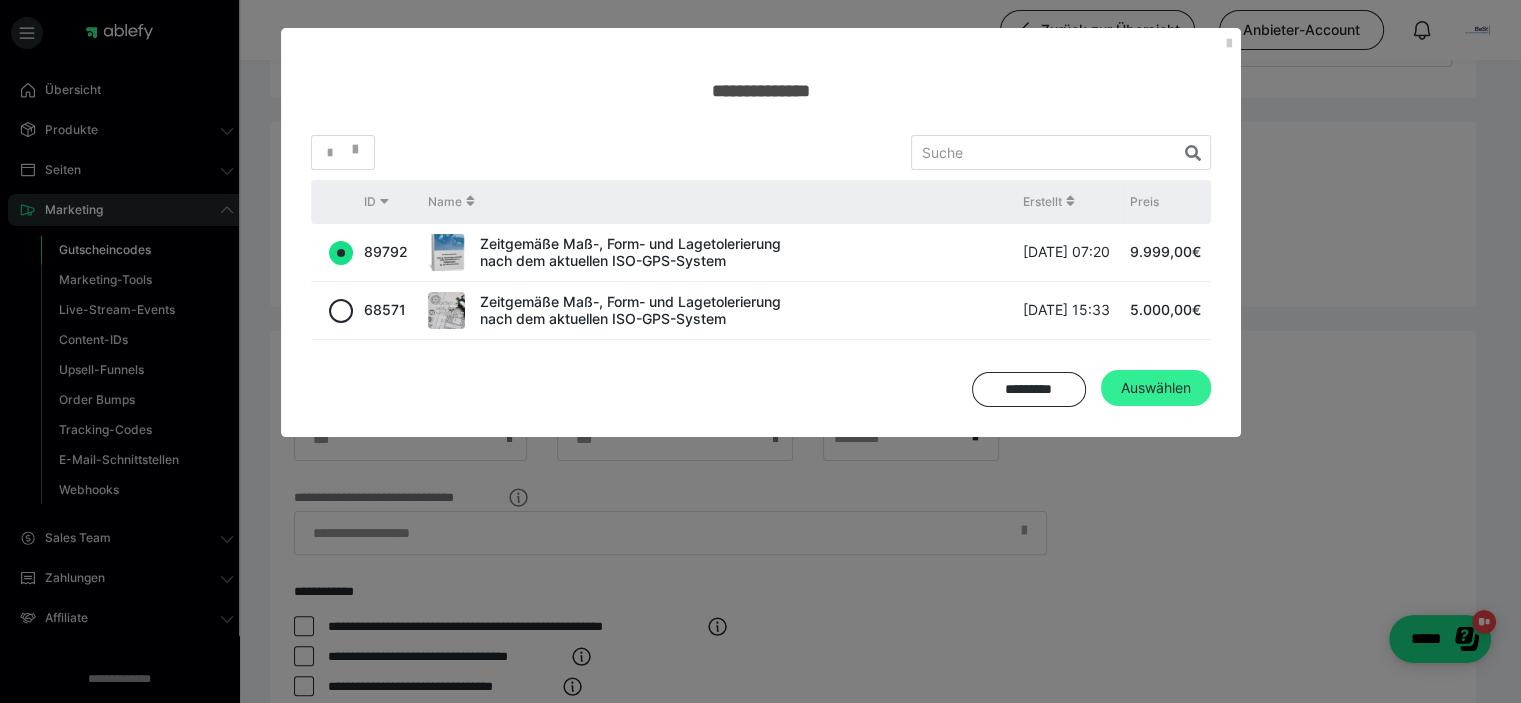 click on "Auswählen" at bounding box center [1156, 388] 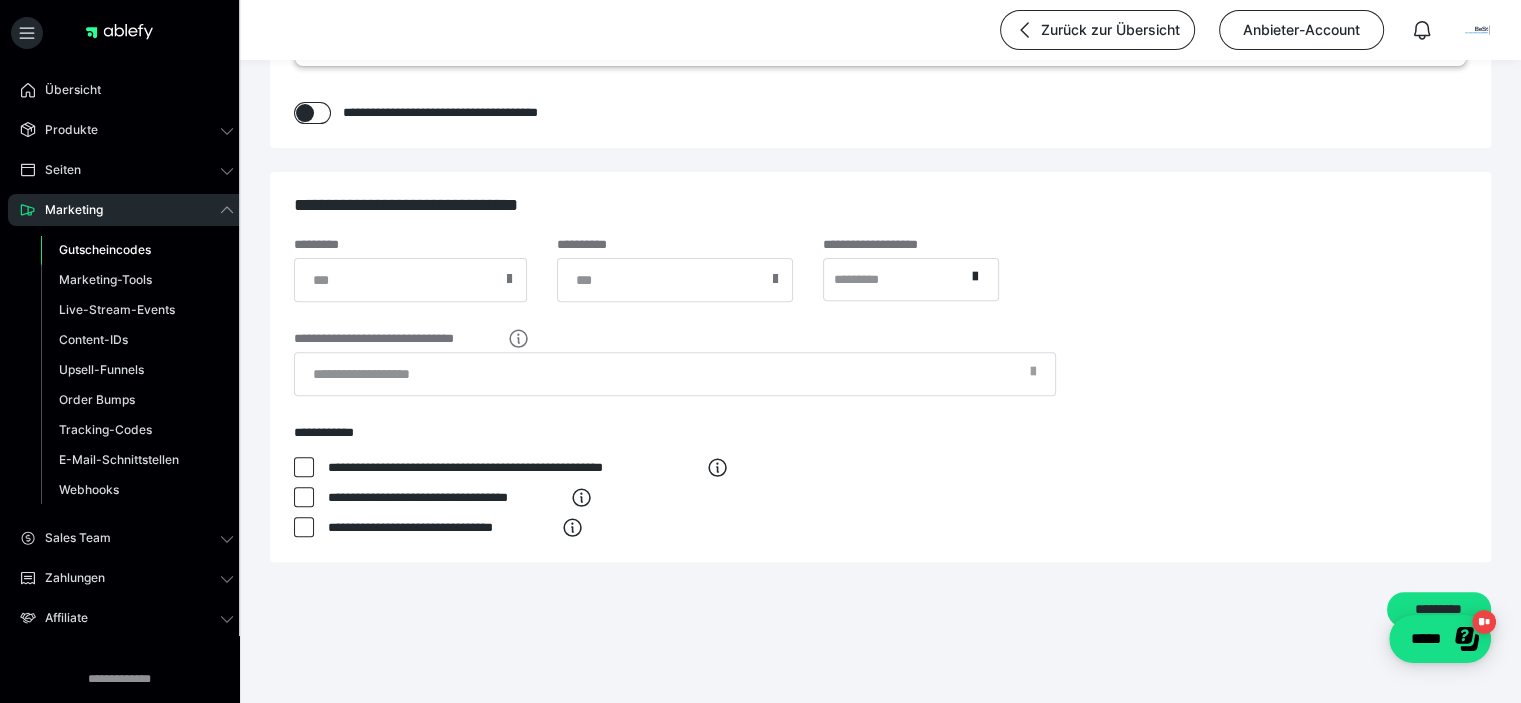 scroll, scrollTop: 700, scrollLeft: 0, axis: vertical 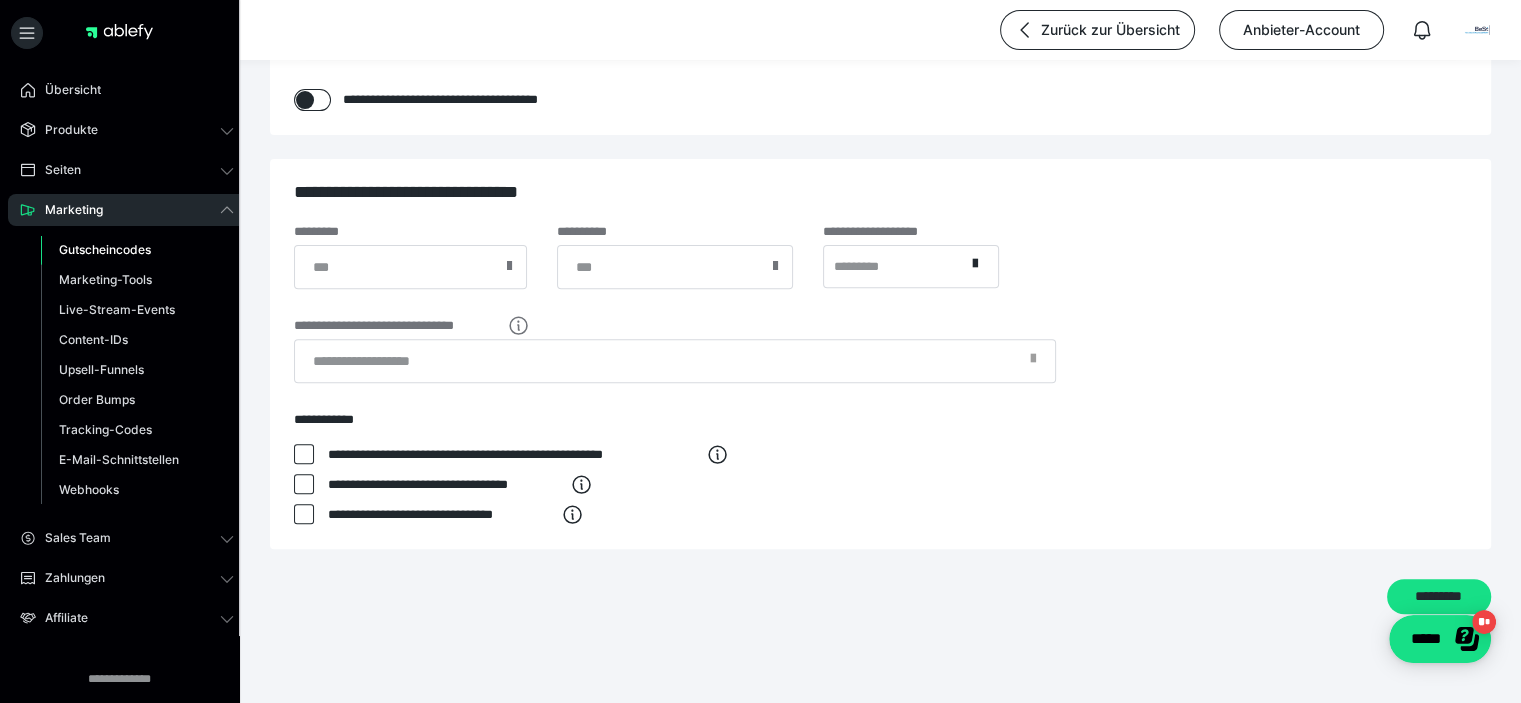 click at bounding box center [304, 454] 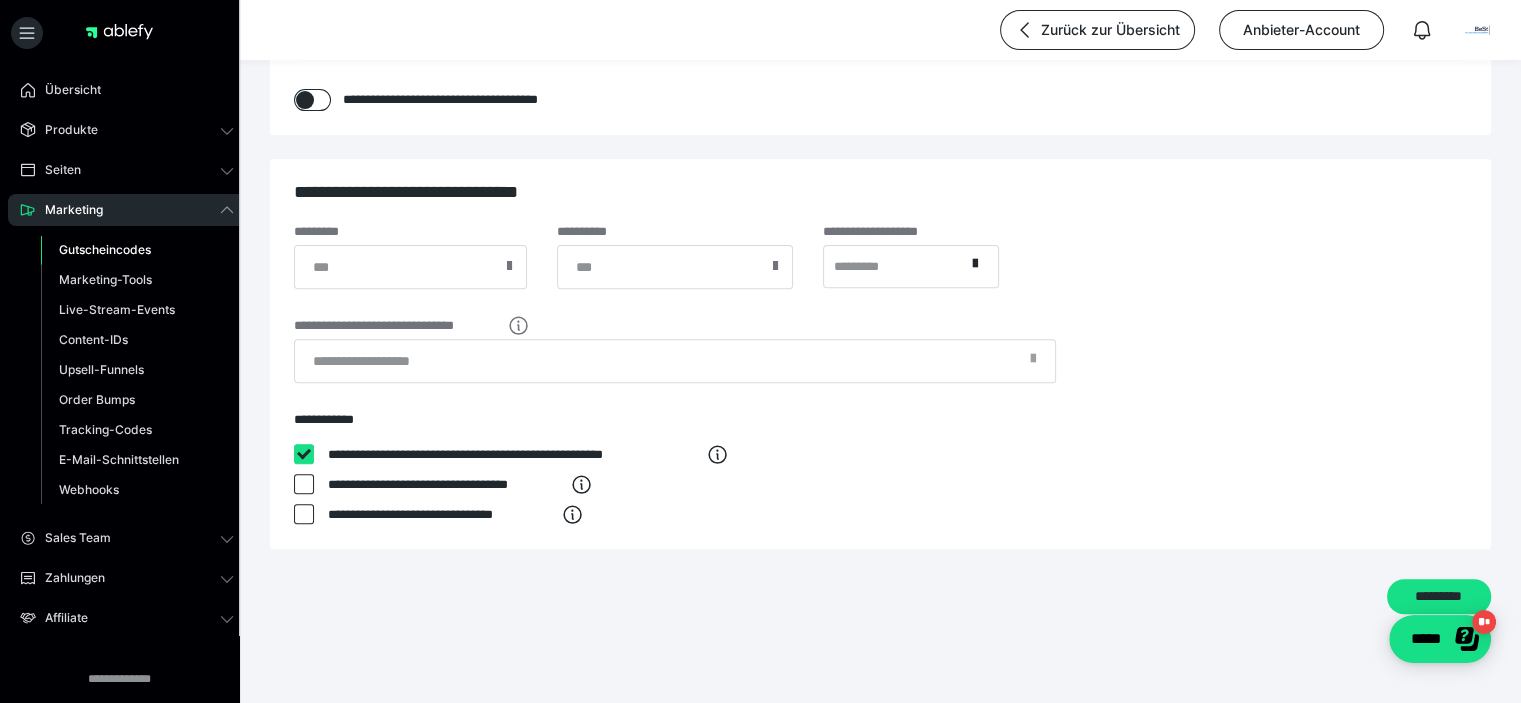checkbox on "****" 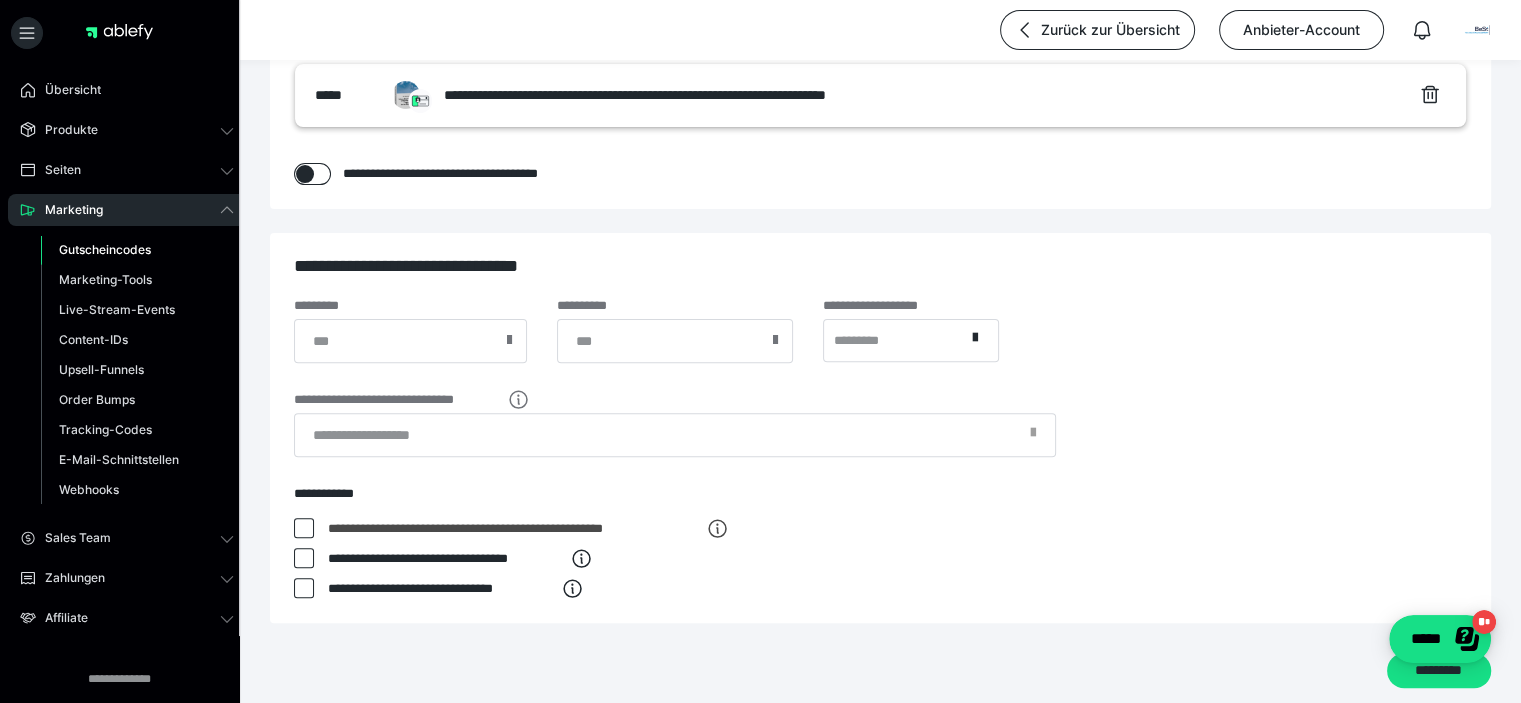 scroll, scrollTop: 600, scrollLeft: 0, axis: vertical 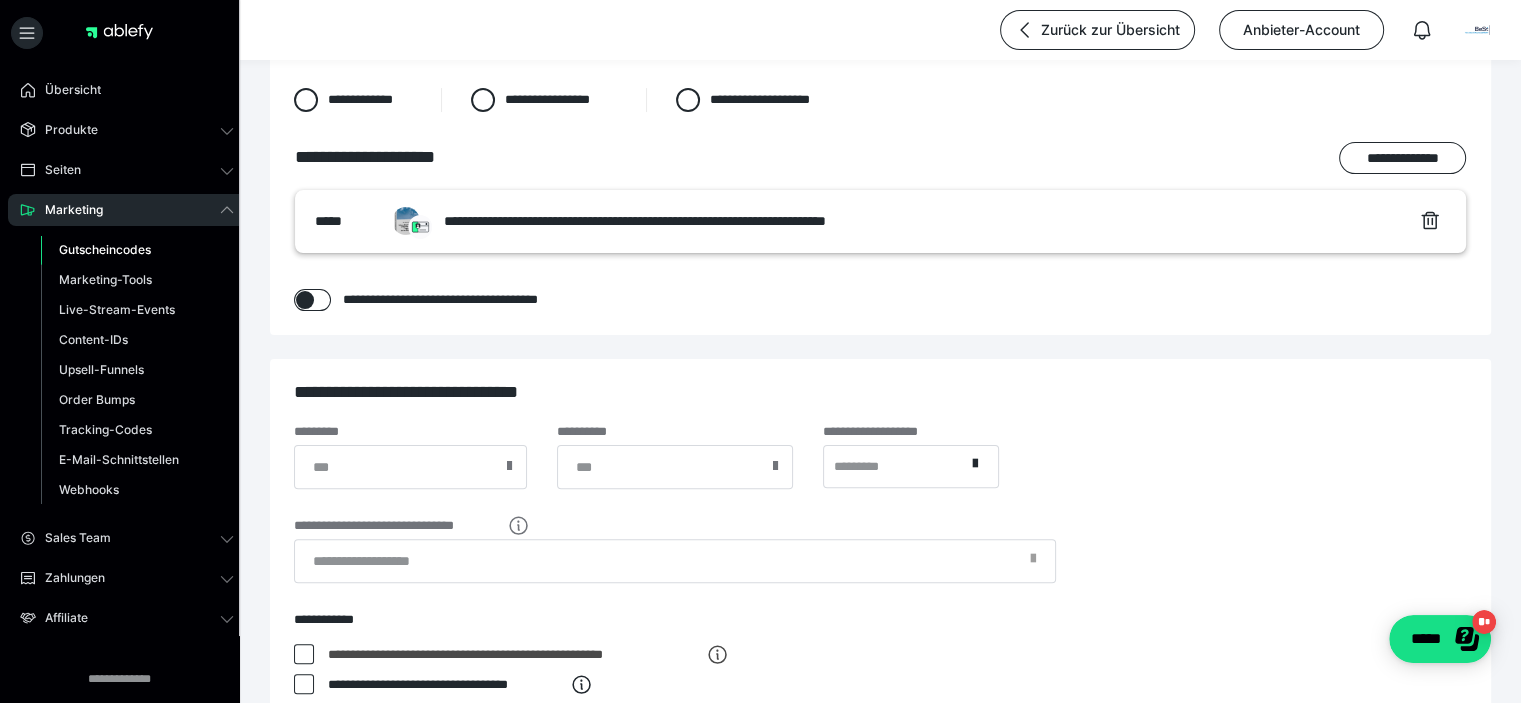 click at bounding box center (305, 300) 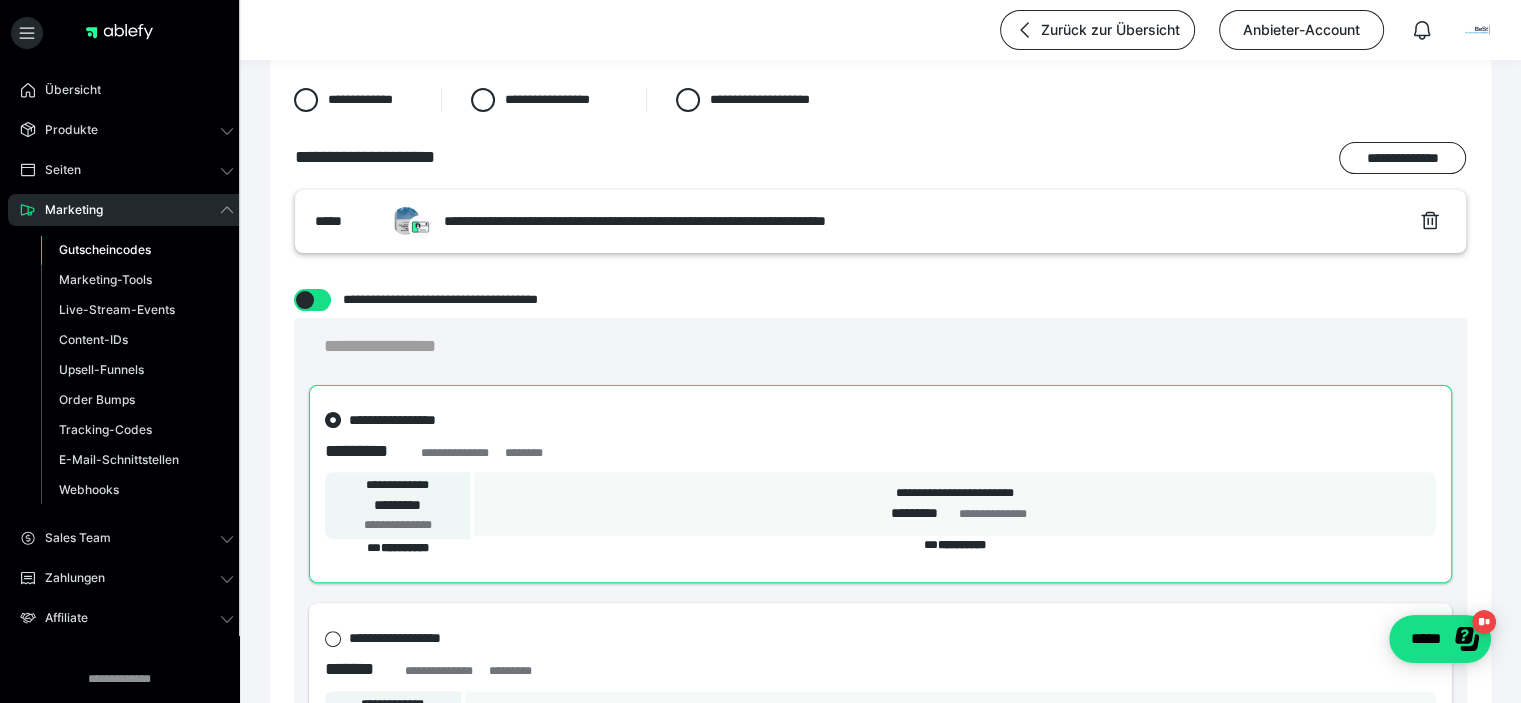 click at bounding box center [305, 300] 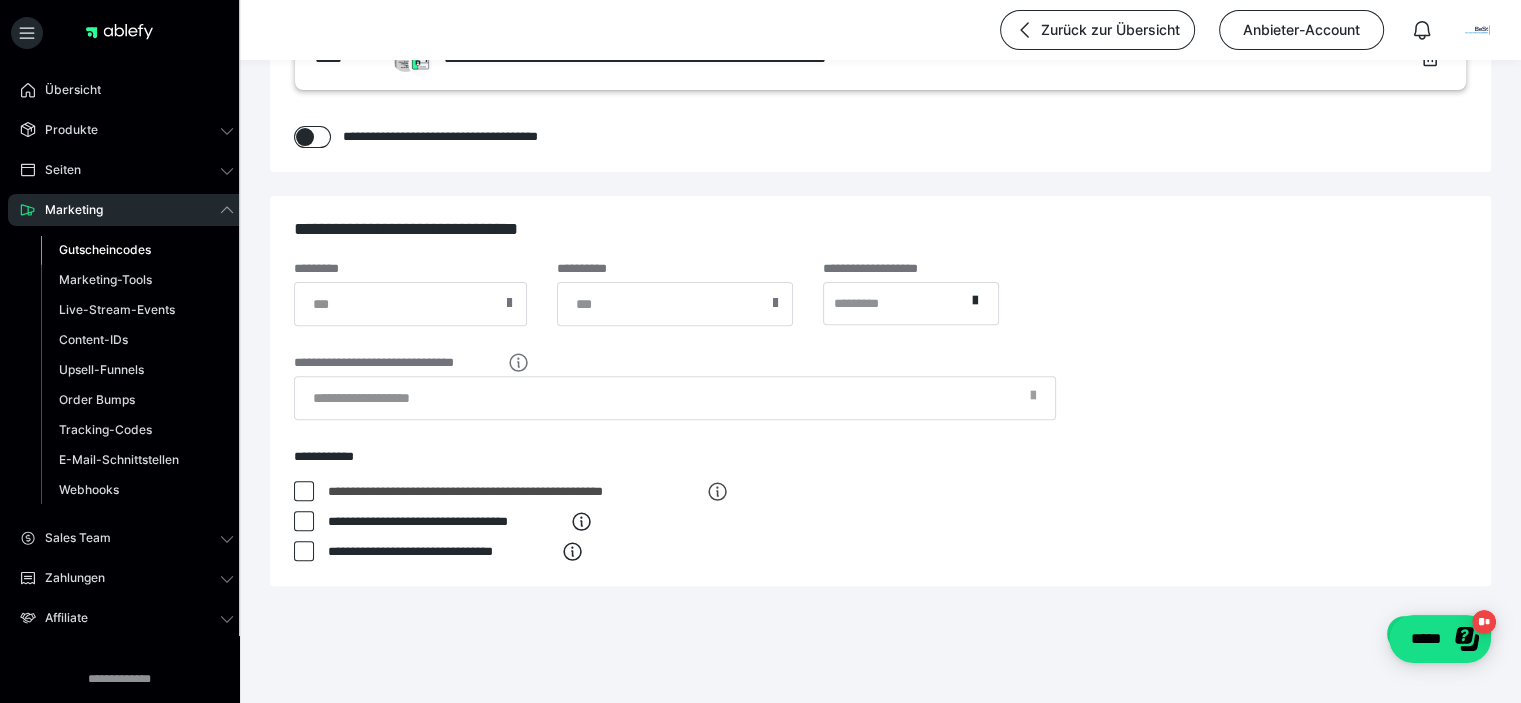 scroll, scrollTop: 700, scrollLeft: 0, axis: vertical 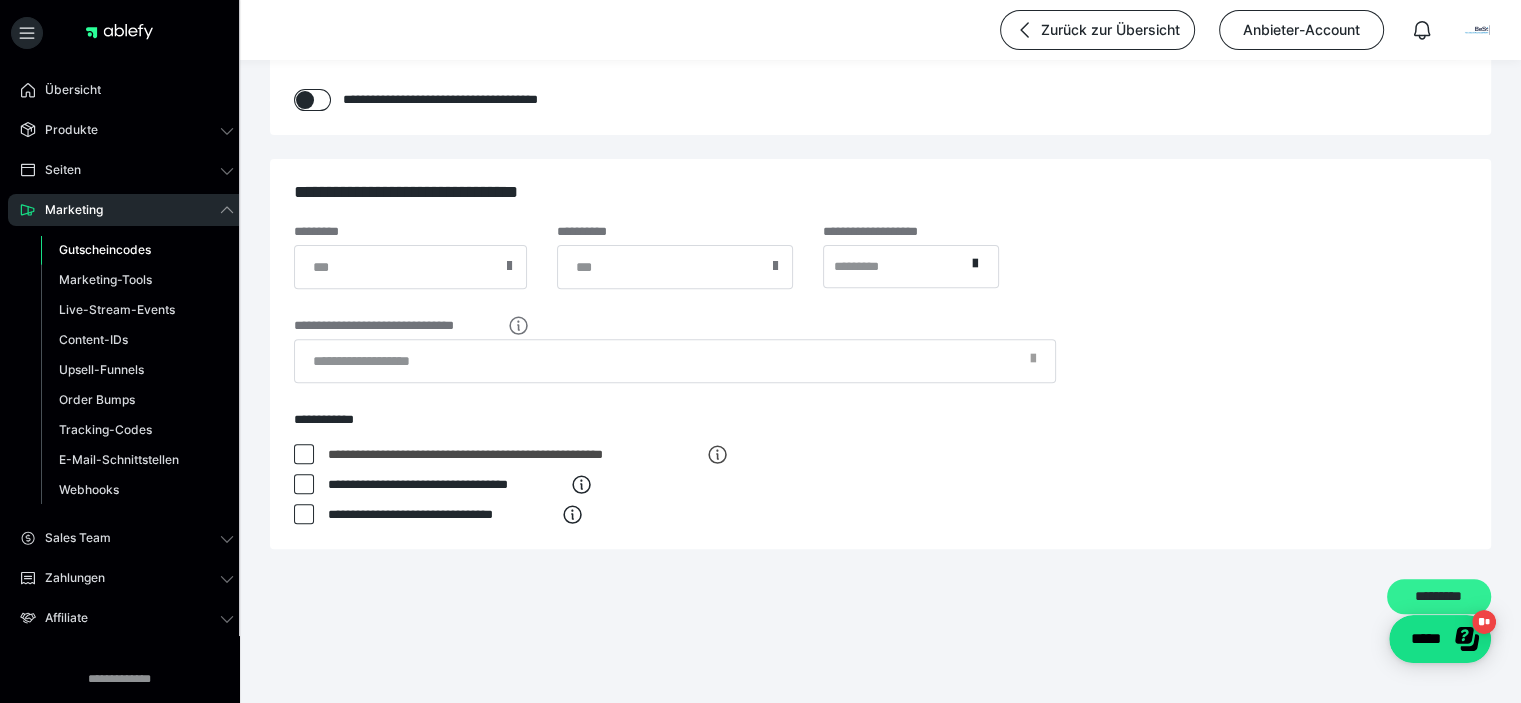 click on "*********" at bounding box center [1439, 597] 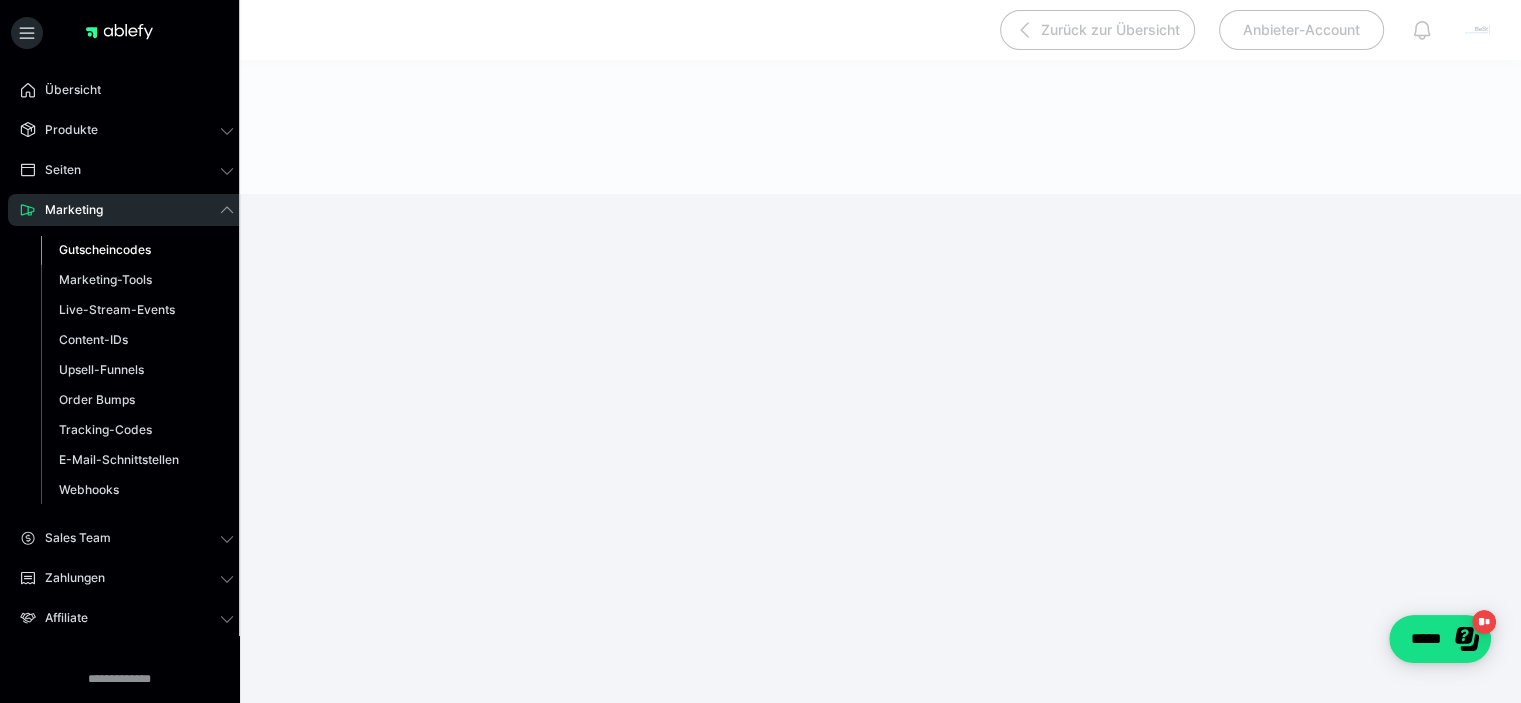 scroll, scrollTop: 190, scrollLeft: 0, axis: vertical 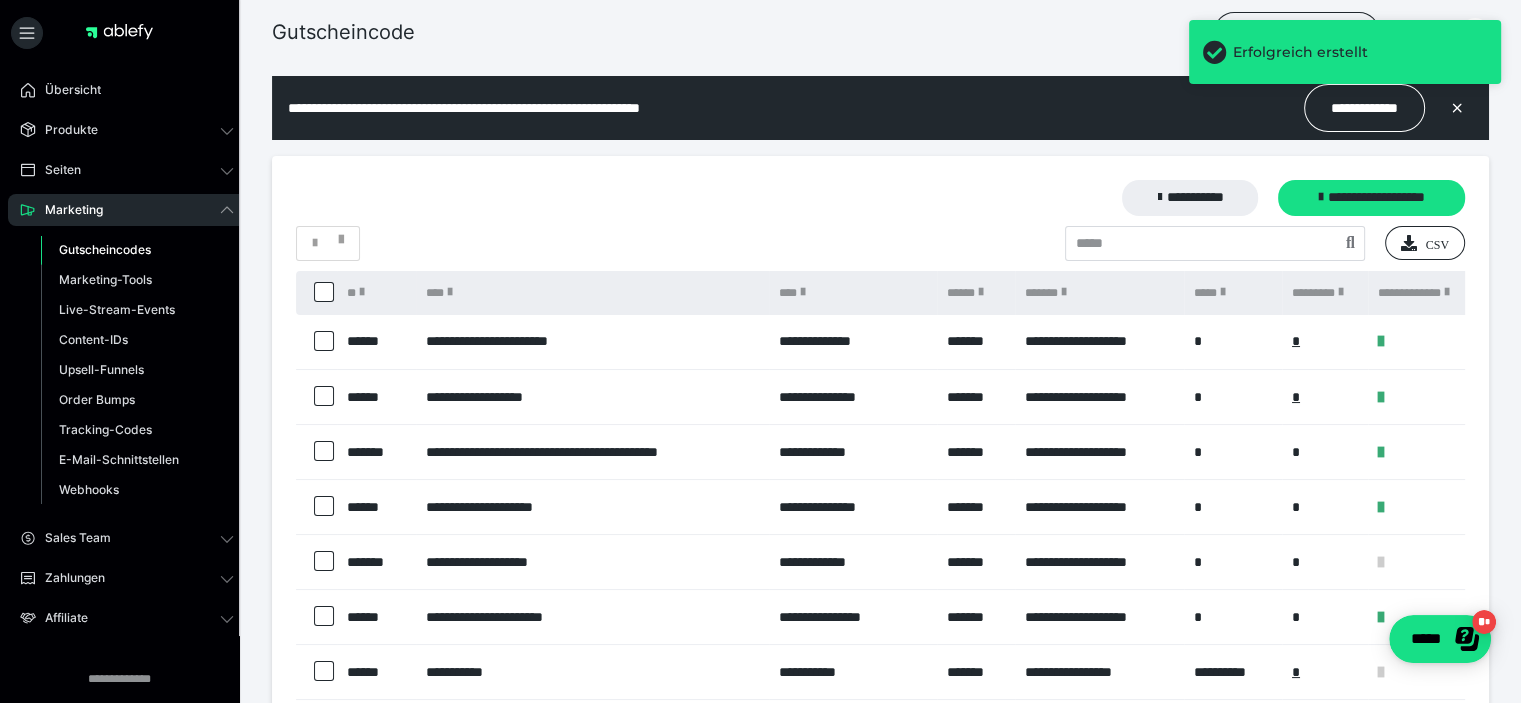 click on "****" at bounding box center [592, 293] 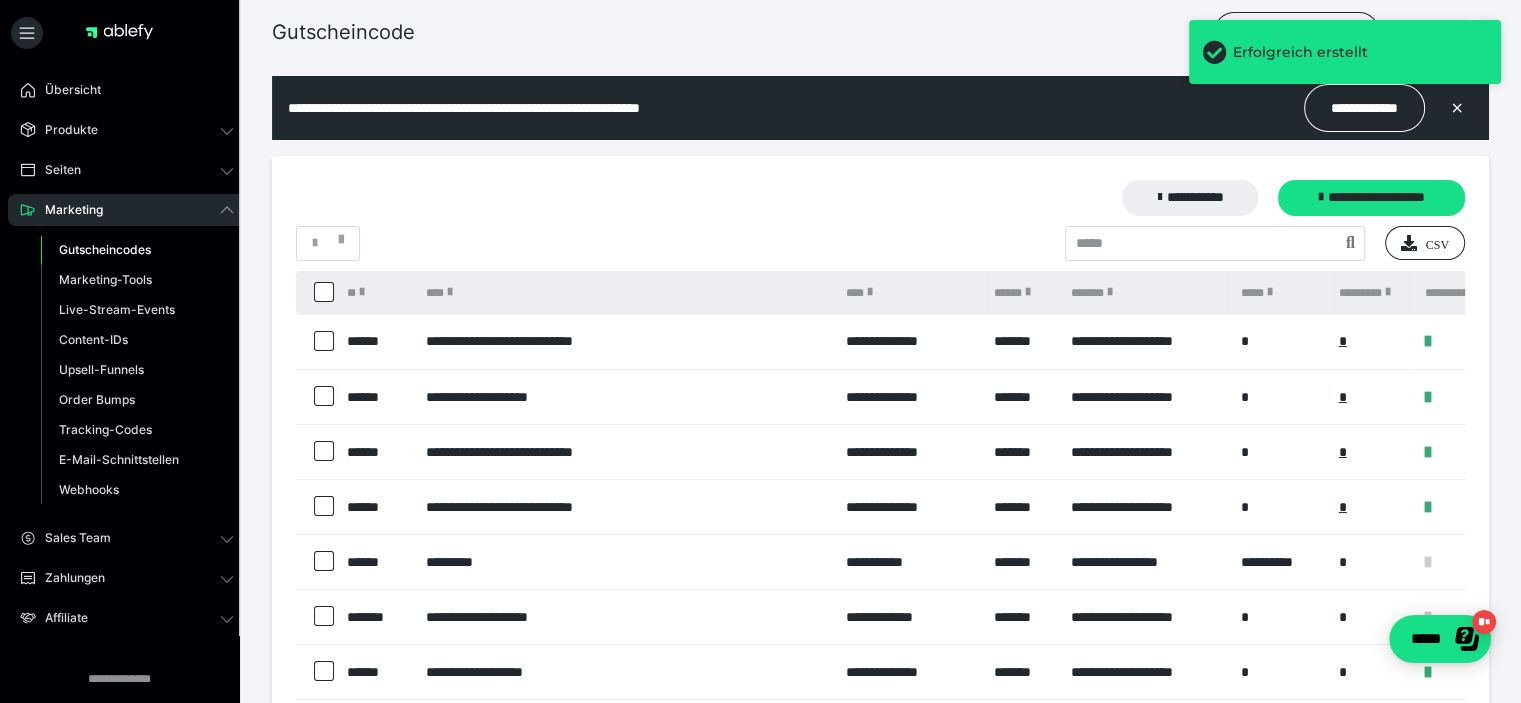 click on "****" at bounding box center (625, 293) 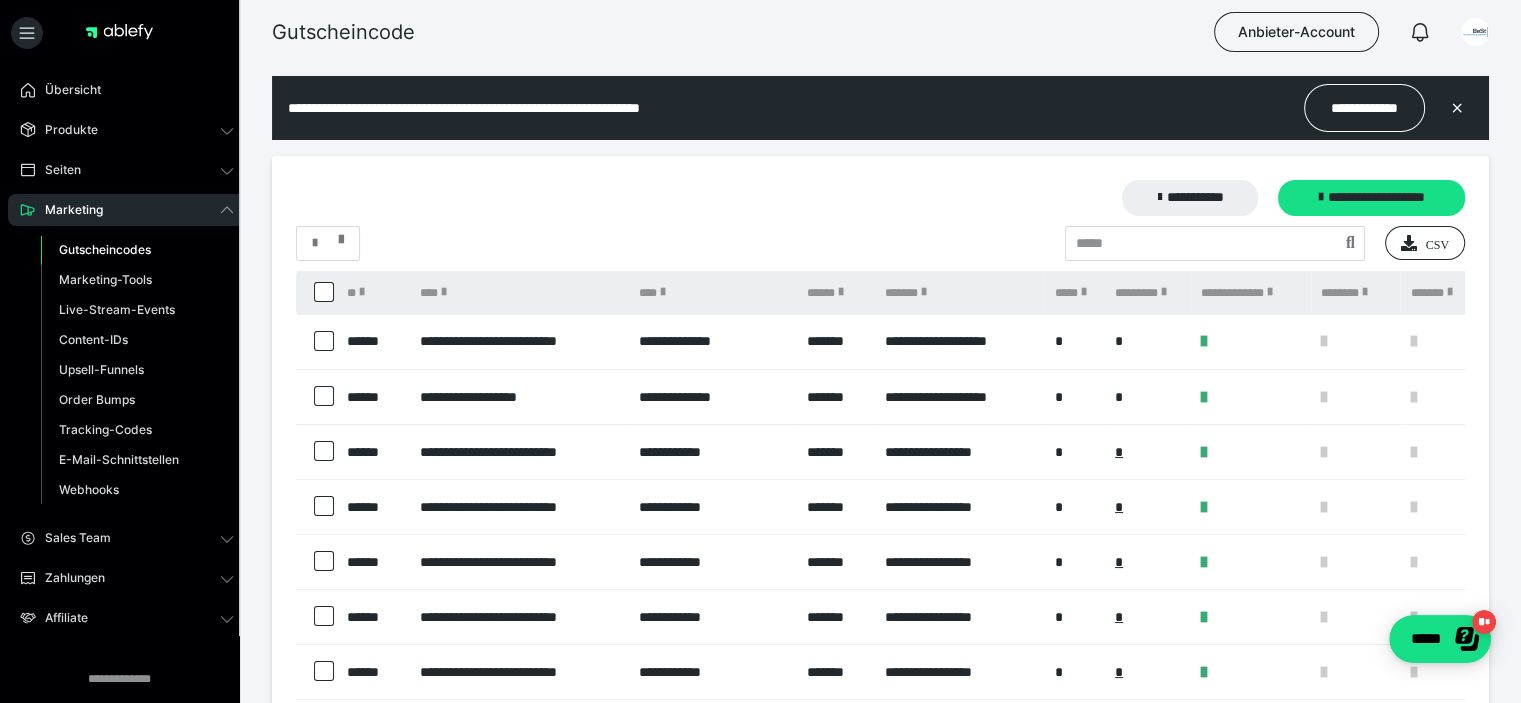 click at bounding box center [341, 235] 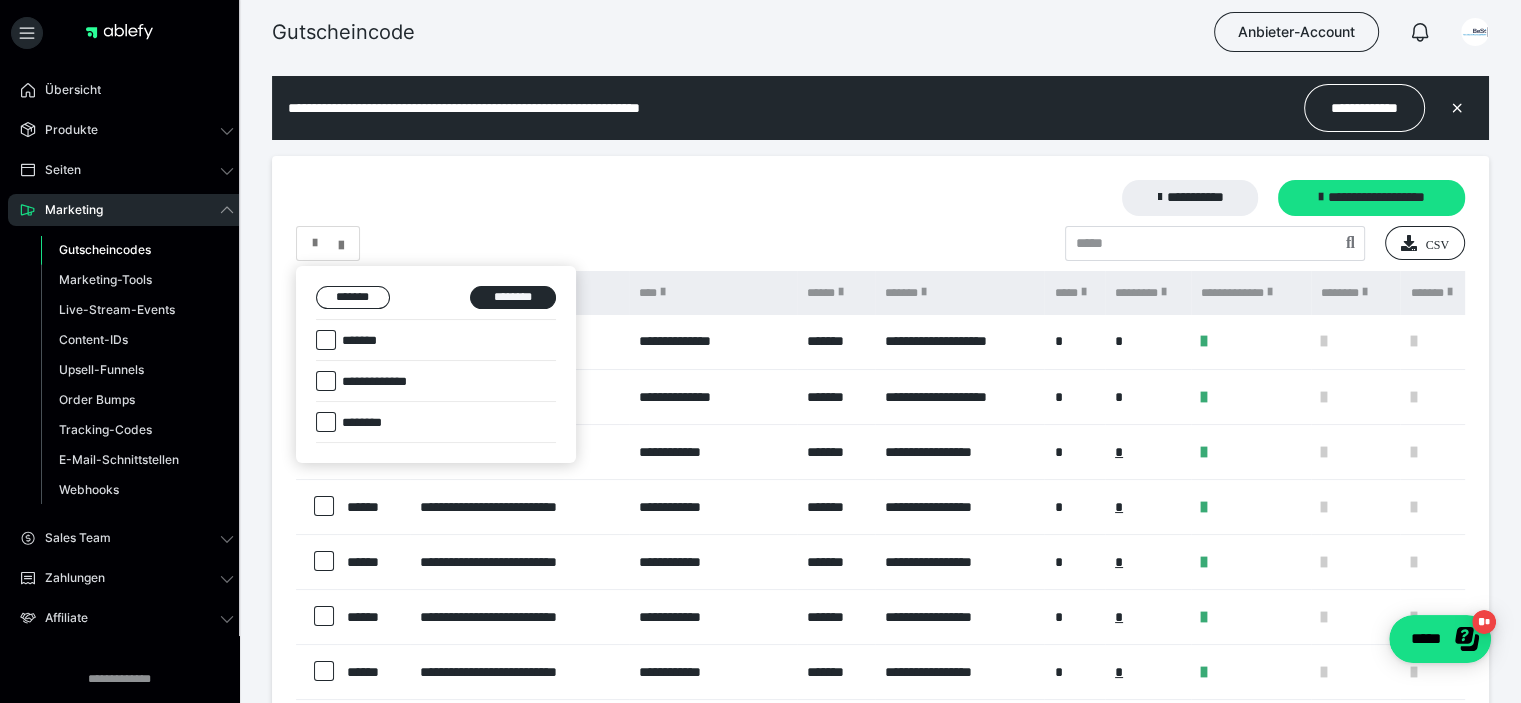 click on "********" at bounding box center (351, 423) 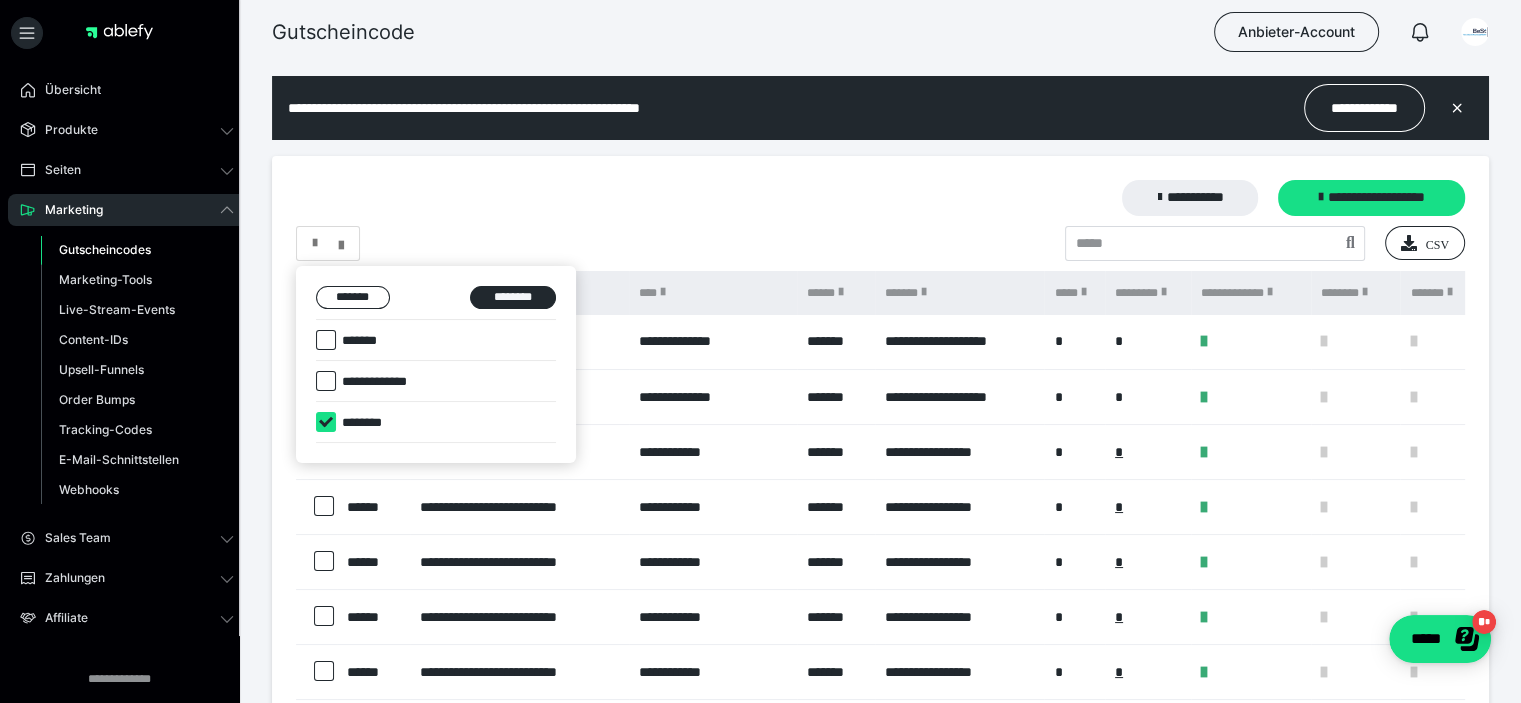 checkbox on "****" 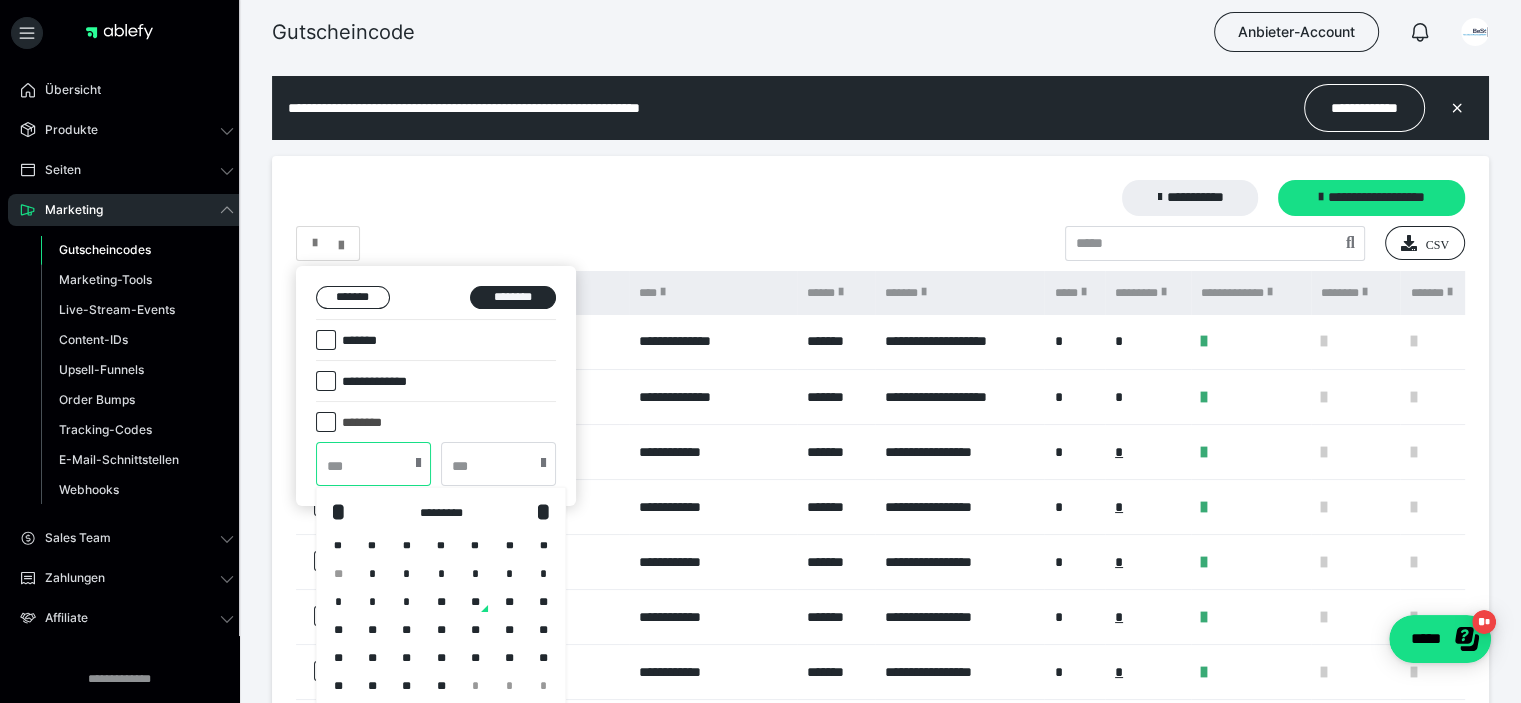 click at bounding box center (373, 464) 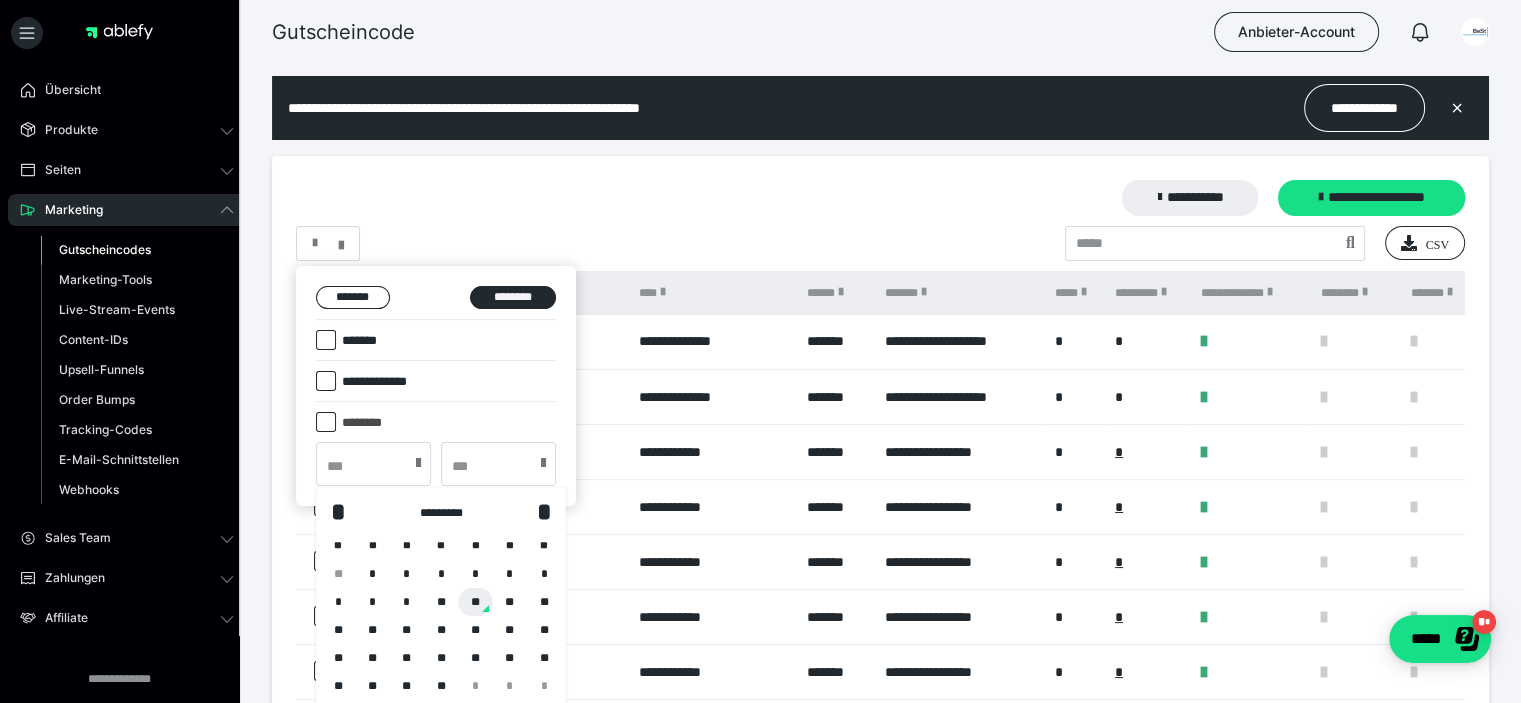 click on "**" at bounding box center [475, 602] 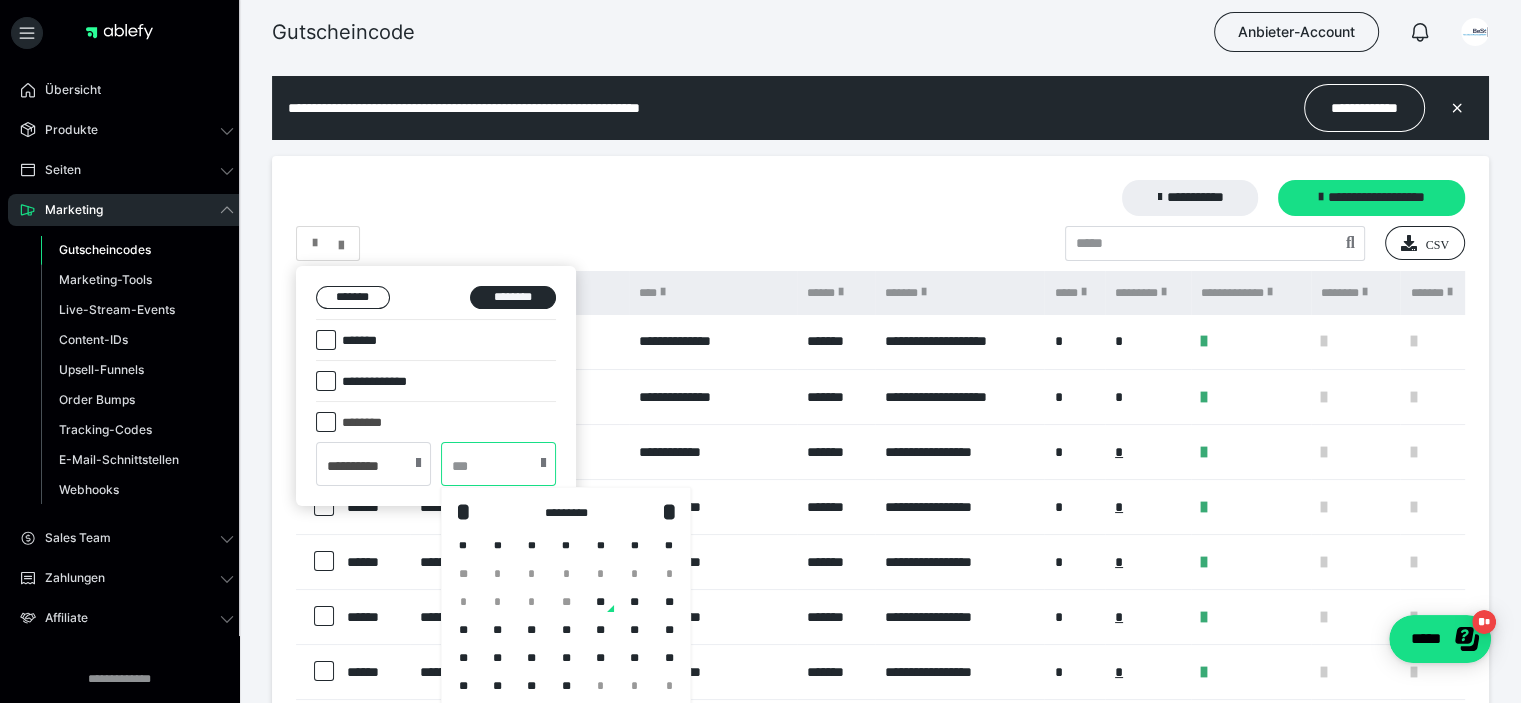 click at bounding box center (498, 464) 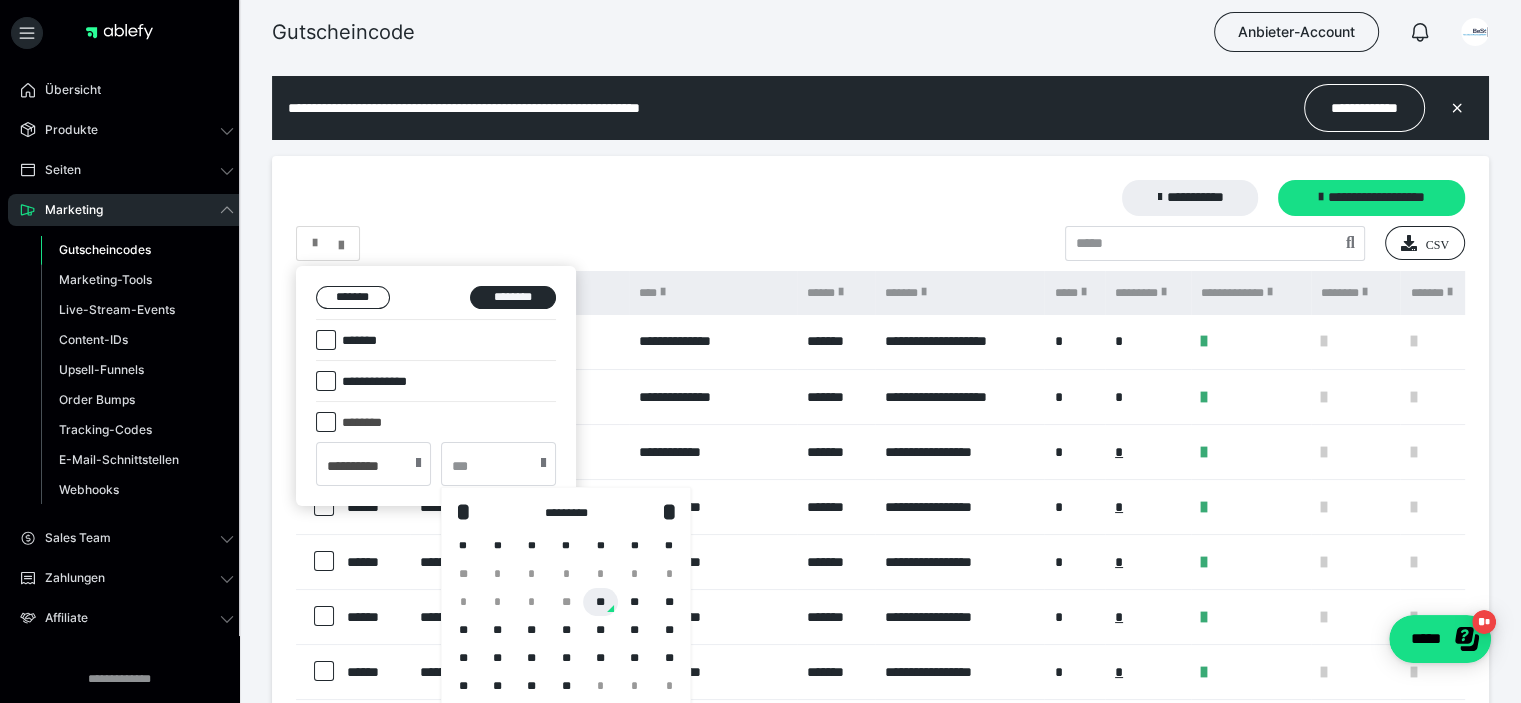 click on "**" at bounding box center [600, 602] 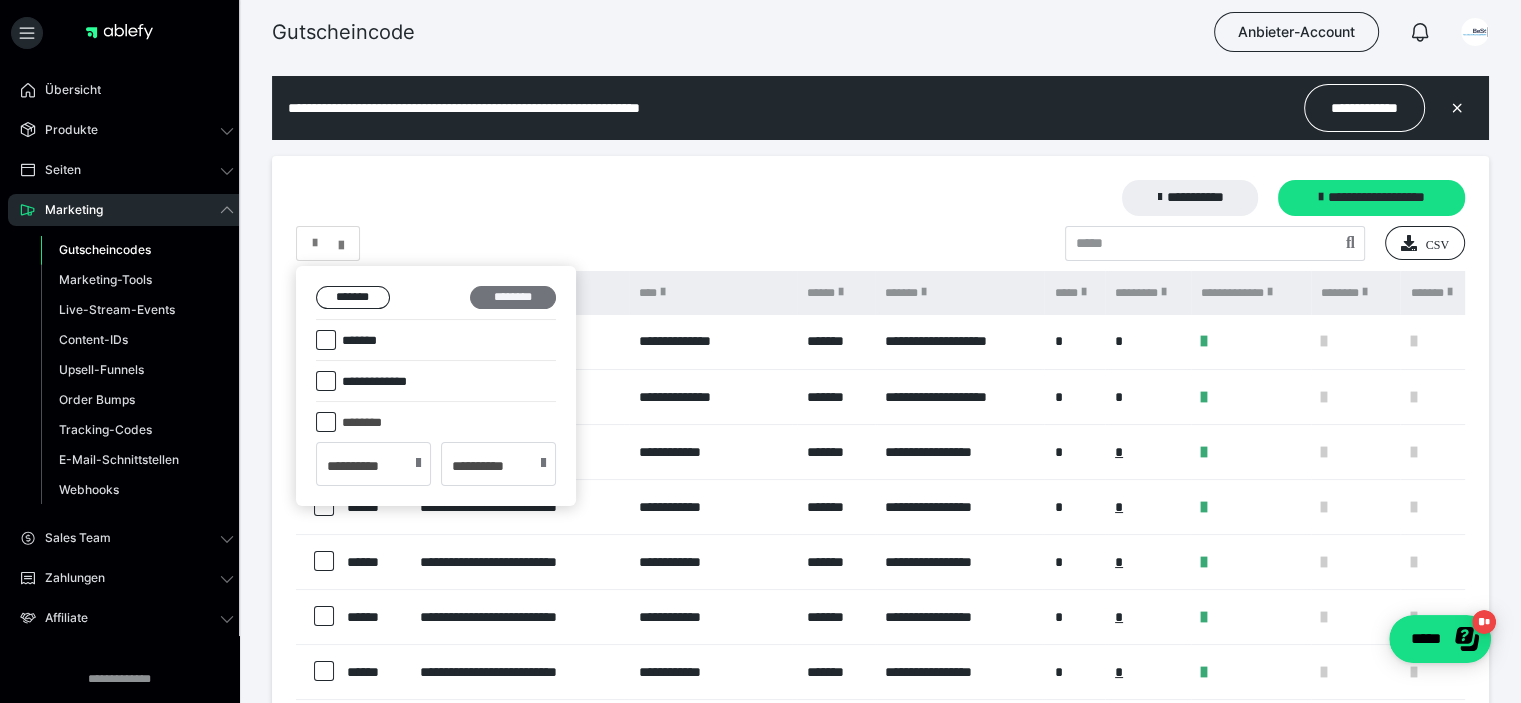click on "********" at bounding box center [513, 298] 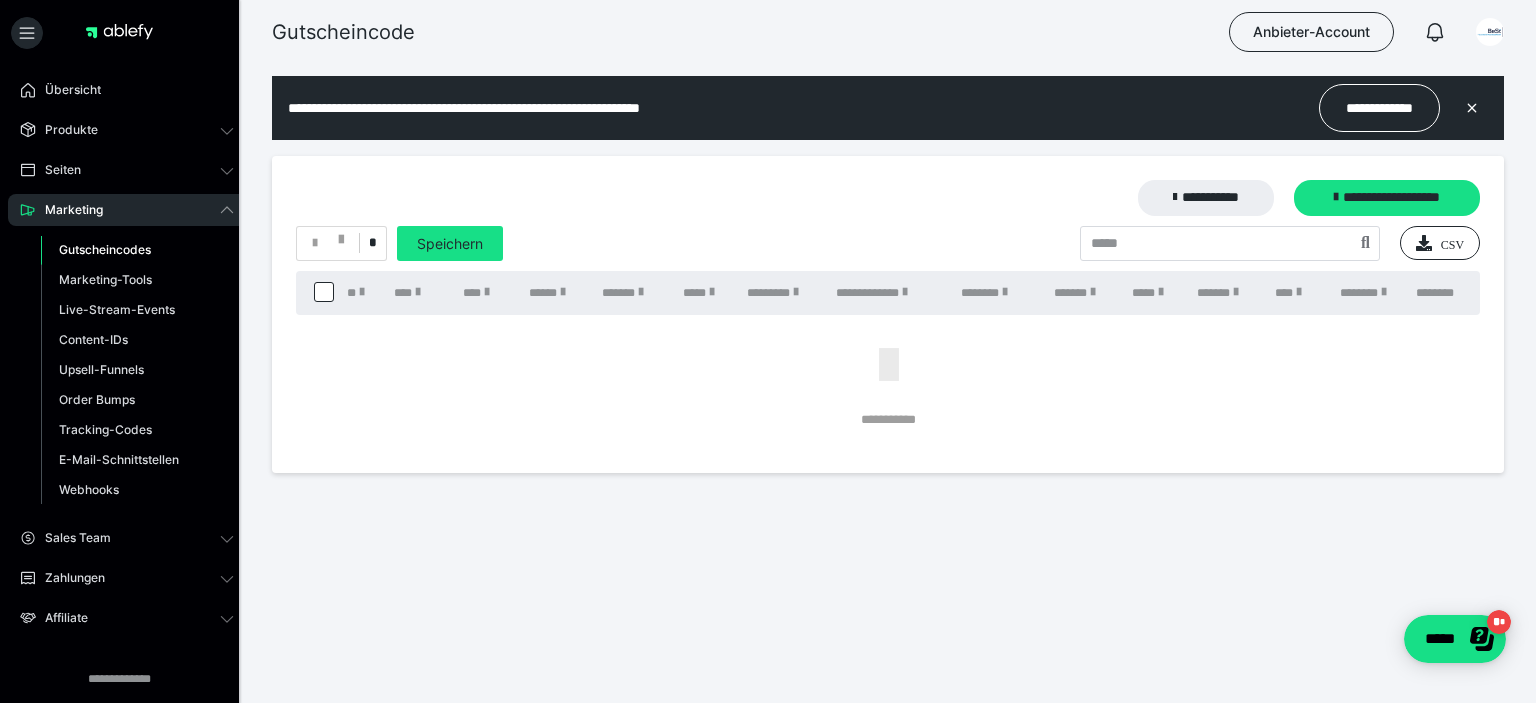 click on "Gutscheincodes" at bounding box center (105, 249) 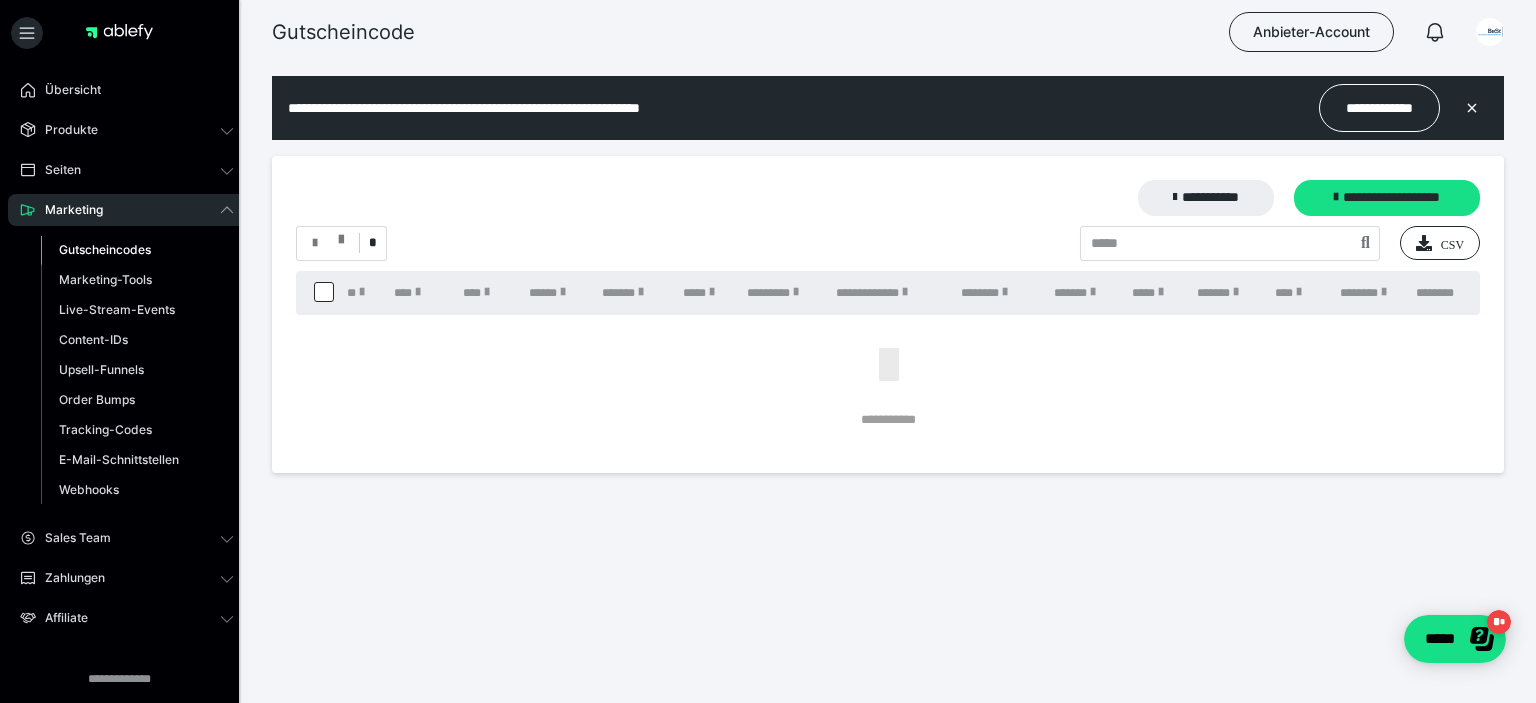 click at bounding box center (328, 243) 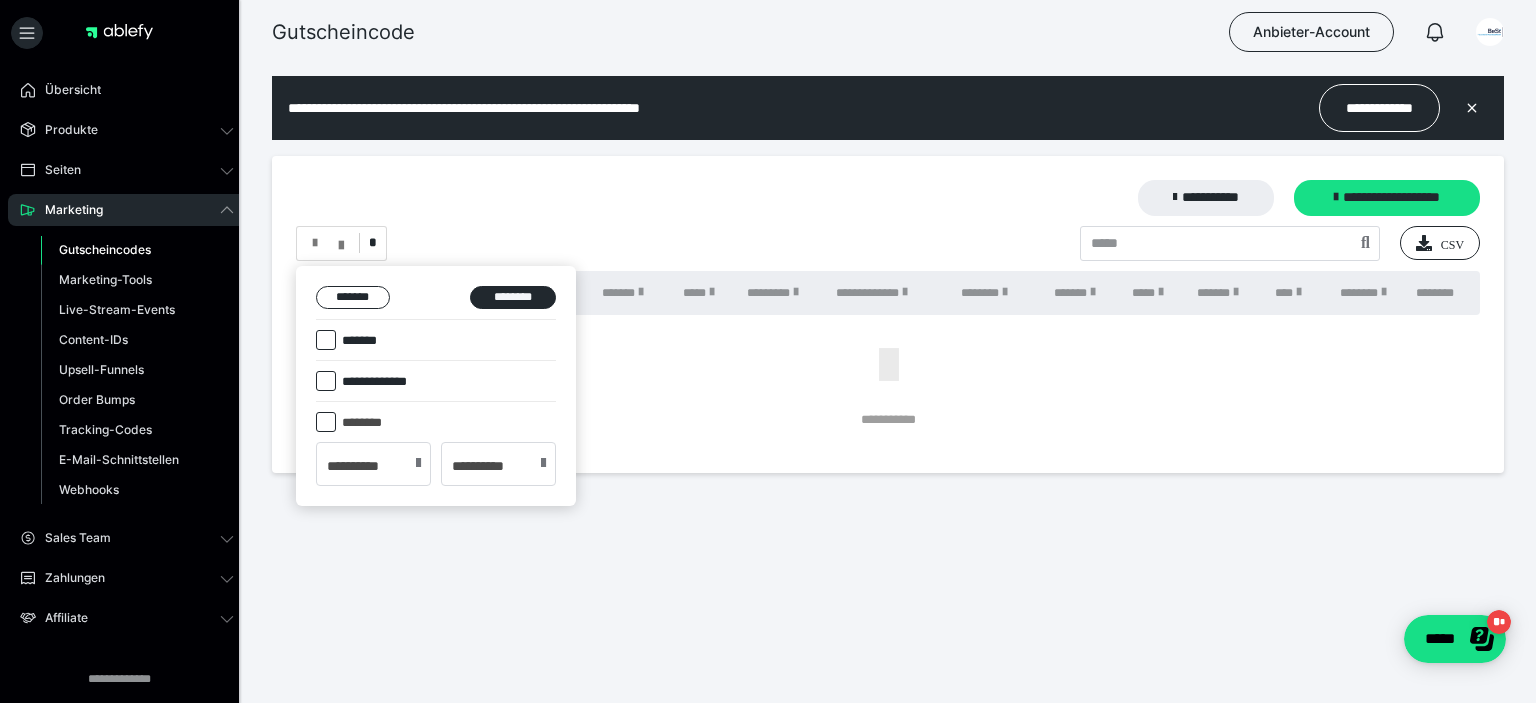 click on "*******" at bounding box center [366, 341] 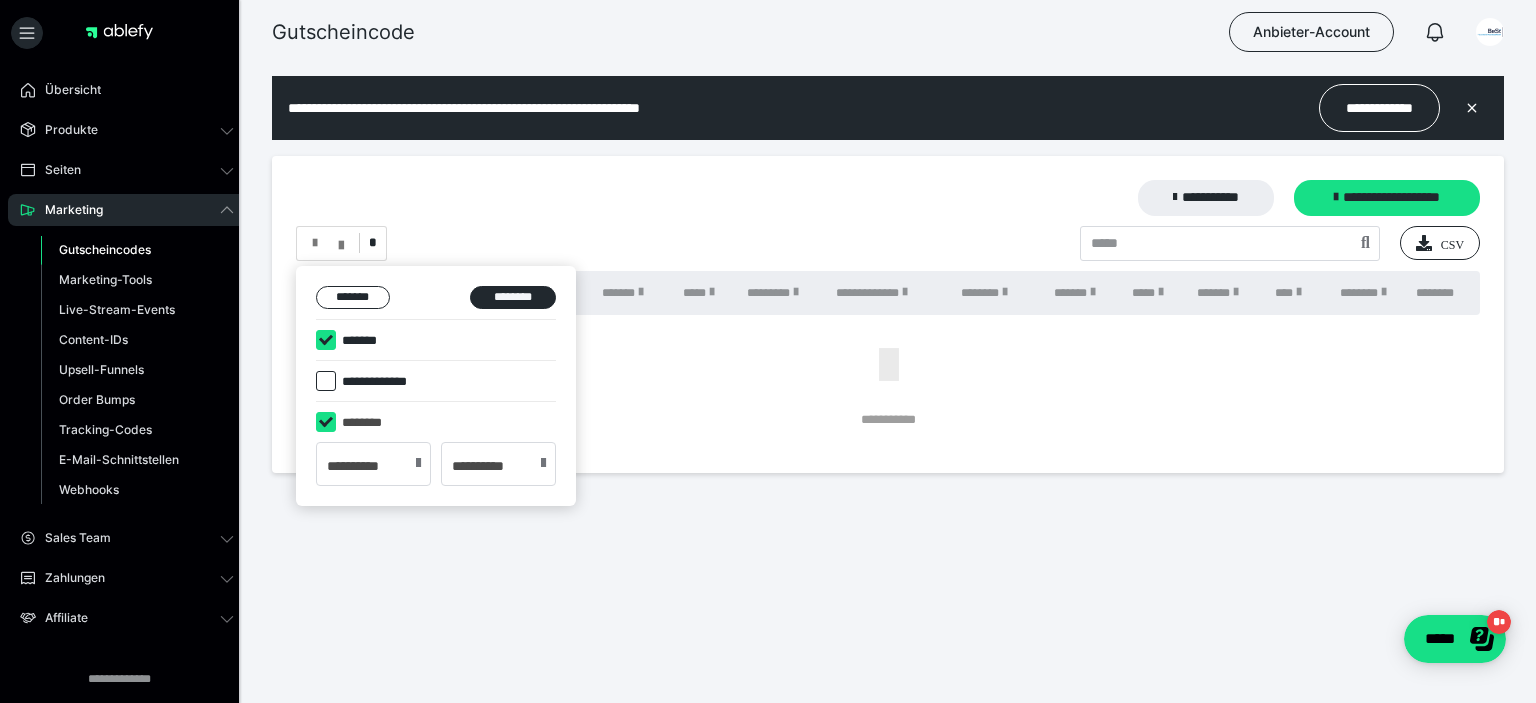 checkbox on "****" 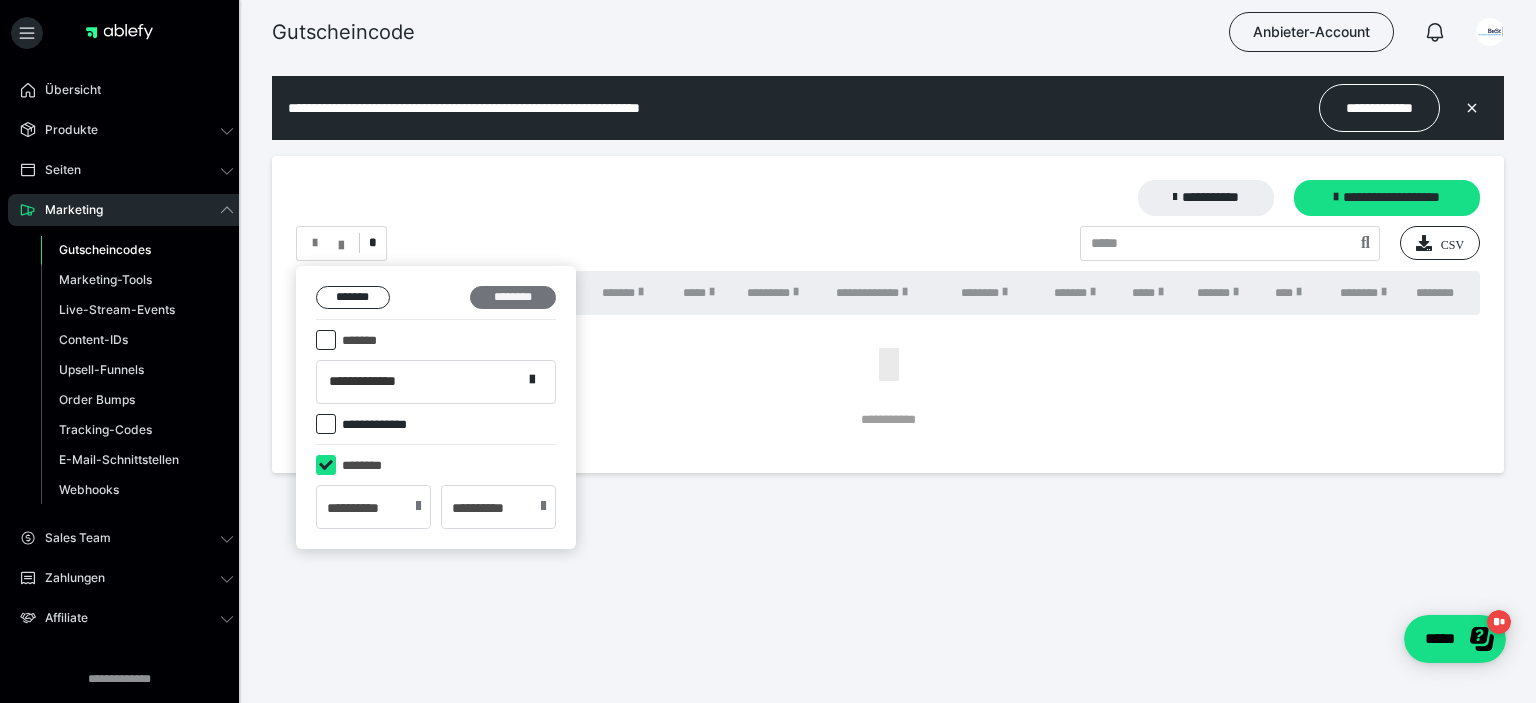 click on "********" at bounding box center (513, 298) 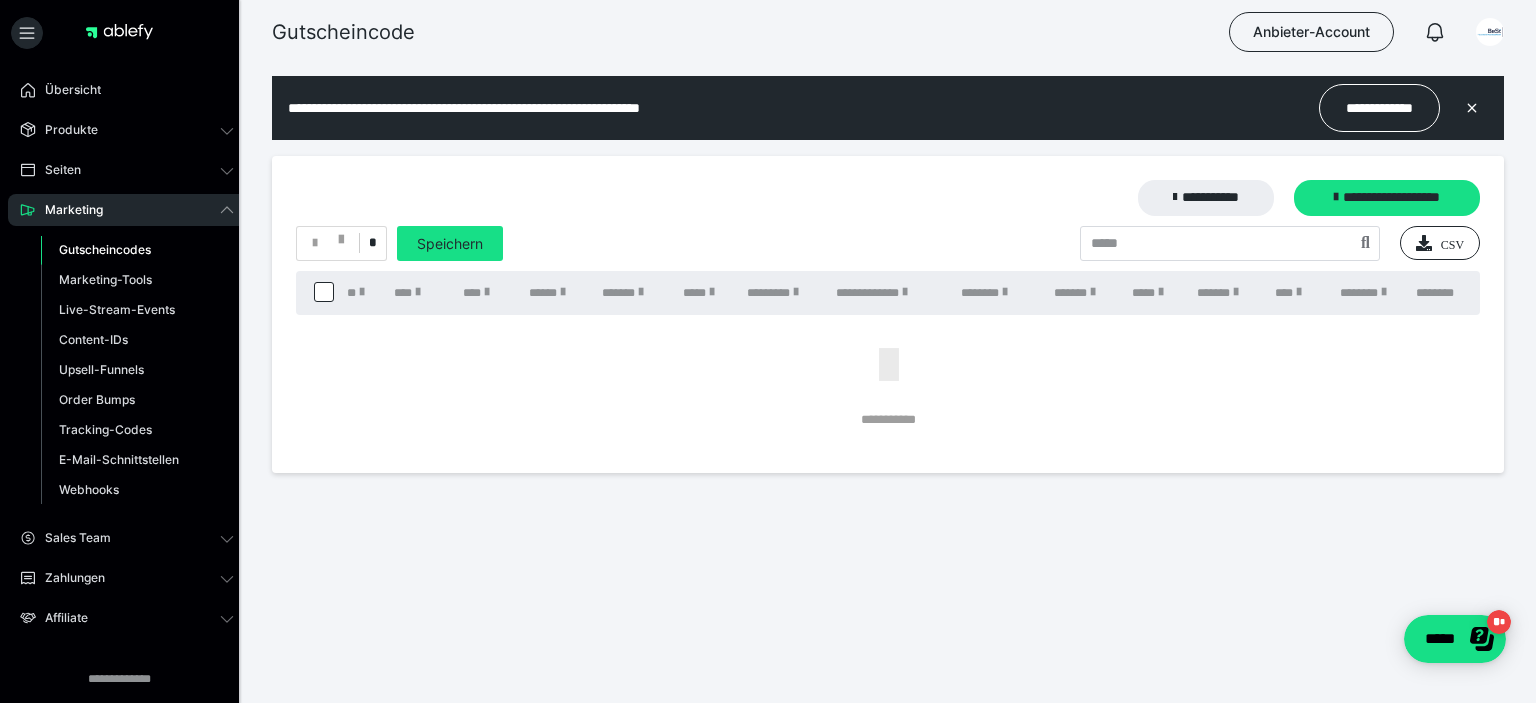 click at bounding box center [324, 292] 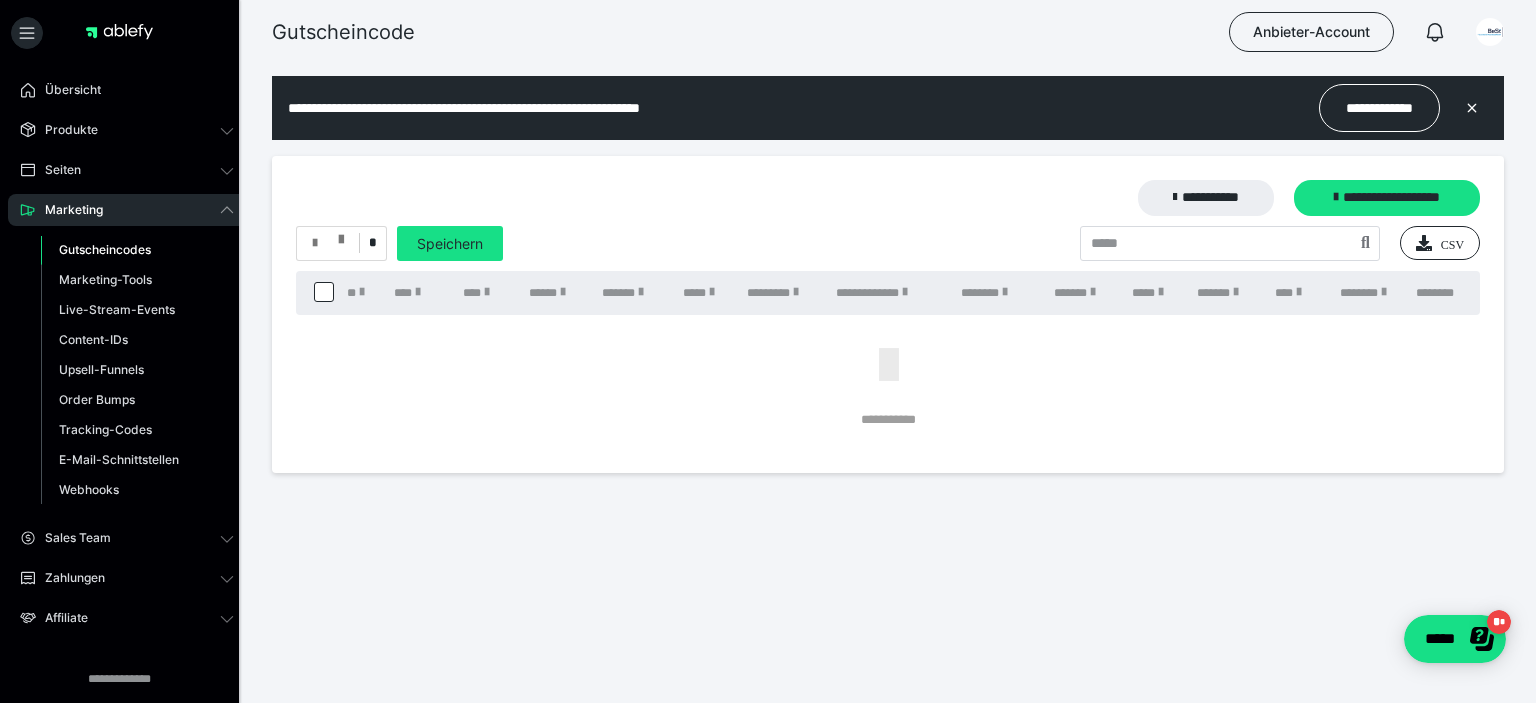 click at bounding box center [328, 243] 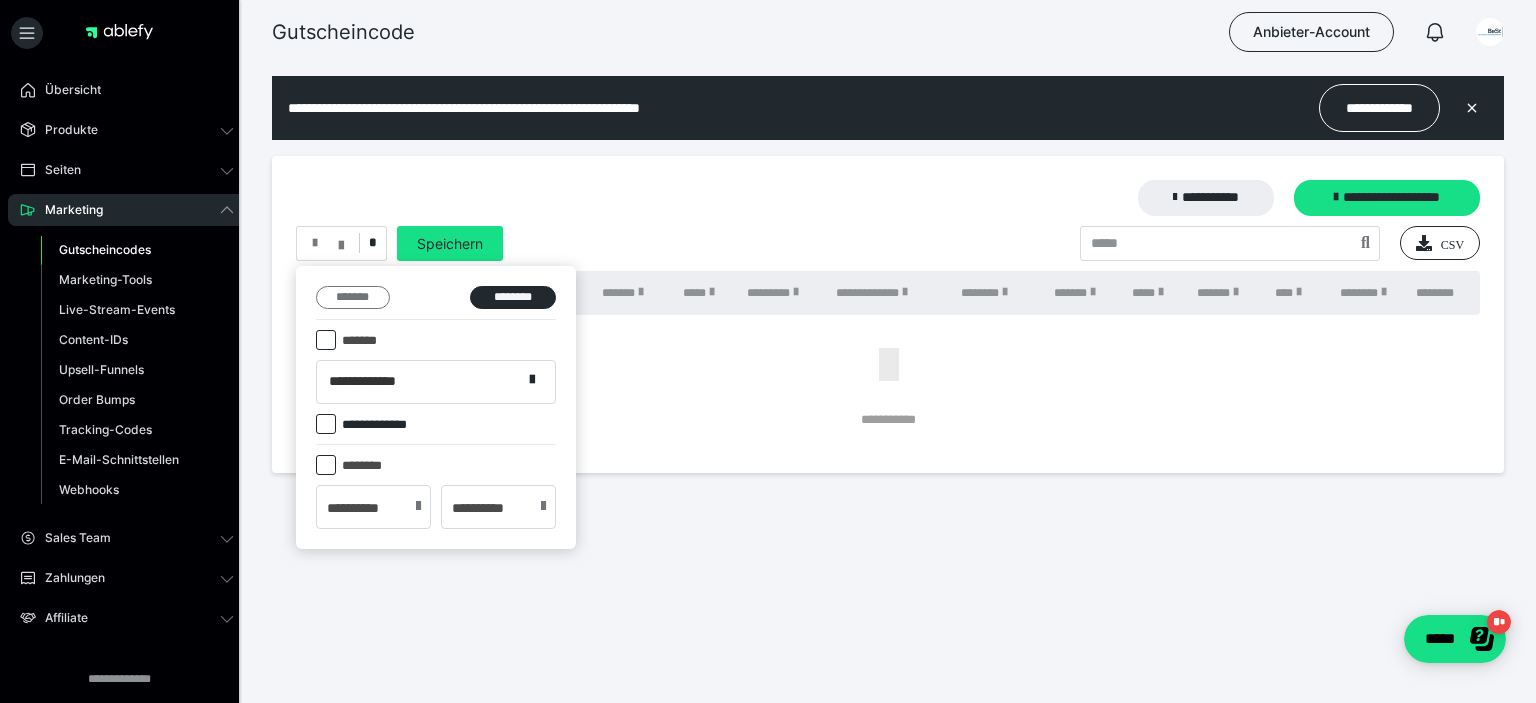 click on "*******" at bounding box center [353, 298] 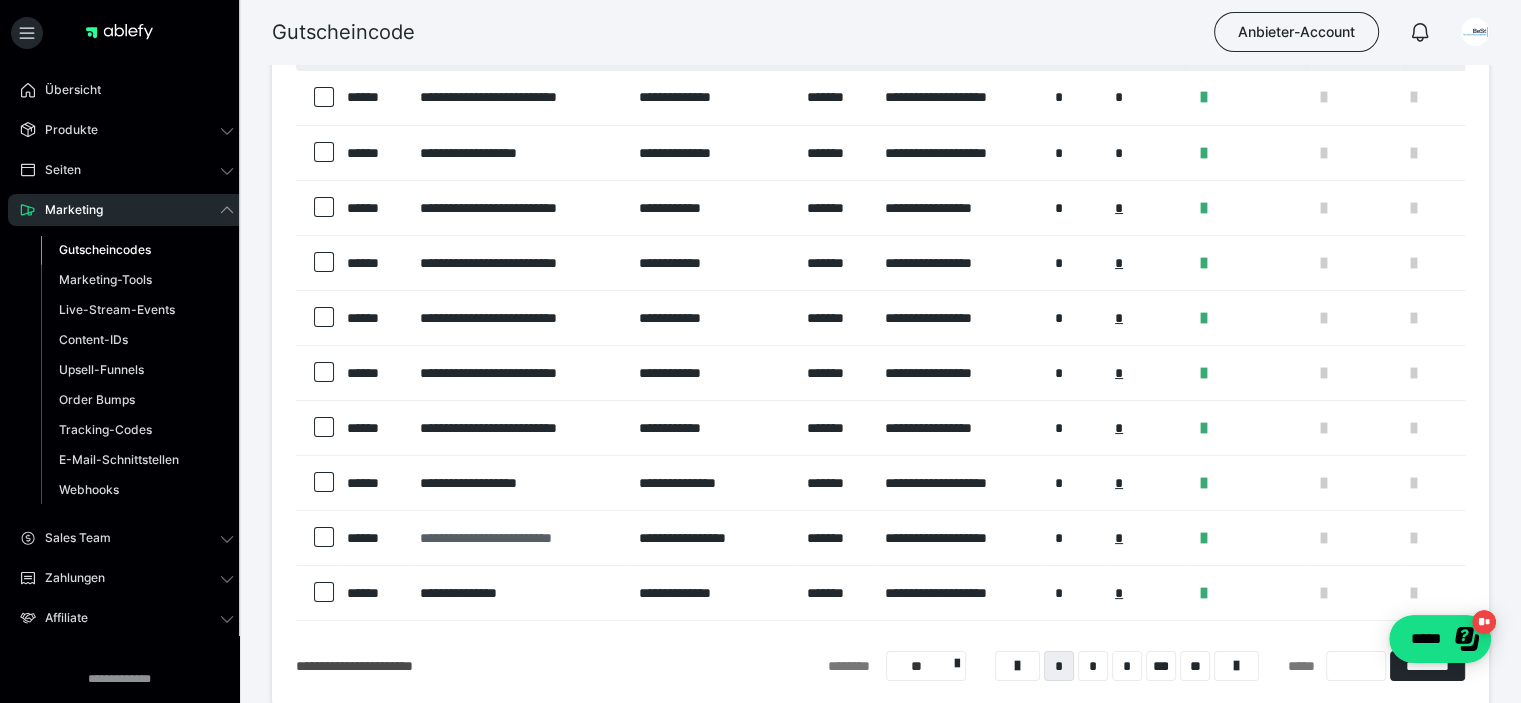 scroll, scrollTop: 385, scrollLeft: 0, axis: vertical 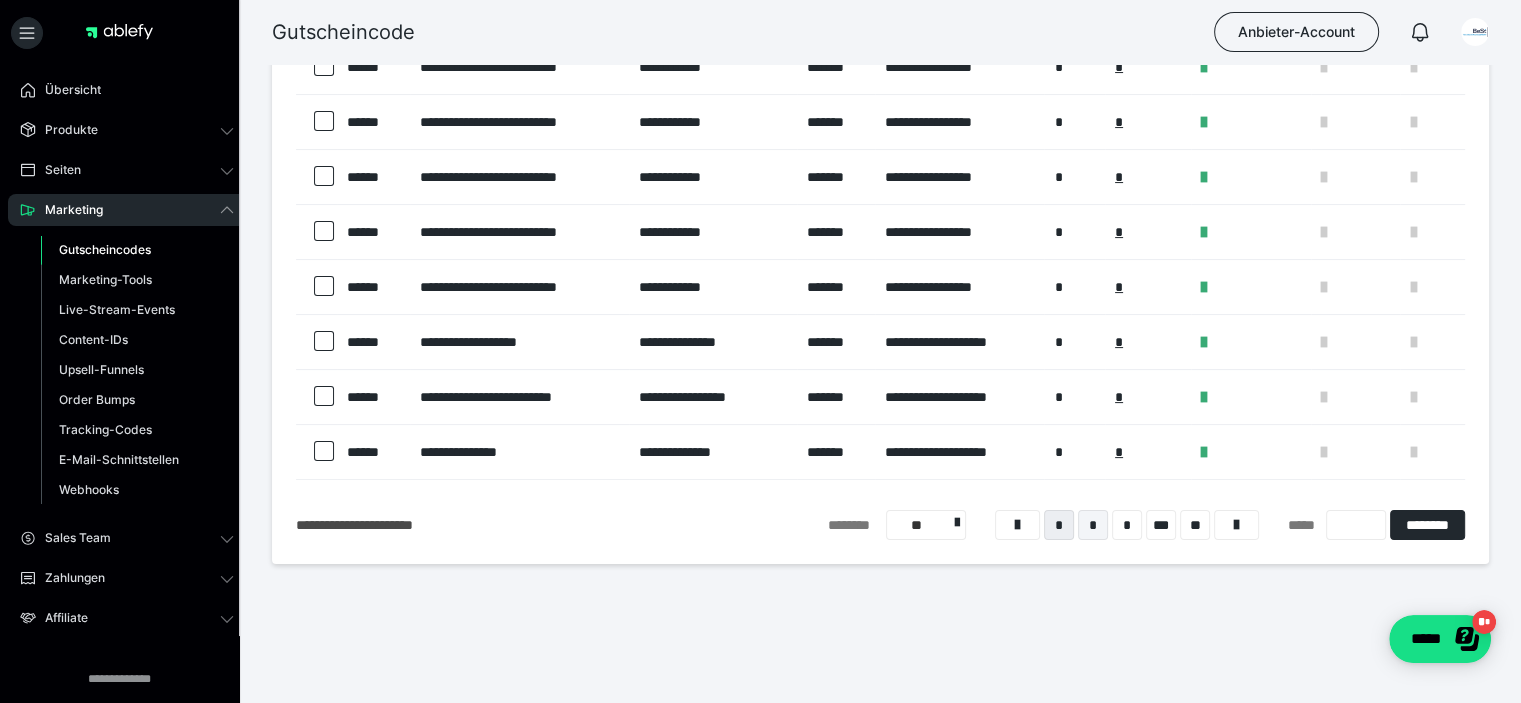 click on "*" at bounding box center [1093, 525] 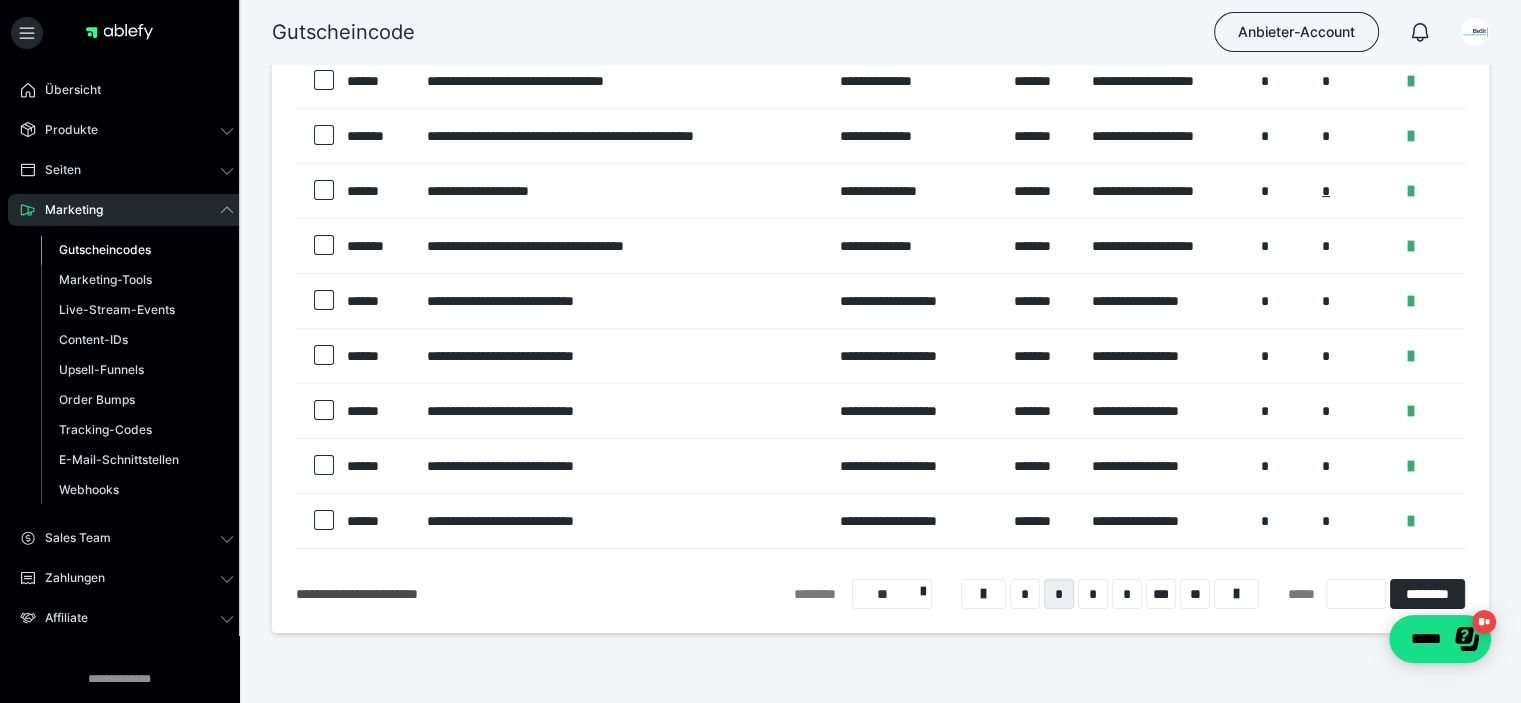 scroll, scrollTop: 376, scrollLeft: 0, axis: vertical 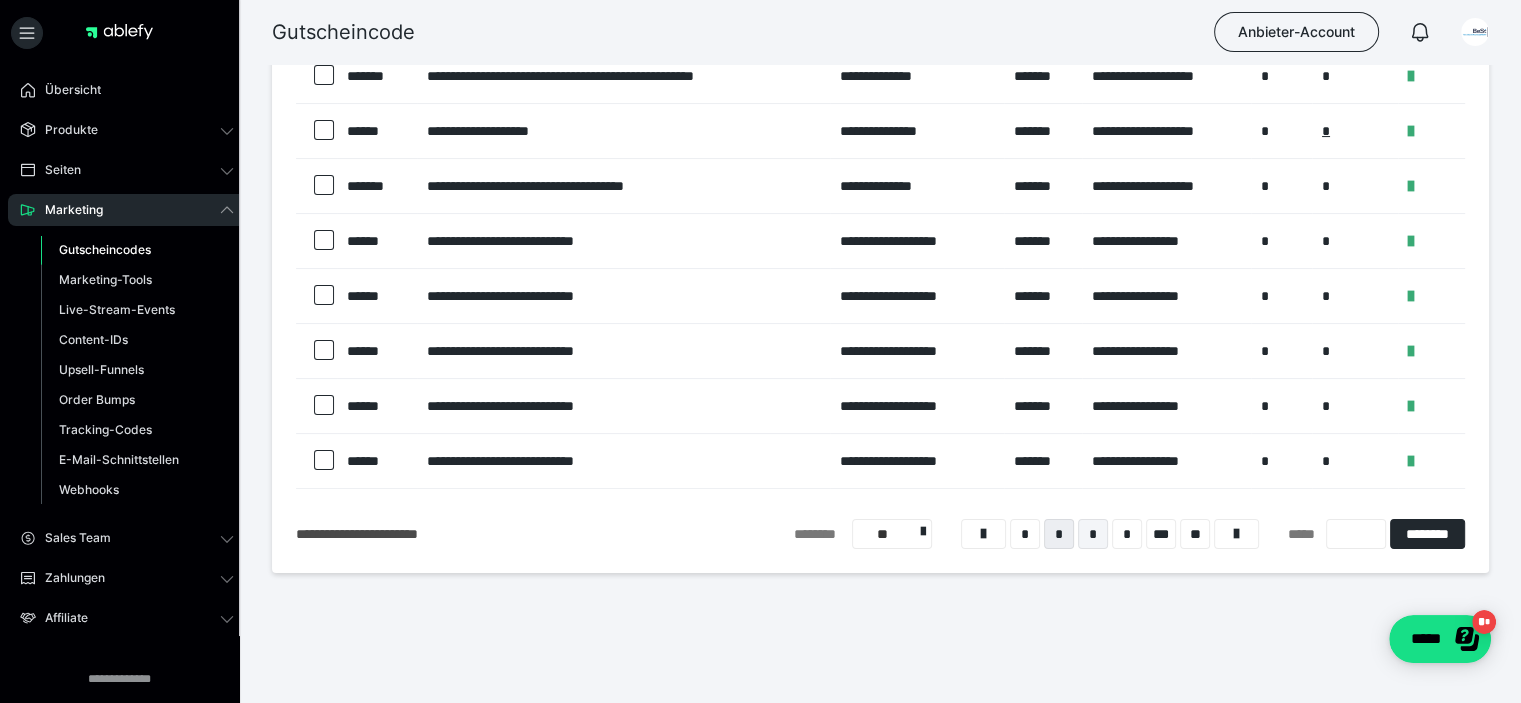 click on "*" at bounding box center (1093, 534) 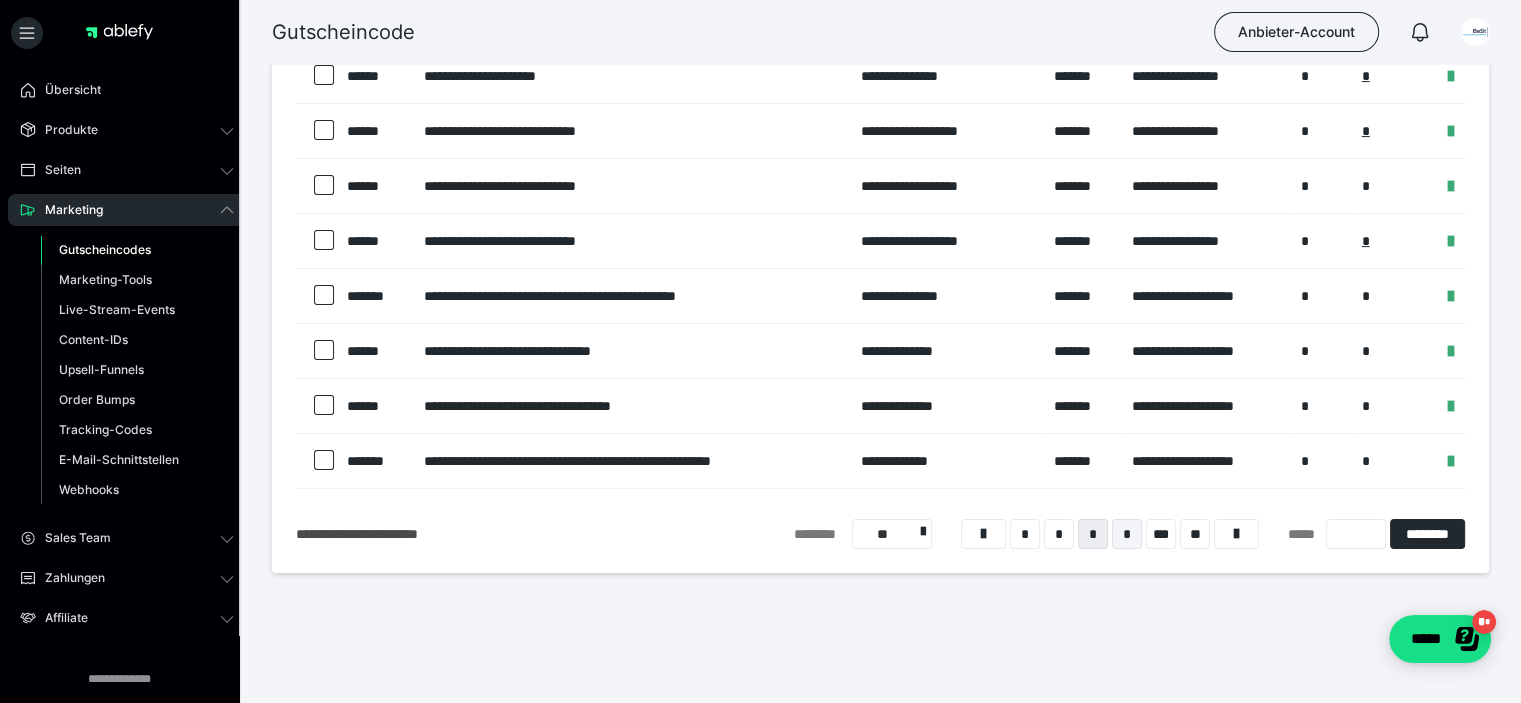 click on "*" at bounding box center (1127, 534) 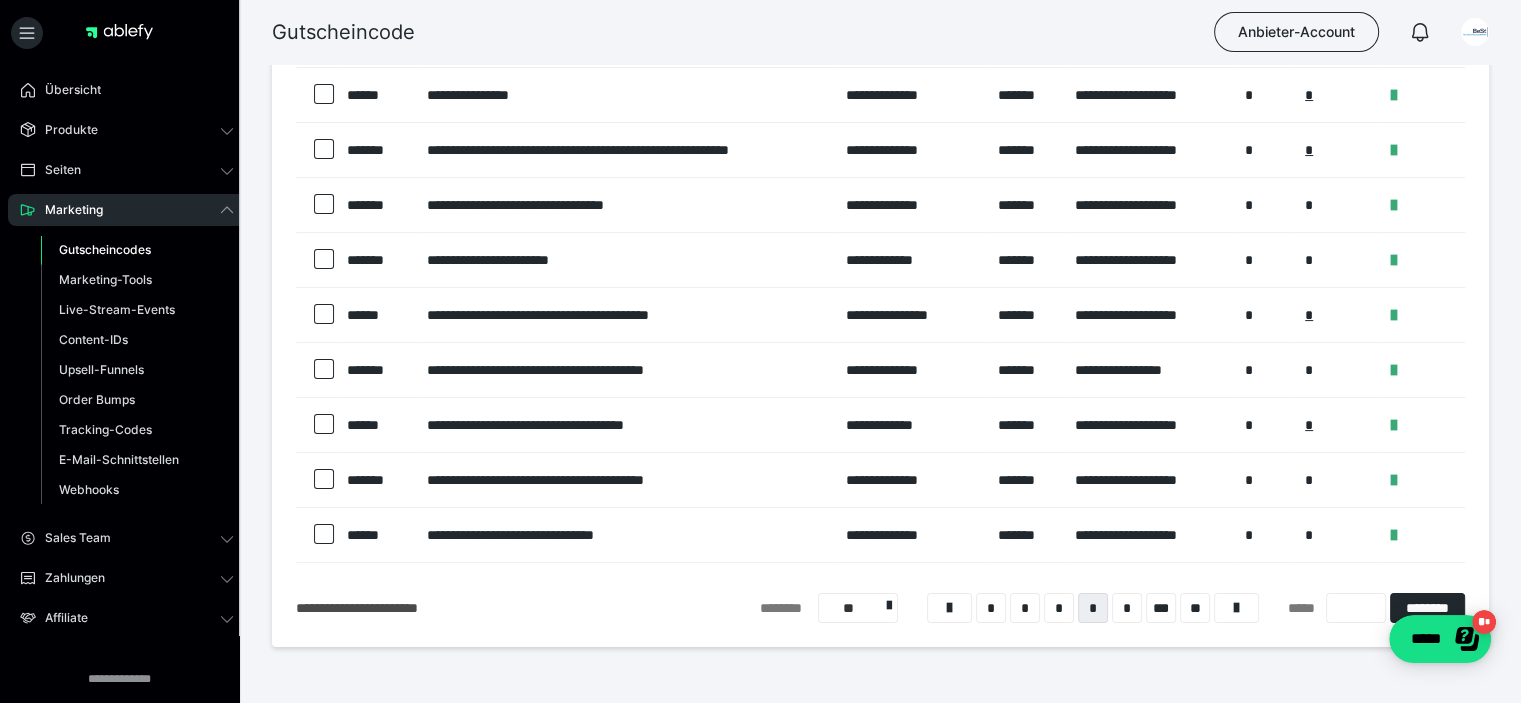 scroll, scrollTop: 376, scrollLeft: 0, axis: vertical 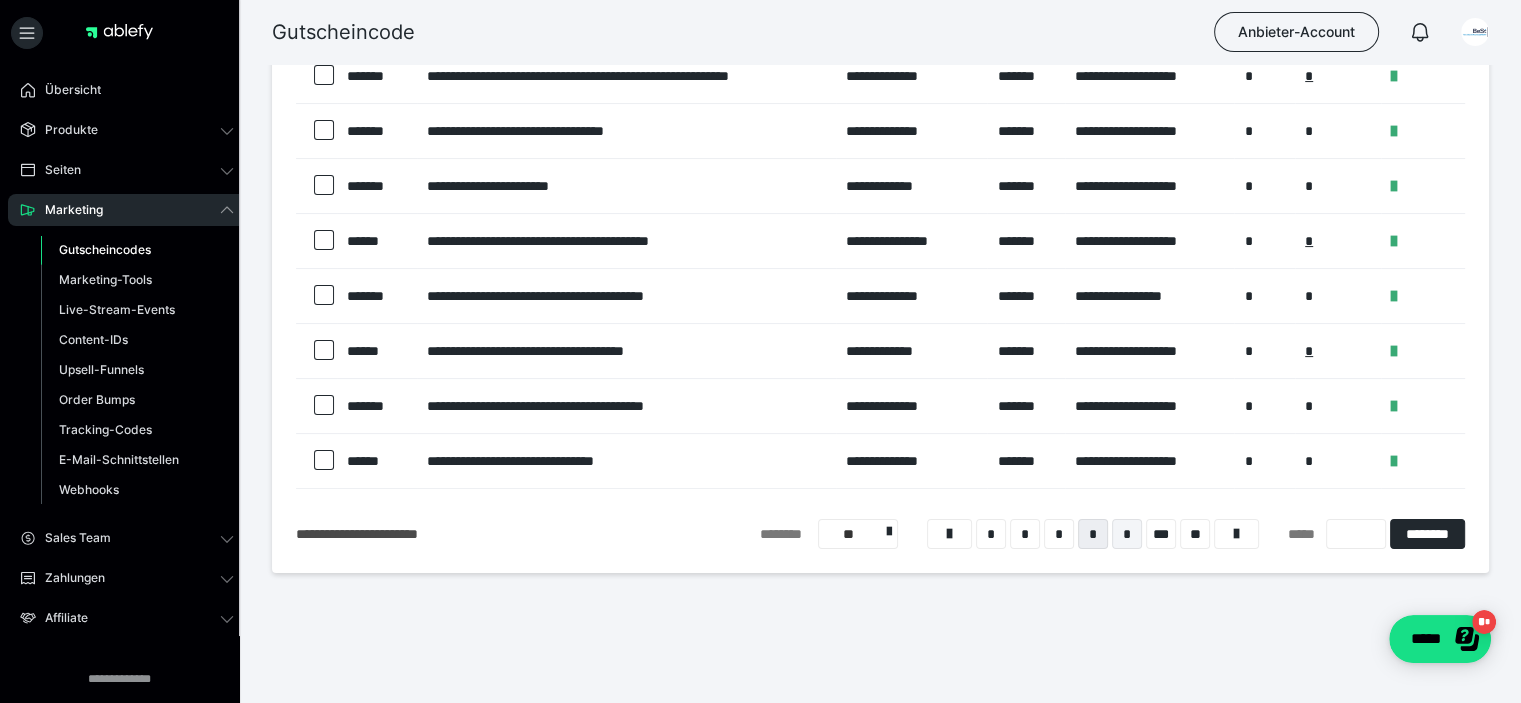 click on "*" at bounding box center (1127, 534) 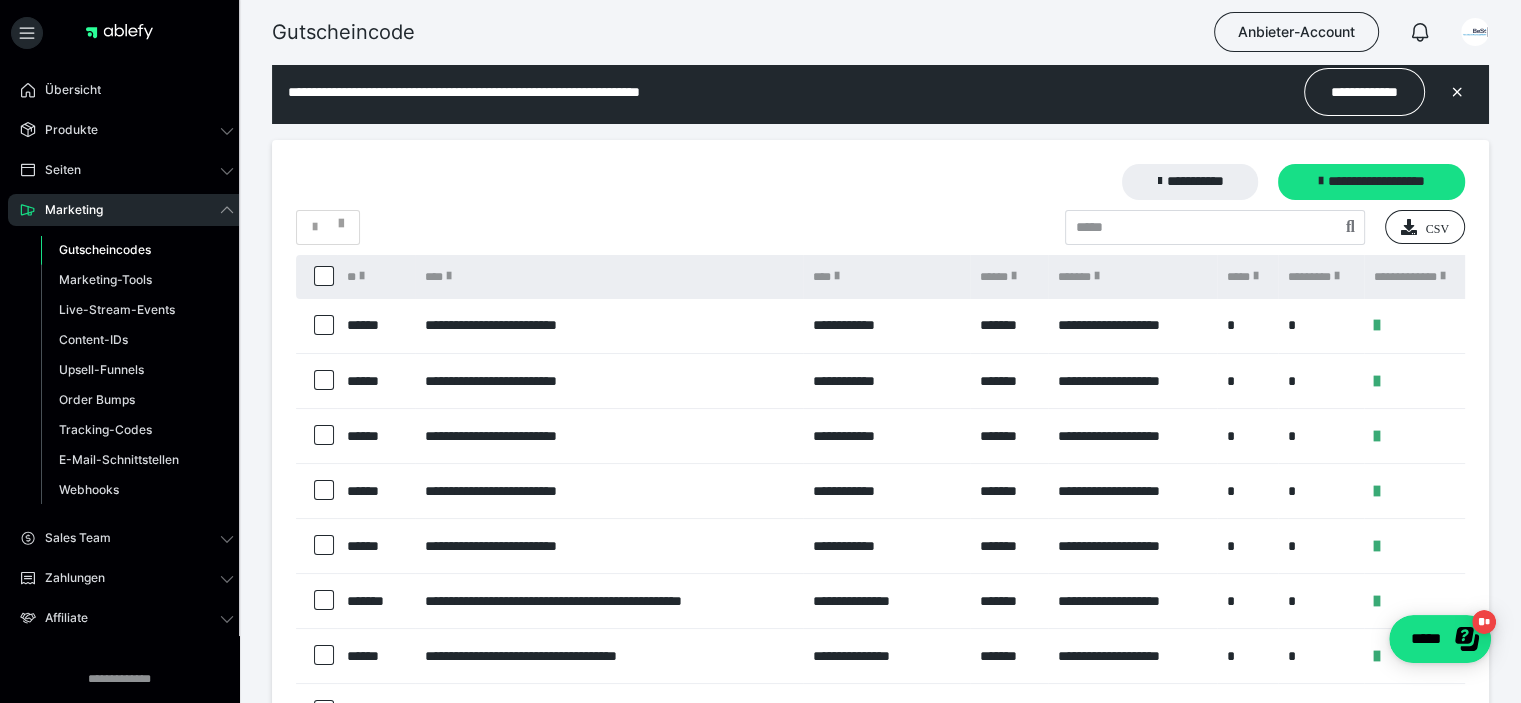 scroll, scrollTop: 0, scrollLeft: 0, axis: both 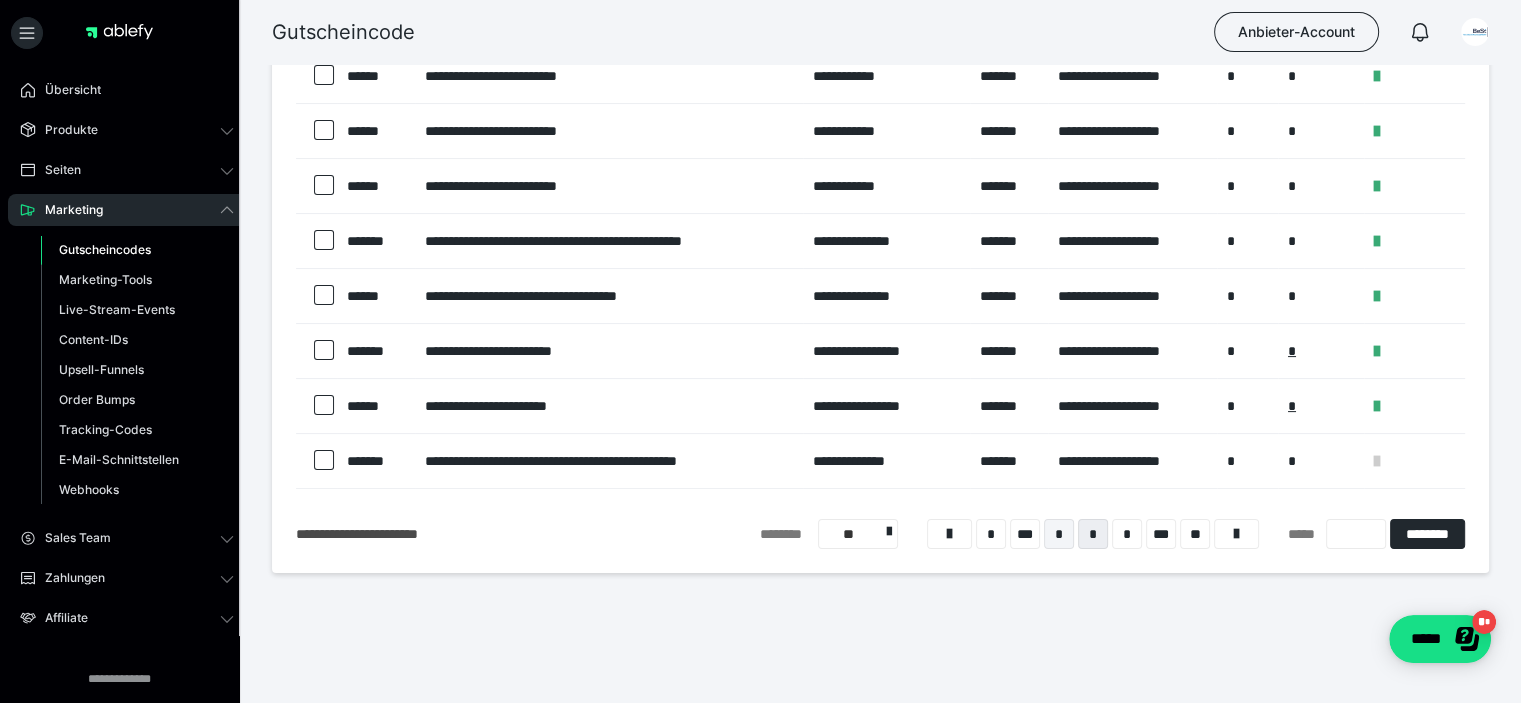 click on "*" at bounding box center (1059, 534) 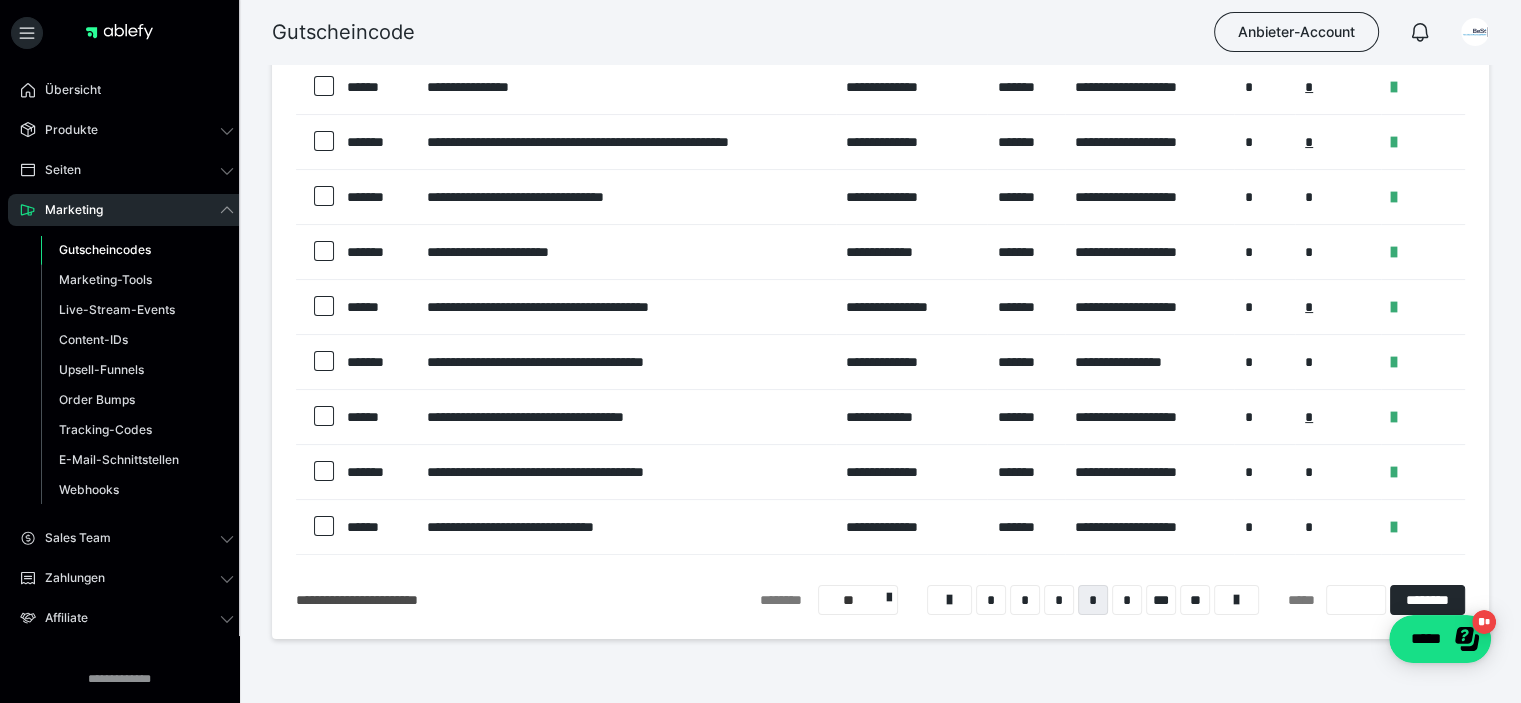 scroll, scrollTop: 376, scrollLeft: 0, axis: vertical 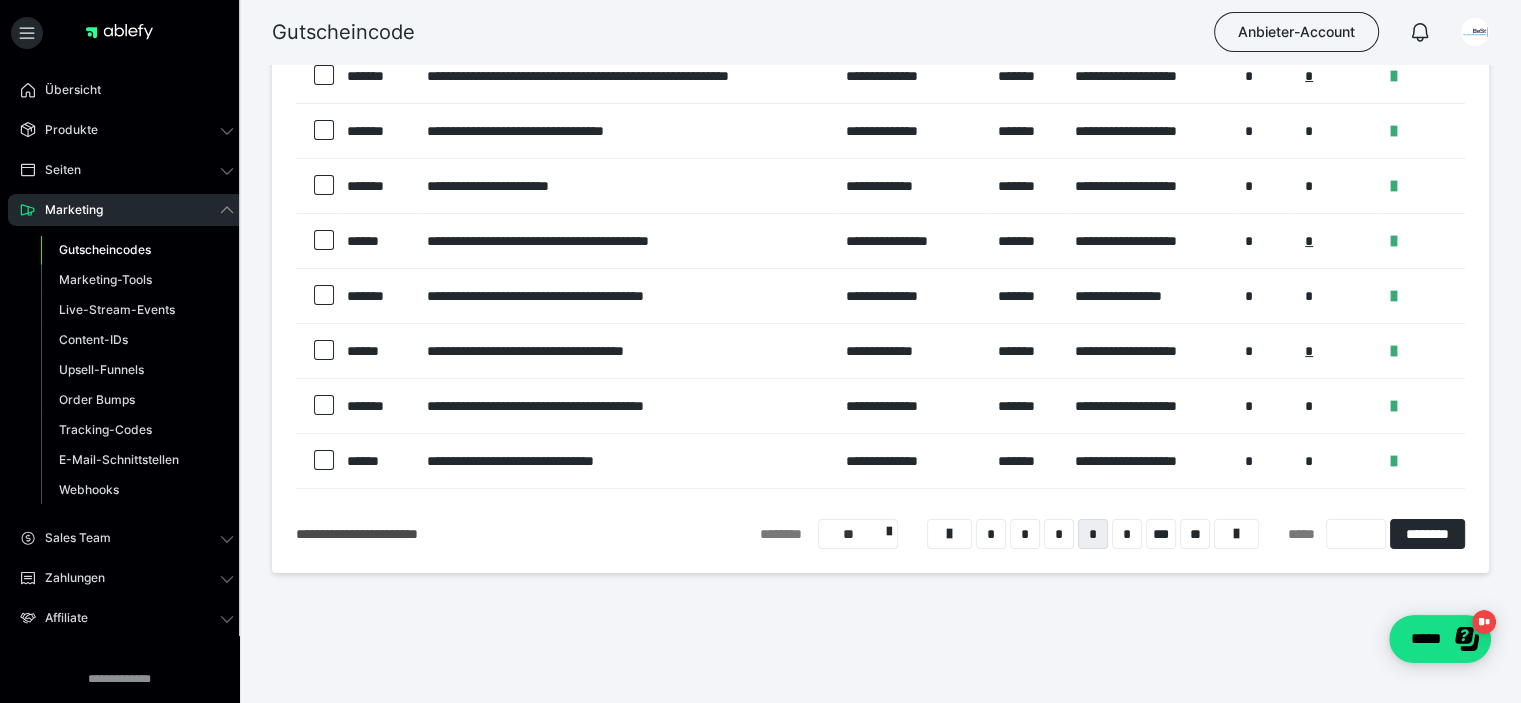 click on "**********" at bounding box center [1149, 351] 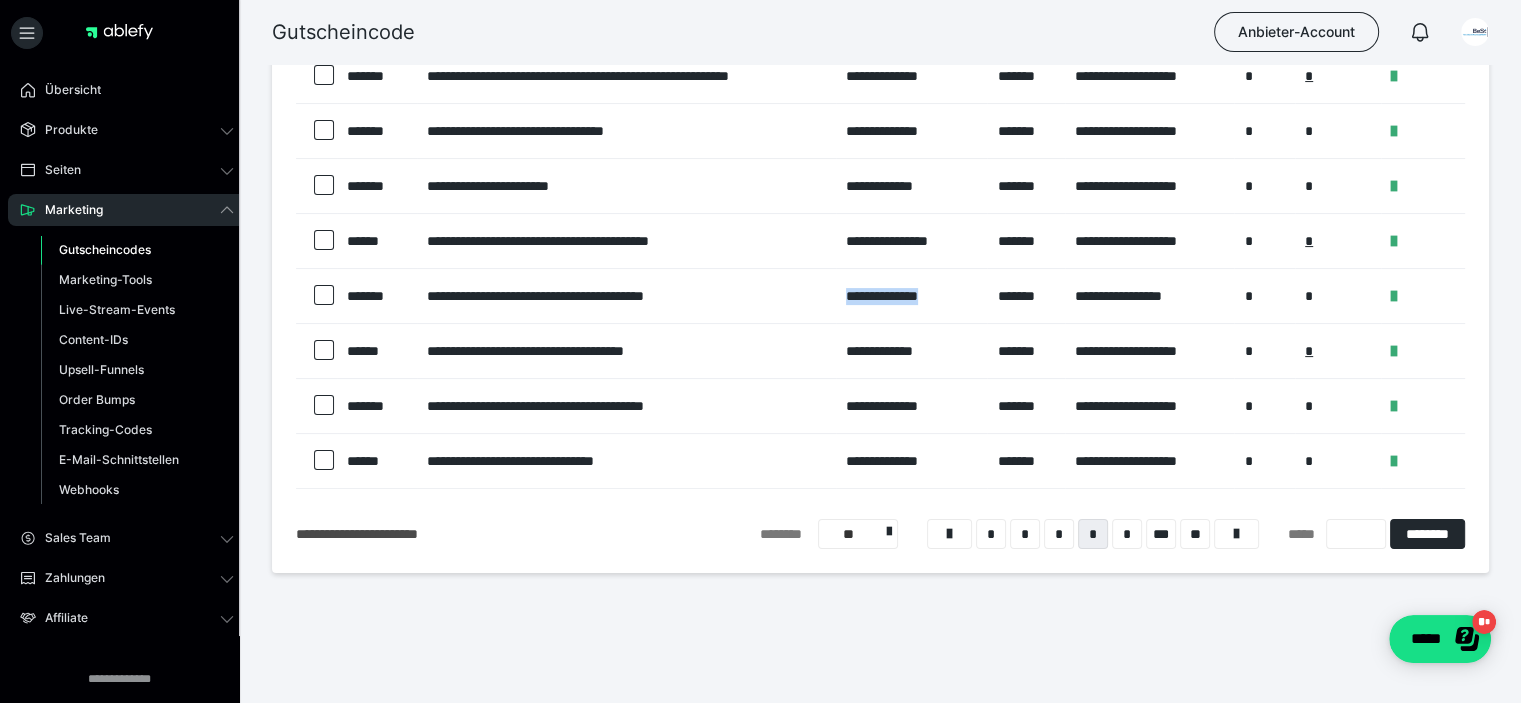 drag, startPoint x: 961, startPoint y: 291, endPoint x: 844, endPoint y: 308, distance: 118.22859 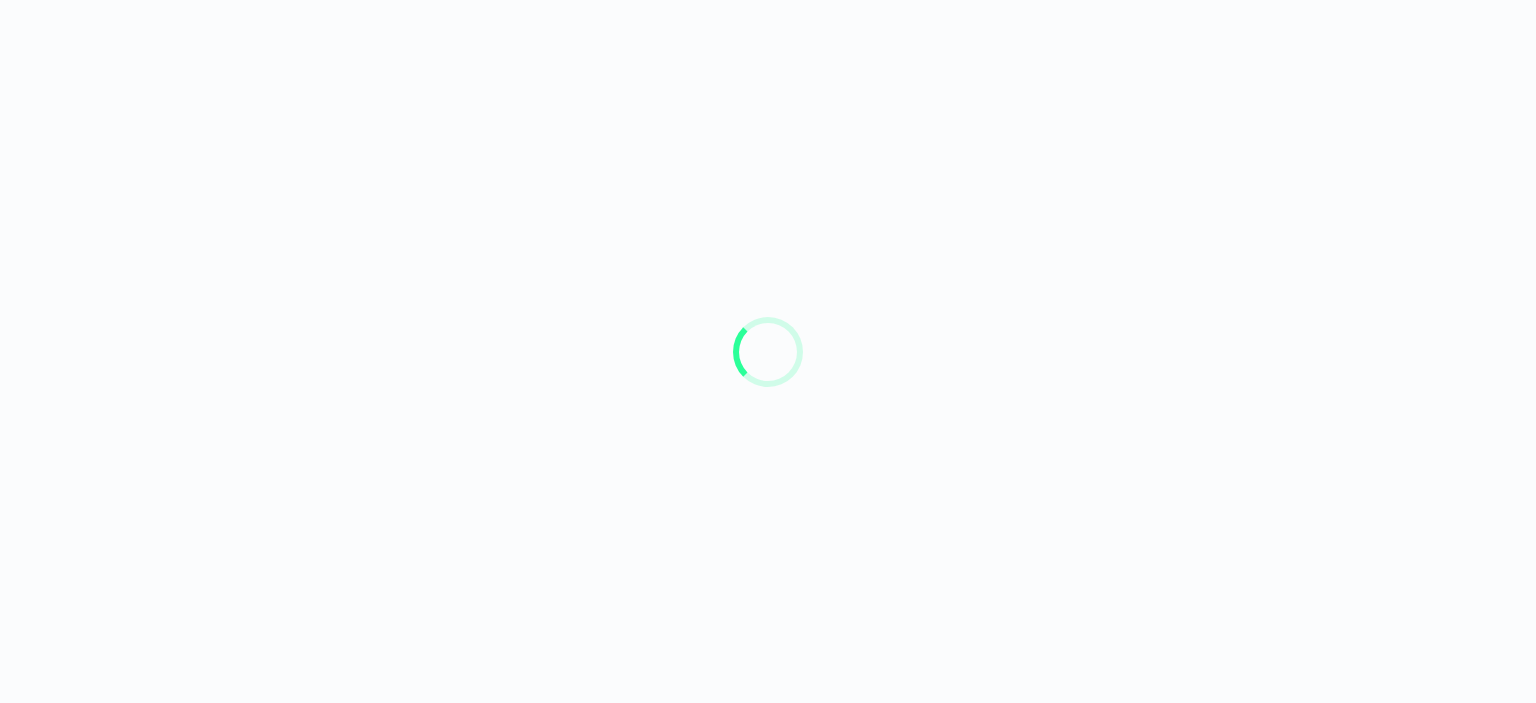 scroll, scrollTop: 0, scrollLeft: 0, axis: both 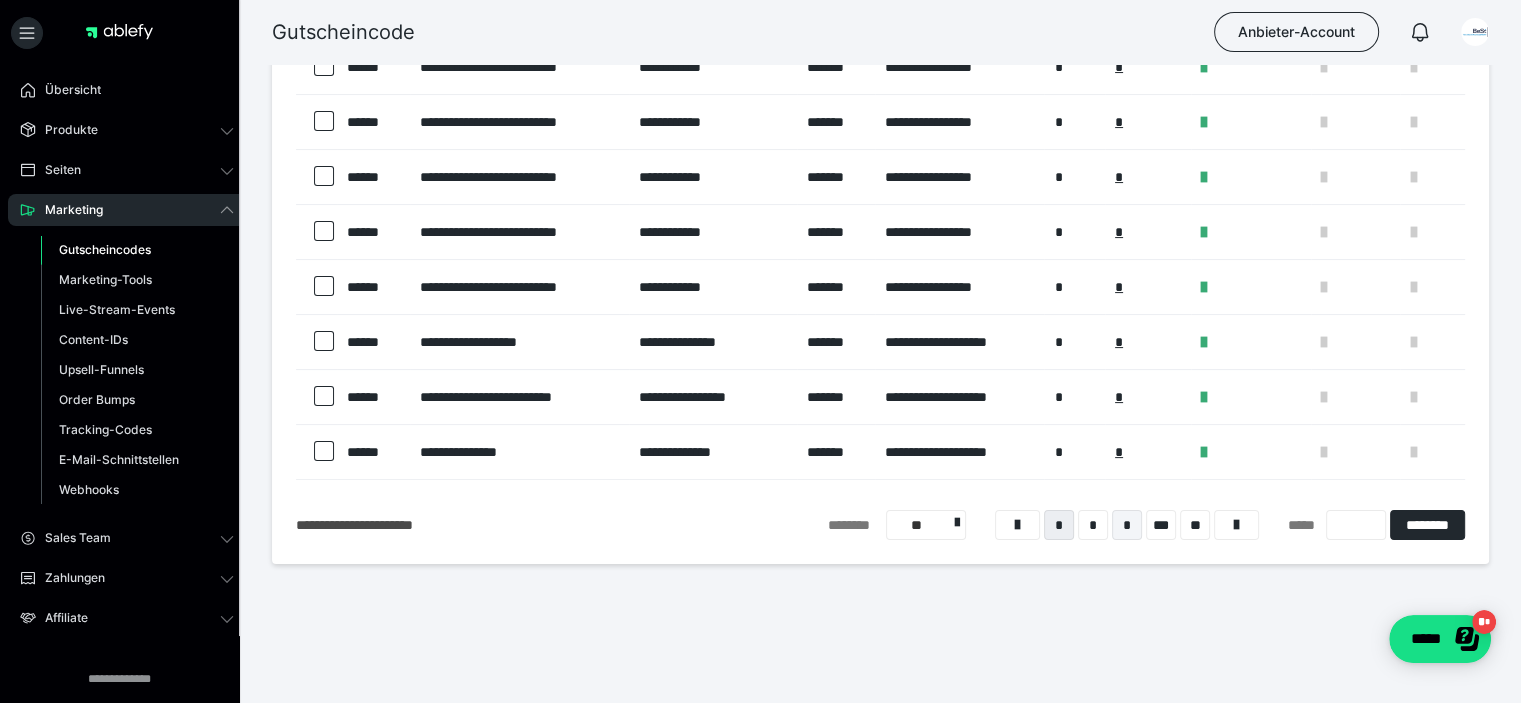 click on "*" at bounding box center [1127, 525] 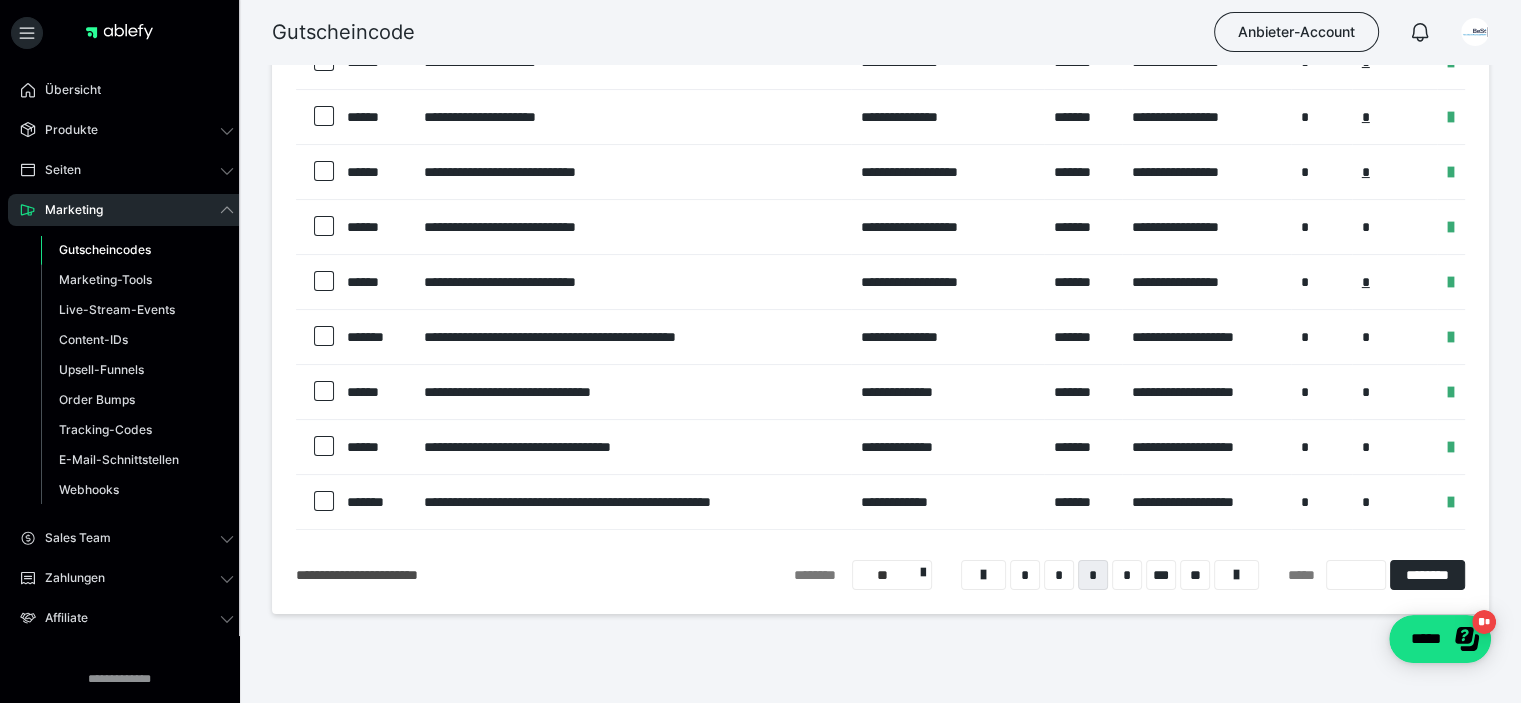scroll, scrollTop: 376, scrollLeft: 0, axis: vertical 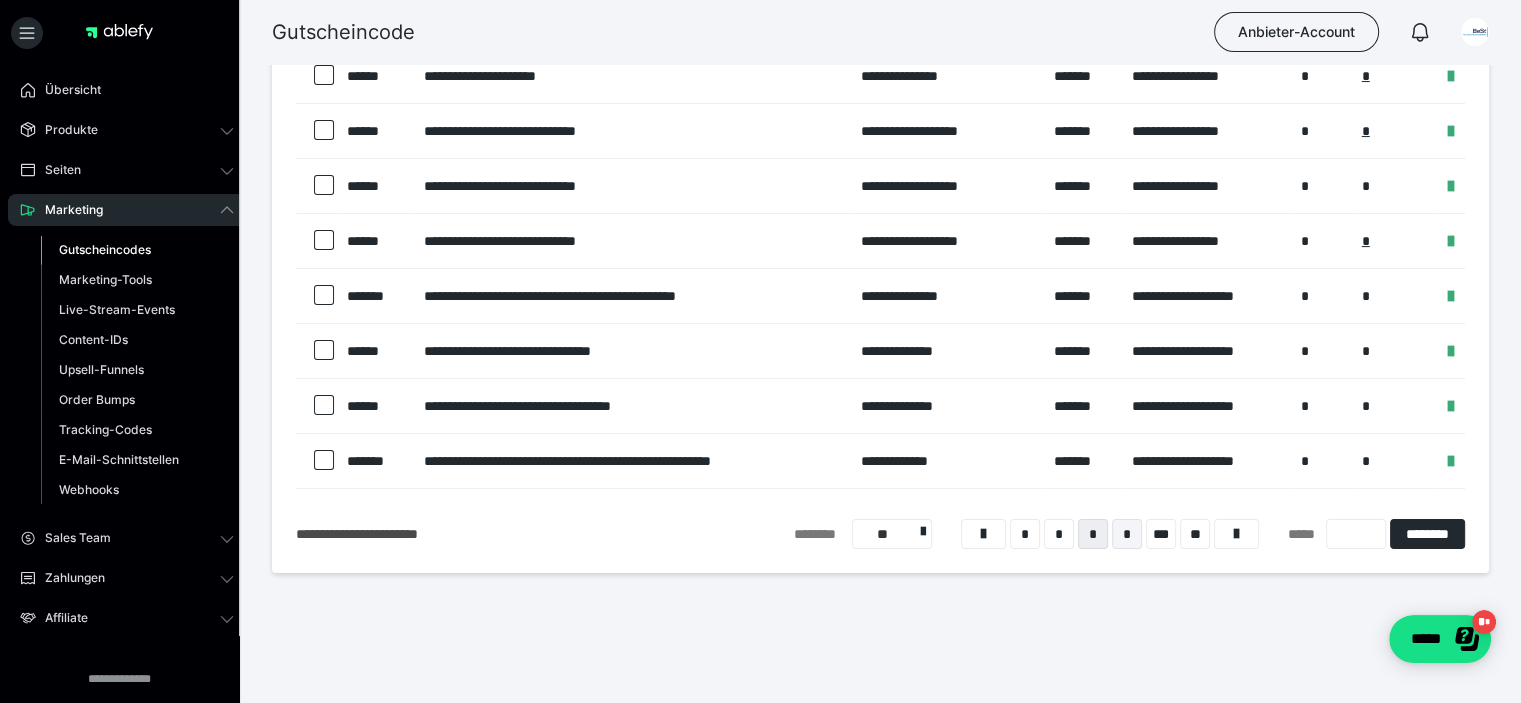 click on "*" at bounding box center [1127, 534] 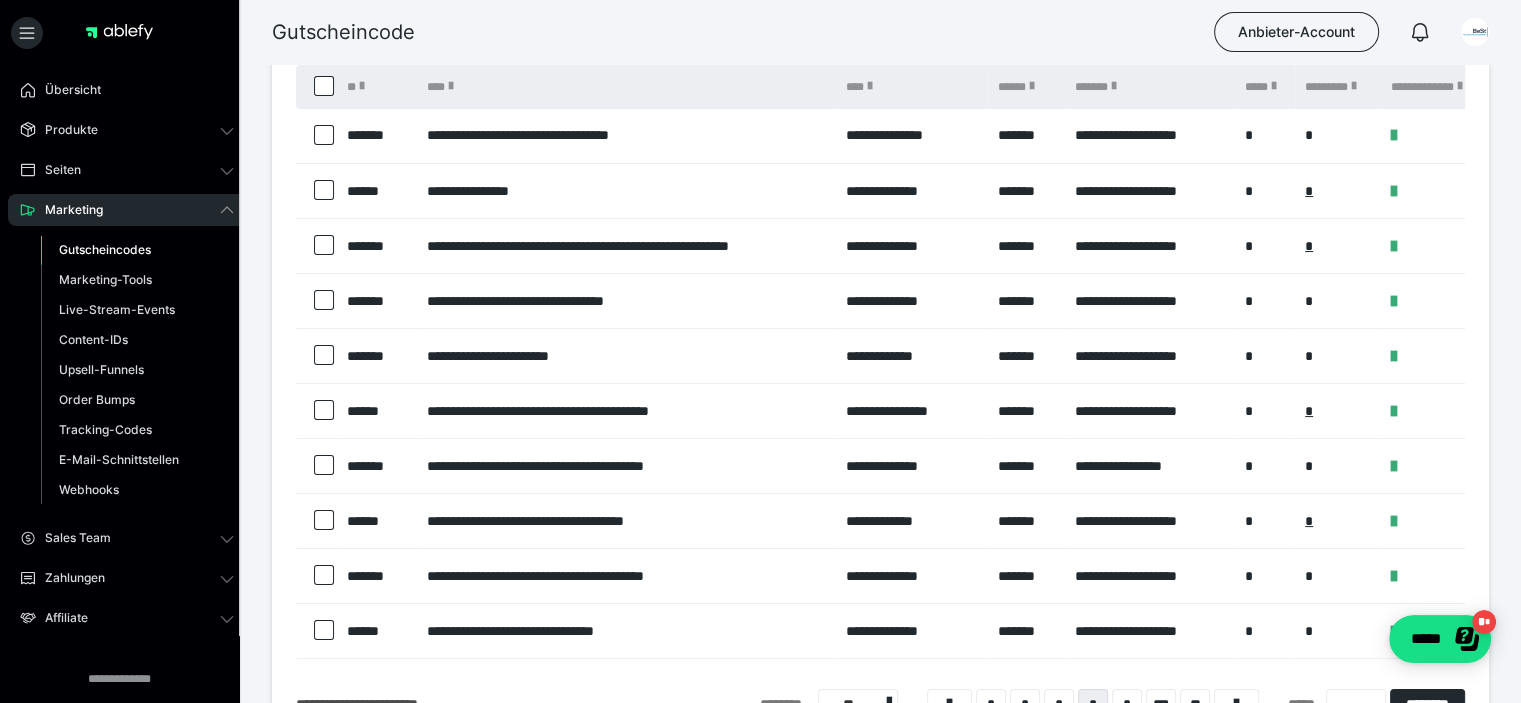 scroll, scrollTop: 376, scrollLeft: 0, axis: vertical 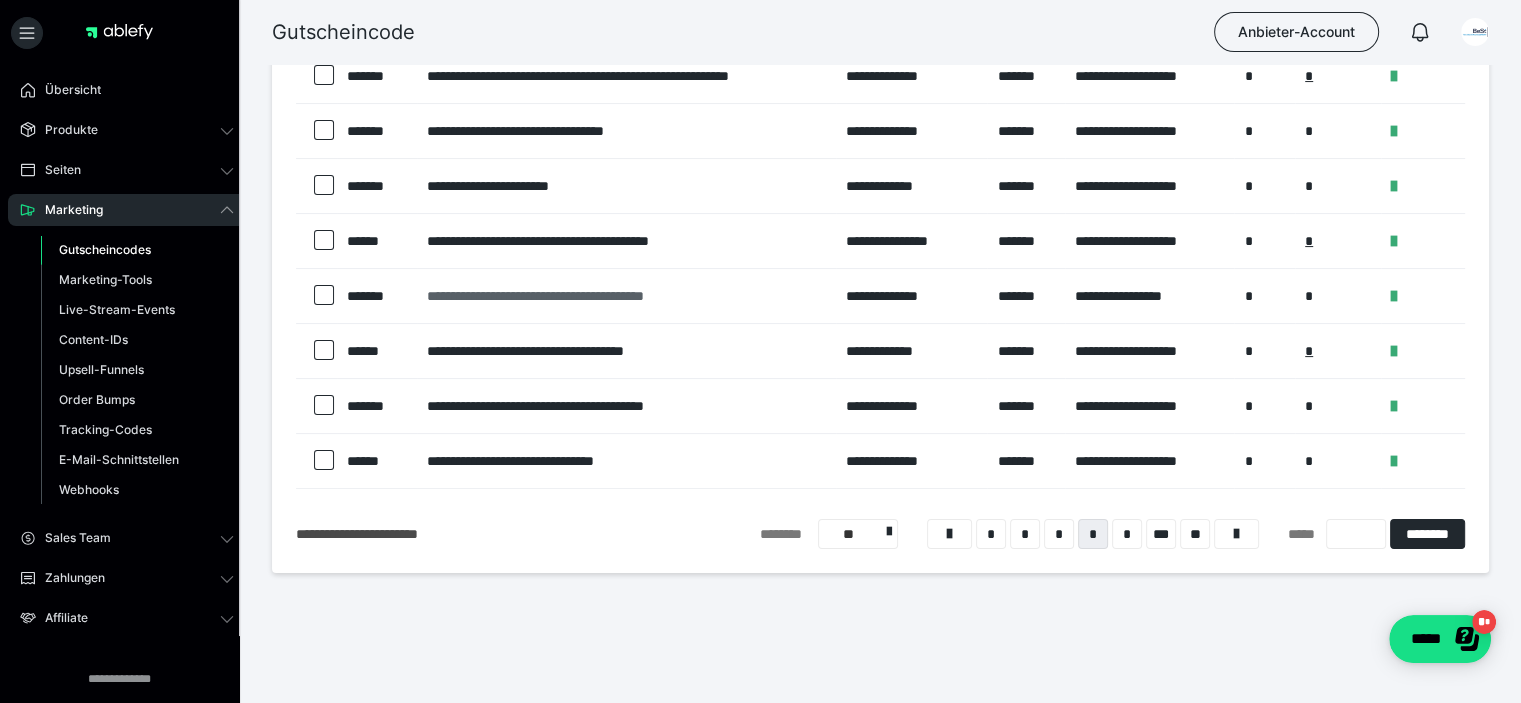 click on "**********" at bounding box center [626, 296] 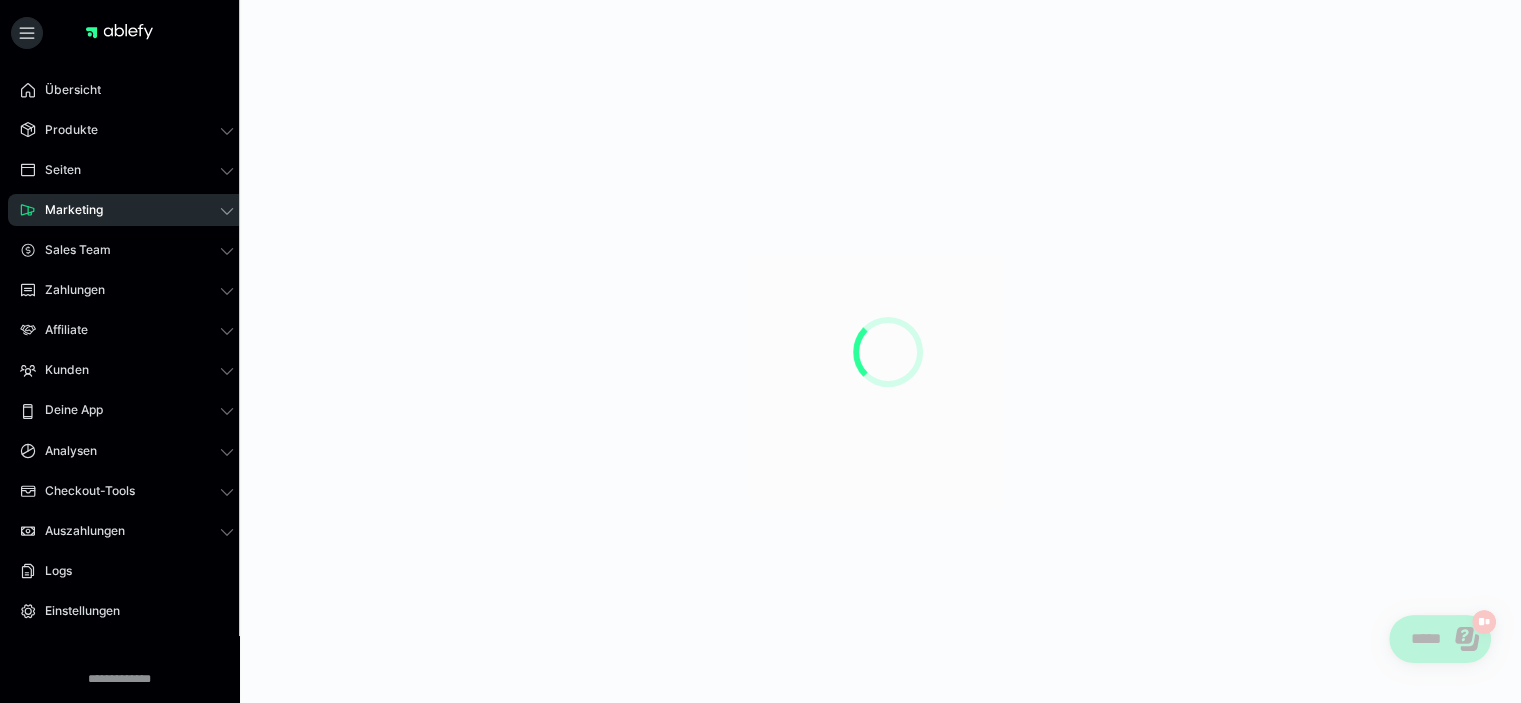 scroll, scrollTop: 0, scrollLeft: 0, axis: both 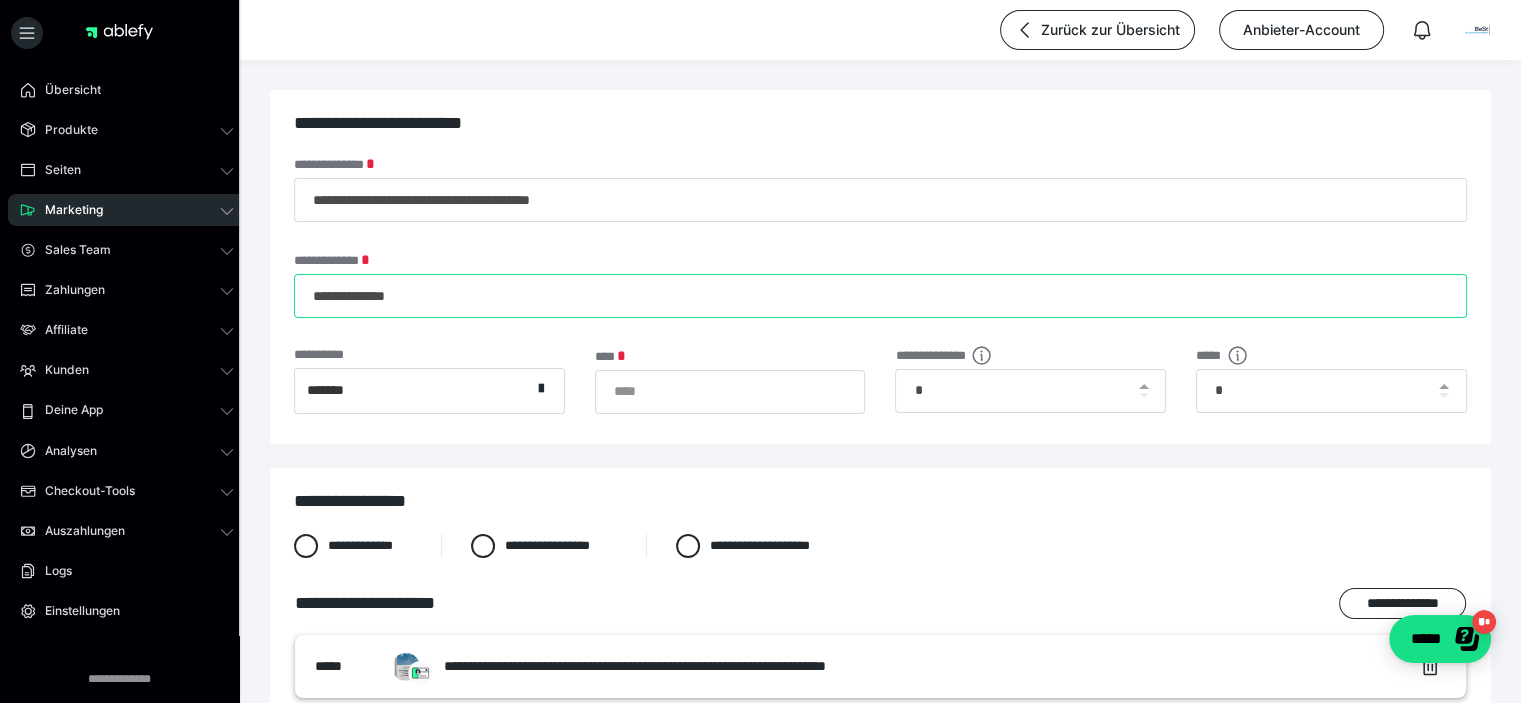 drag, startPoint x: 452, startPoint y: 298, endPoint x: 291, endPoint y: 305, distance: 161.1521 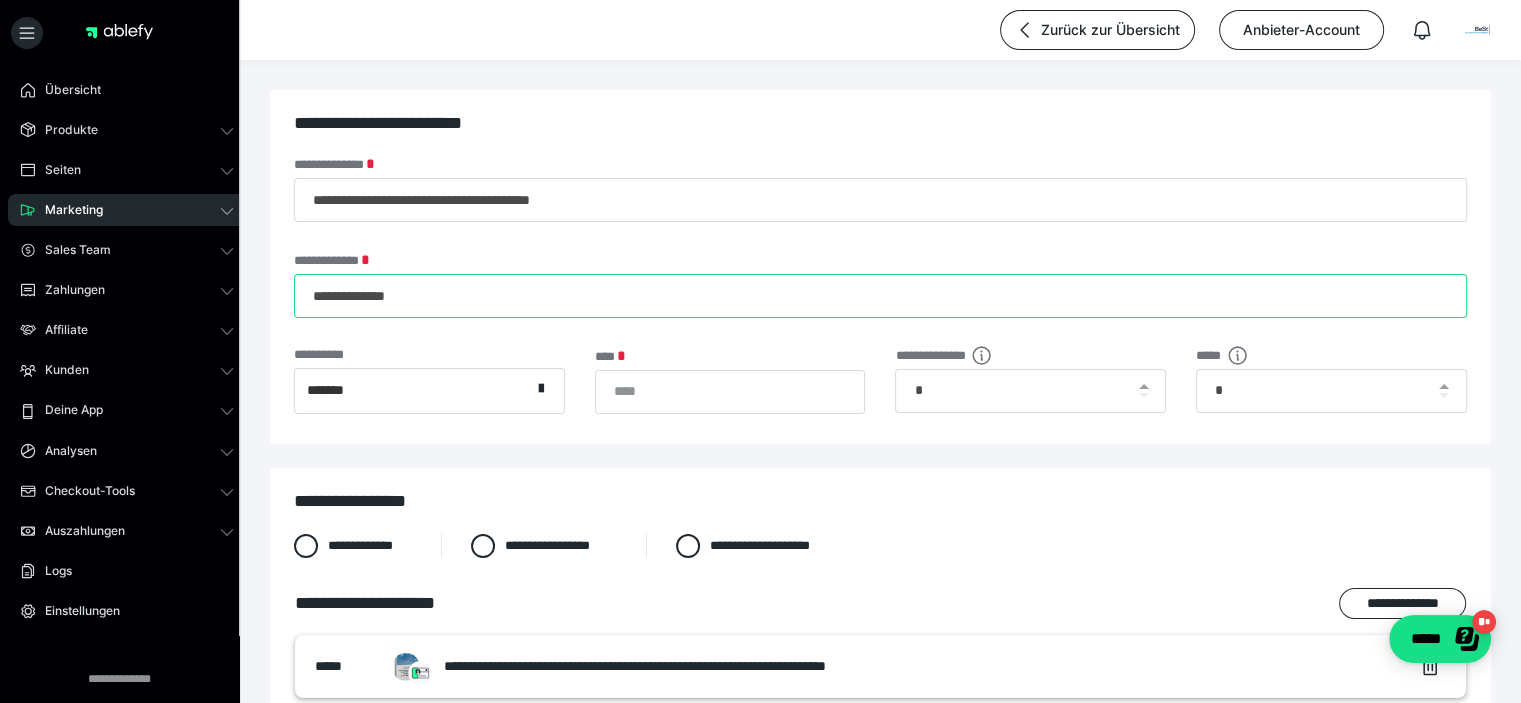scroll, scrollTop: 0, scrollLeft: 0, axis: both 